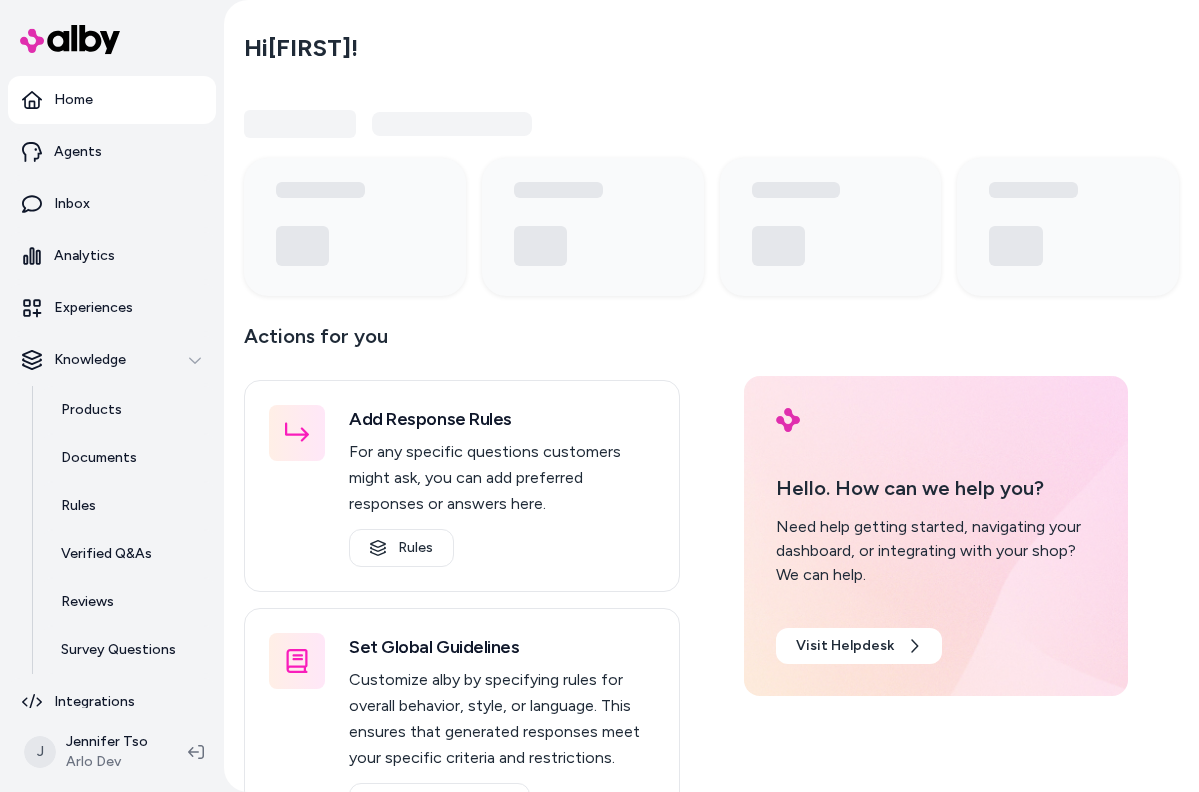 scroll, scrollTop: 0, scrollLeft: 0, axis: both 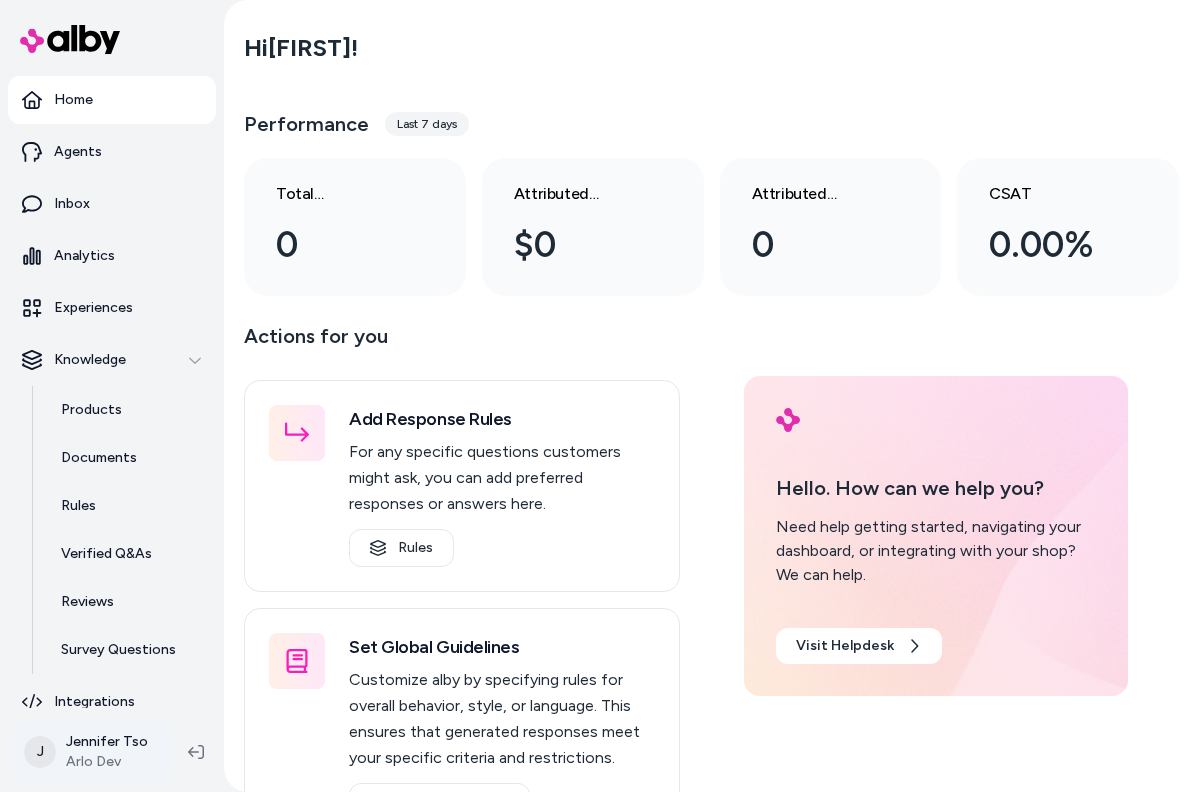 click on "Home Agents Inbox Analytics Experiences Knowledge Products Documents Rules Verified Q&As Reviews Survey Questions Integrations J [NAME] Tso Arlo Dev Hi  J [NAME] ! Performance Last 7 days Total conversations   0 Attributed Revenue   $0 Attributed Orders   0 CSAT   0.00% Actions for you Add Response Rules For any specific questions customers might ask, you can add preferred responses or answers here. Rules Set Global Guidelines Customize alby by specifying rules for overall behavior, style, or language. This ensures that generated responses meet your specific criteria and restrictions. Global Guidelines Configure Experiences Control the shopper-facing experience by choosing where alby appears, the types of questions alby can answer (skills), and customizing the look and feel. Experiences Hello. How can we help you? Need help getting started, navigating your dashboard, or integrating with your shop? We can help. Visit Helpdesk" at bounding box center (599, 396) 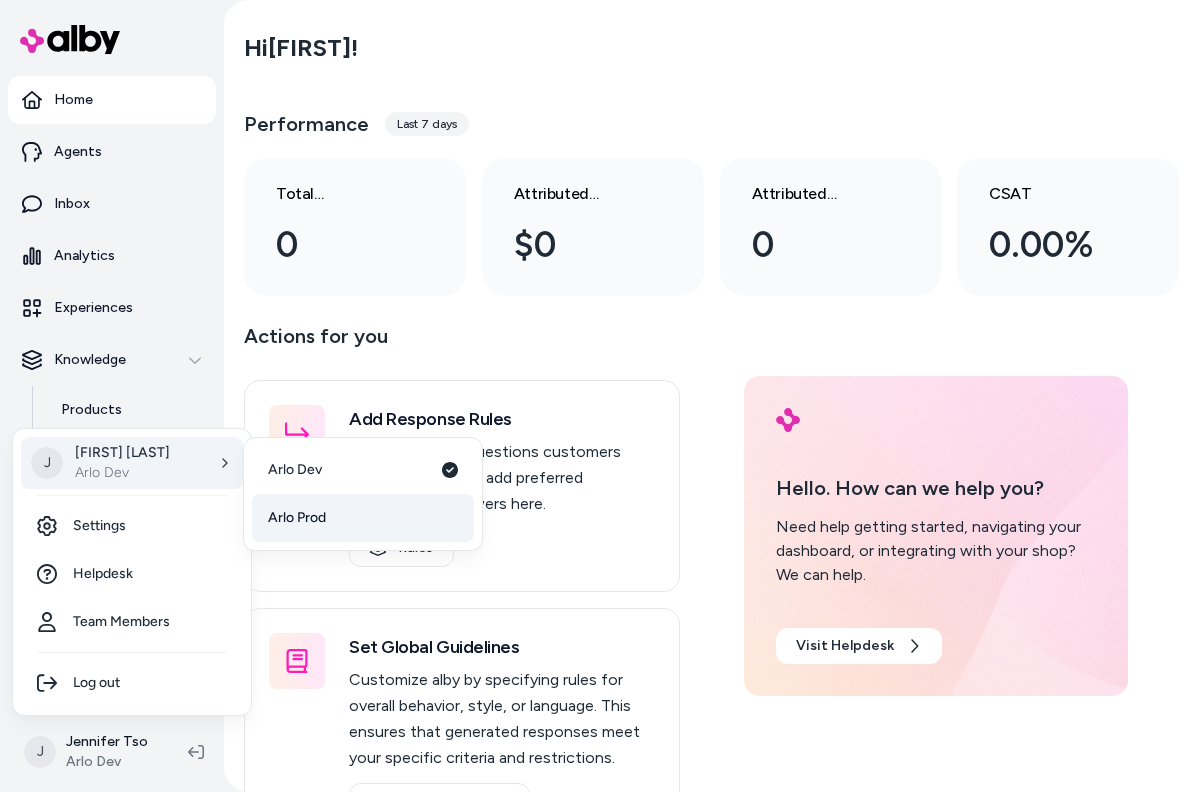click on "Arlo Prod" at bounding box center [363, 518] 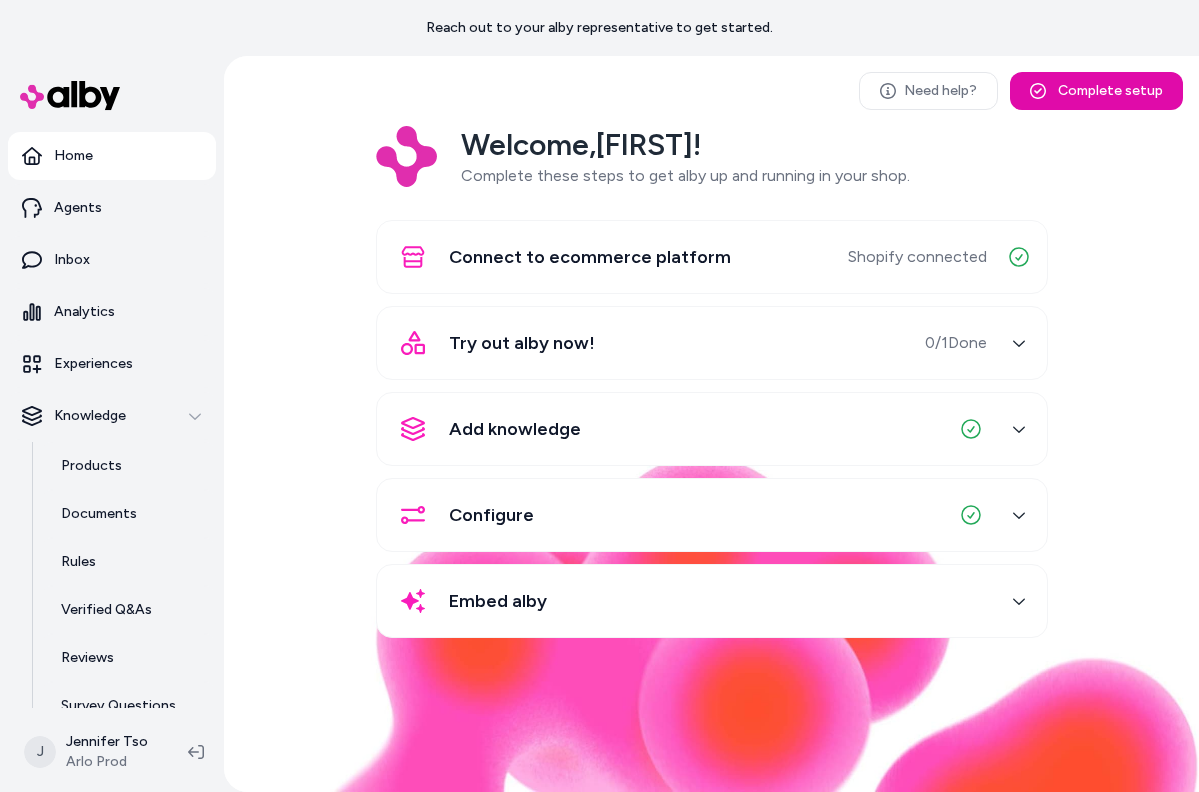 scroll, scrollTop: 0, scrollLeft: 0, axis: both 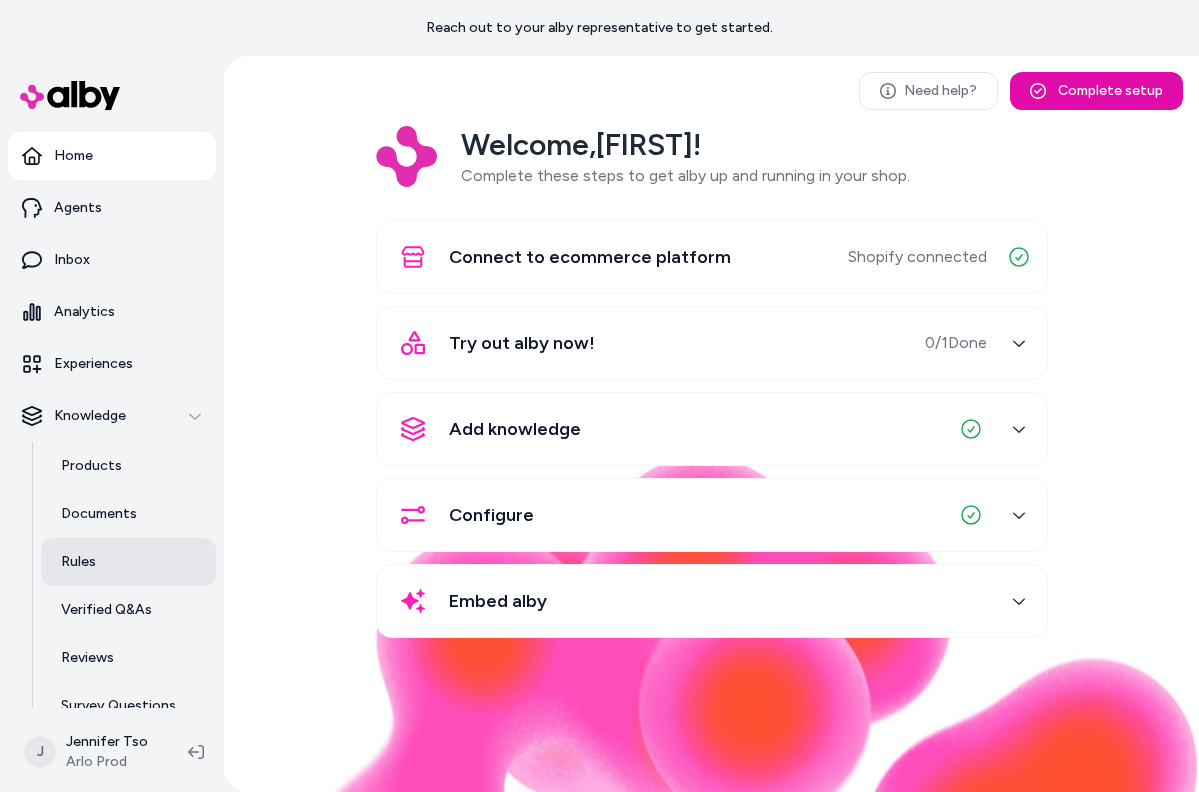 click on "Rules" at bounding box center [128, 562] 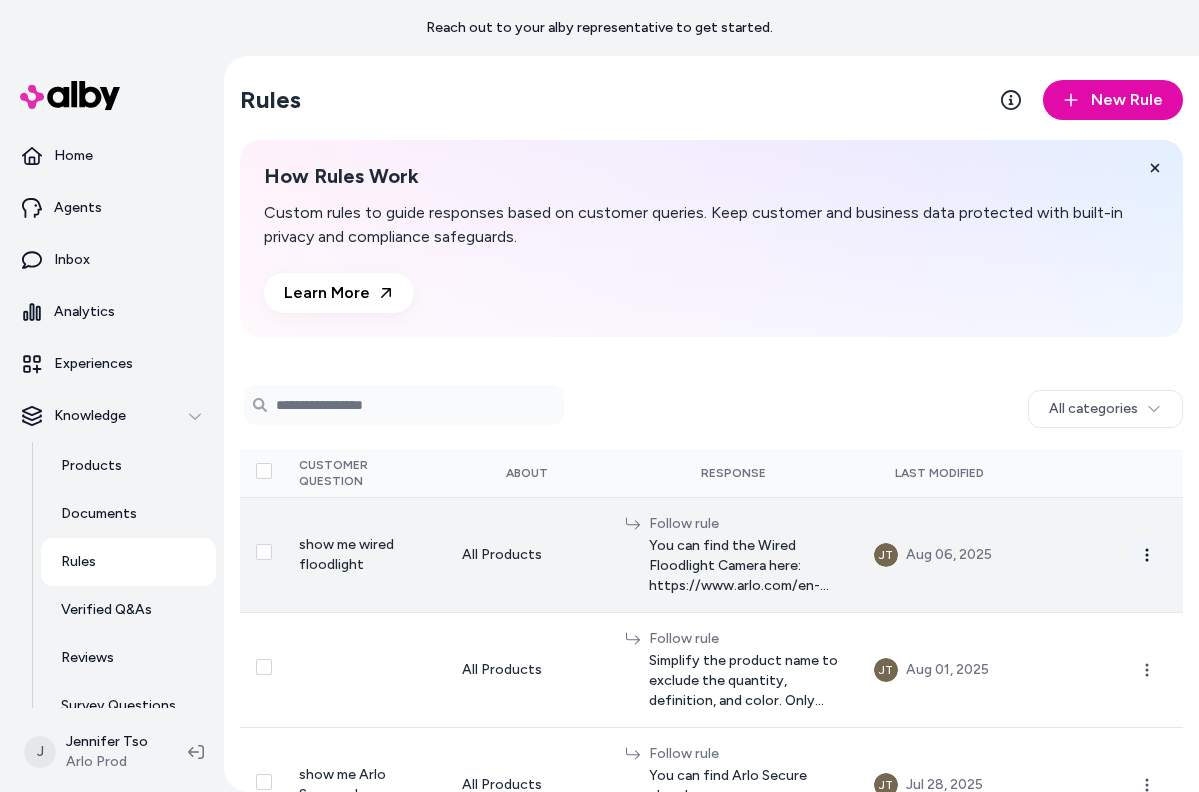 click 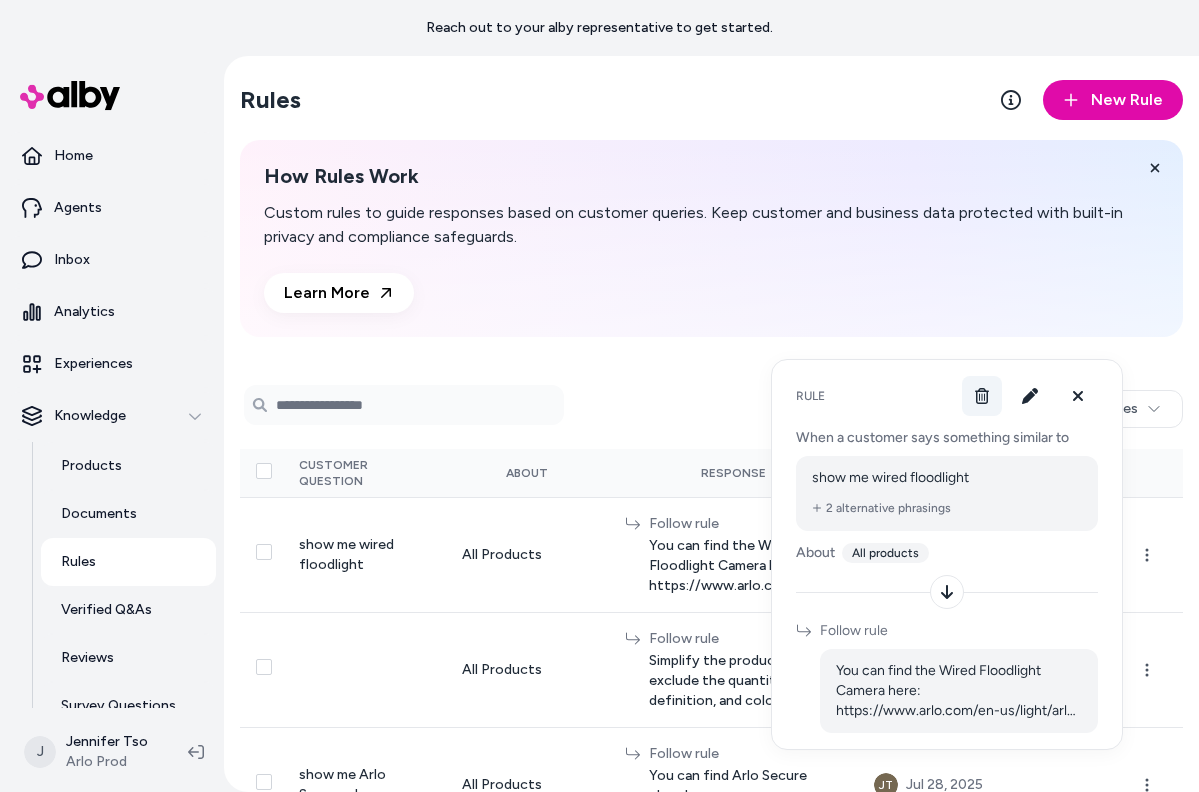 click 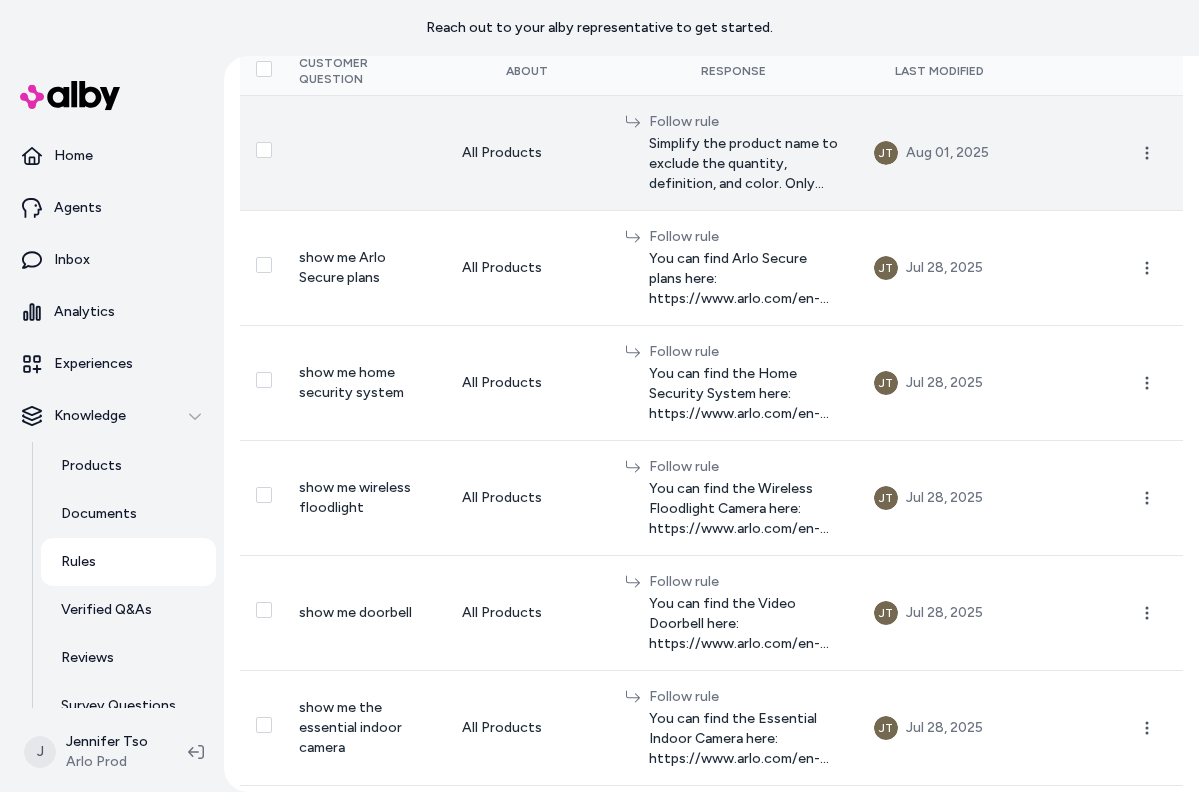 scroll, scrollTop: 407, scrollLeft: 0, axis: vertical 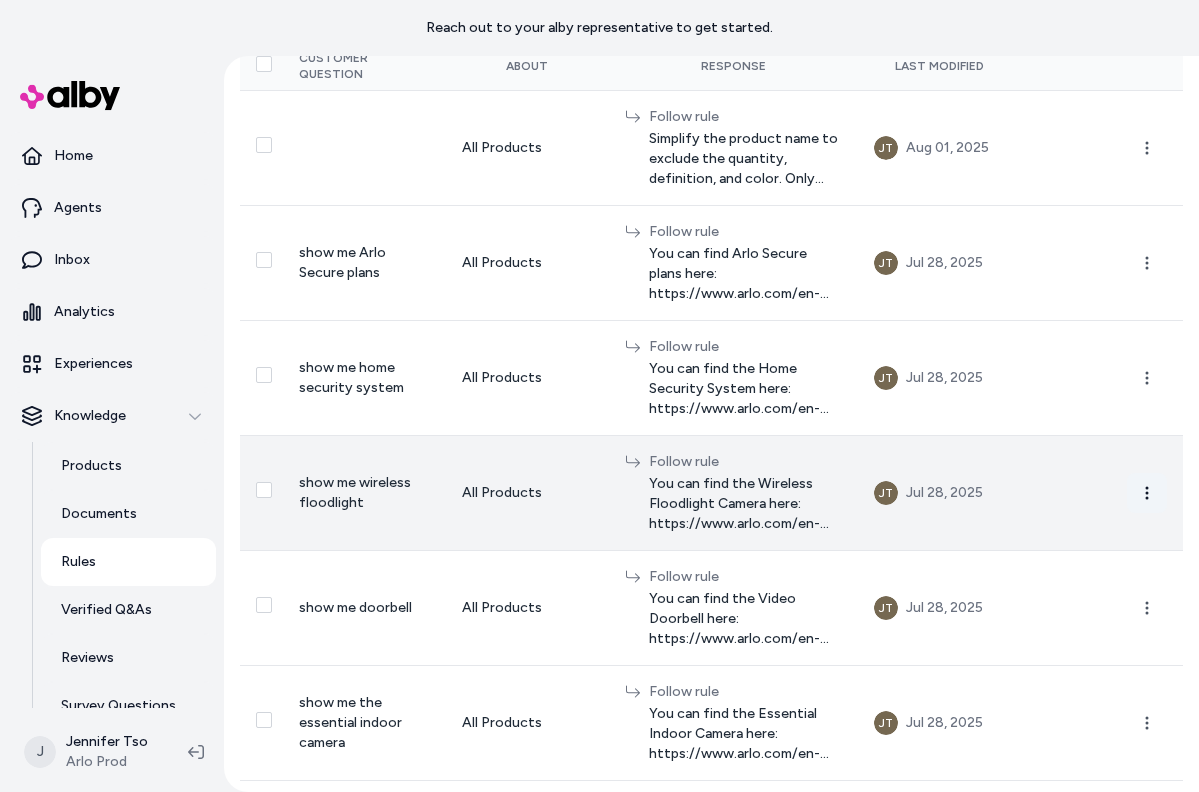 click 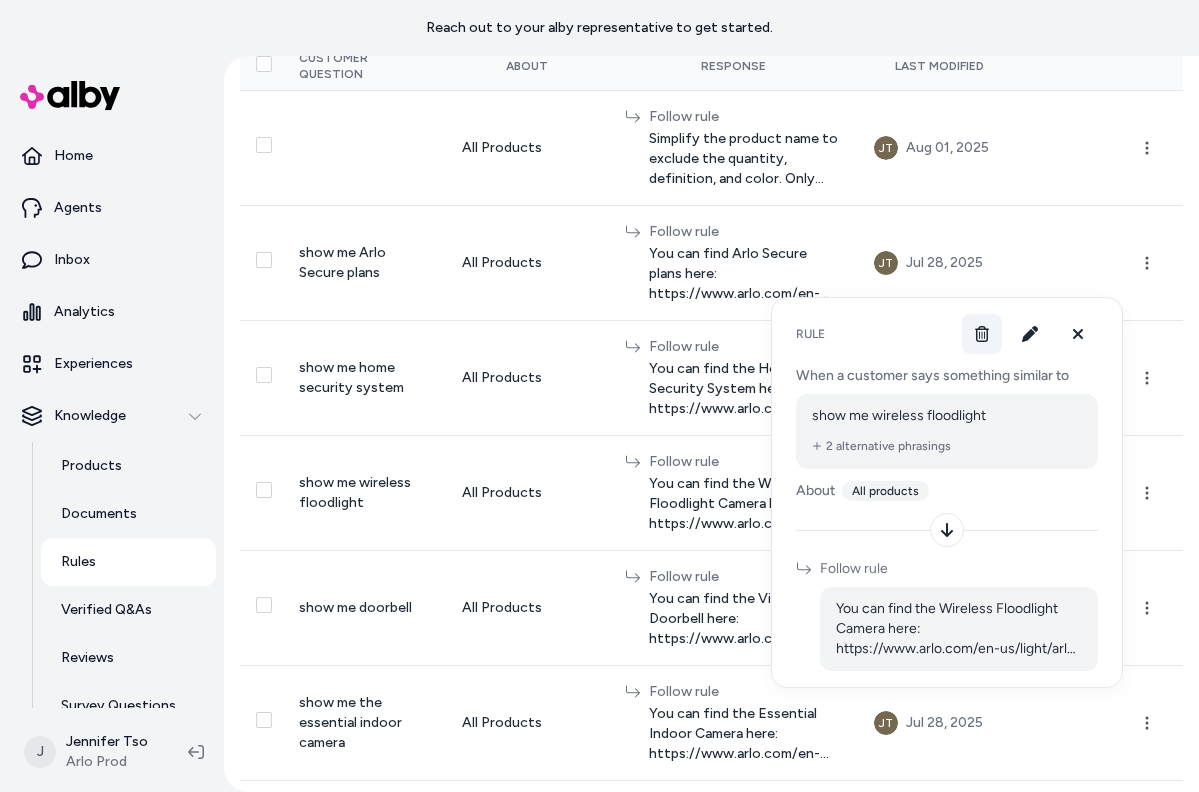click 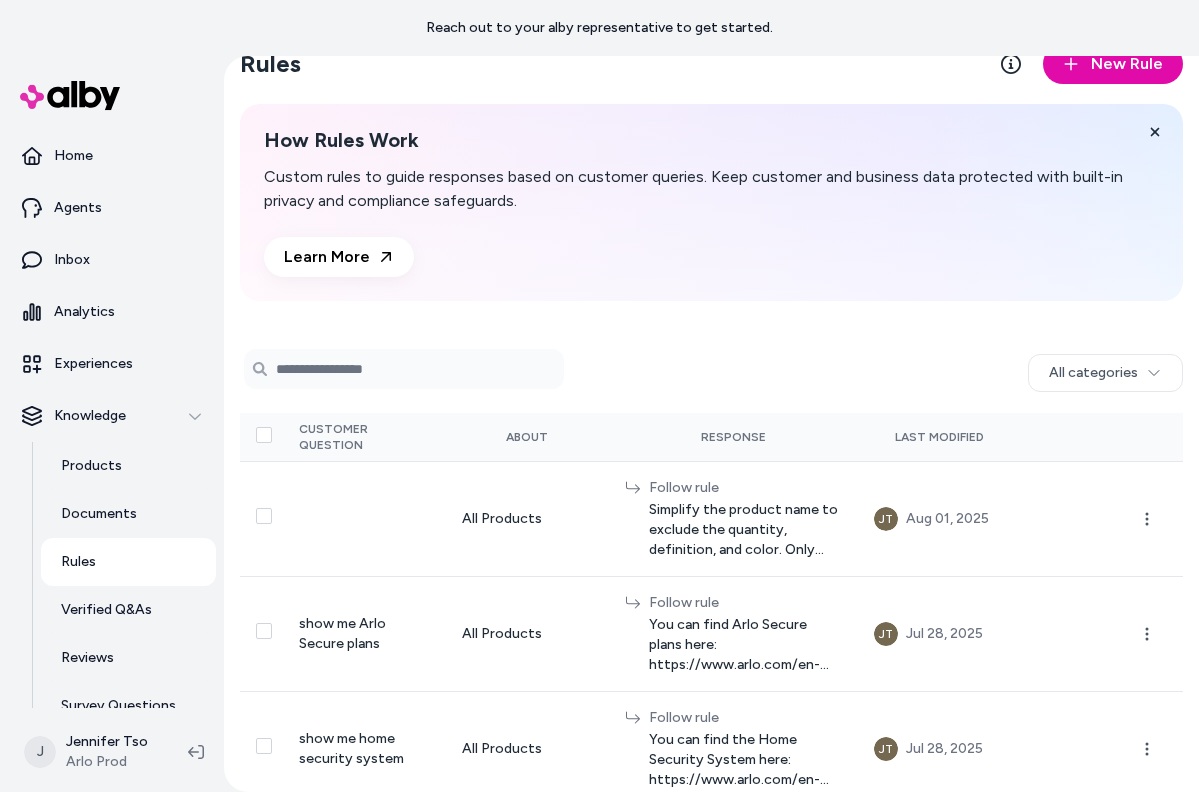 scroll, scrollTop: 0, scrollLeft: 0, axis: both 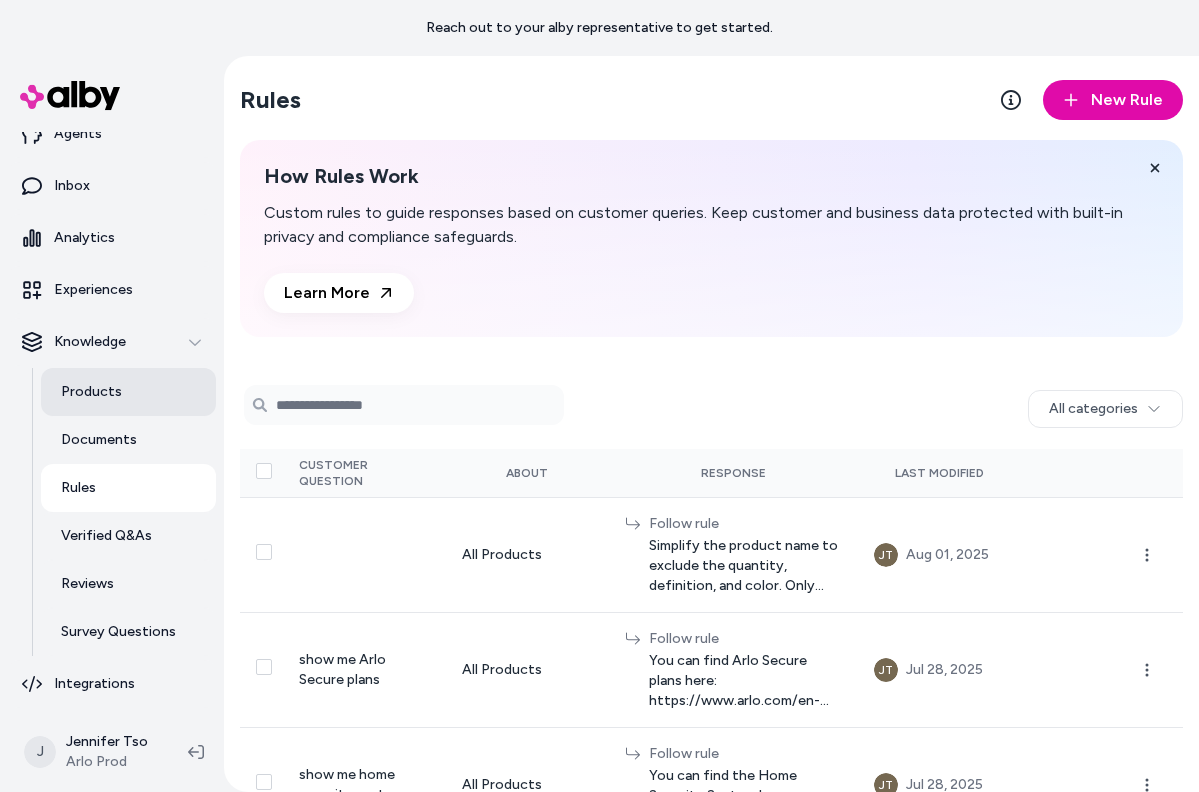 click on "Products" at bounding box center [91, 392] 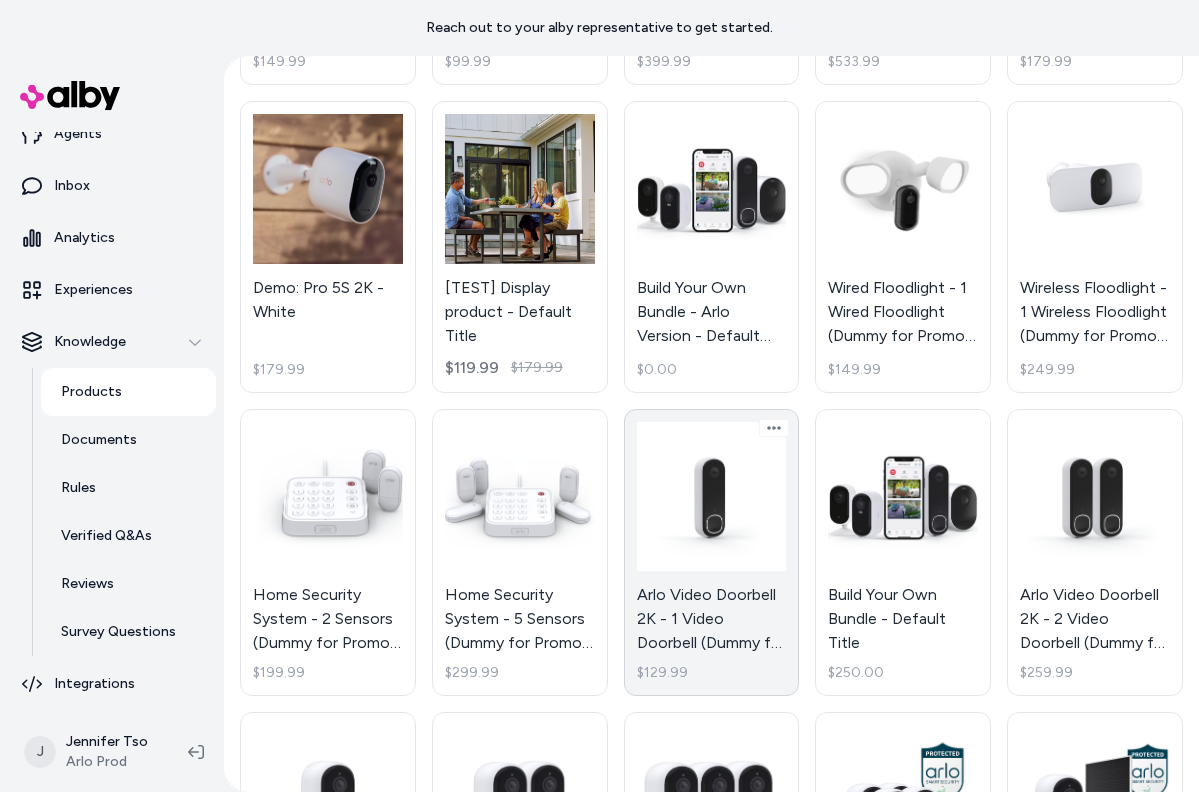 scroll, scrollTop: 455, scrollLeft: 0, axis: vertical 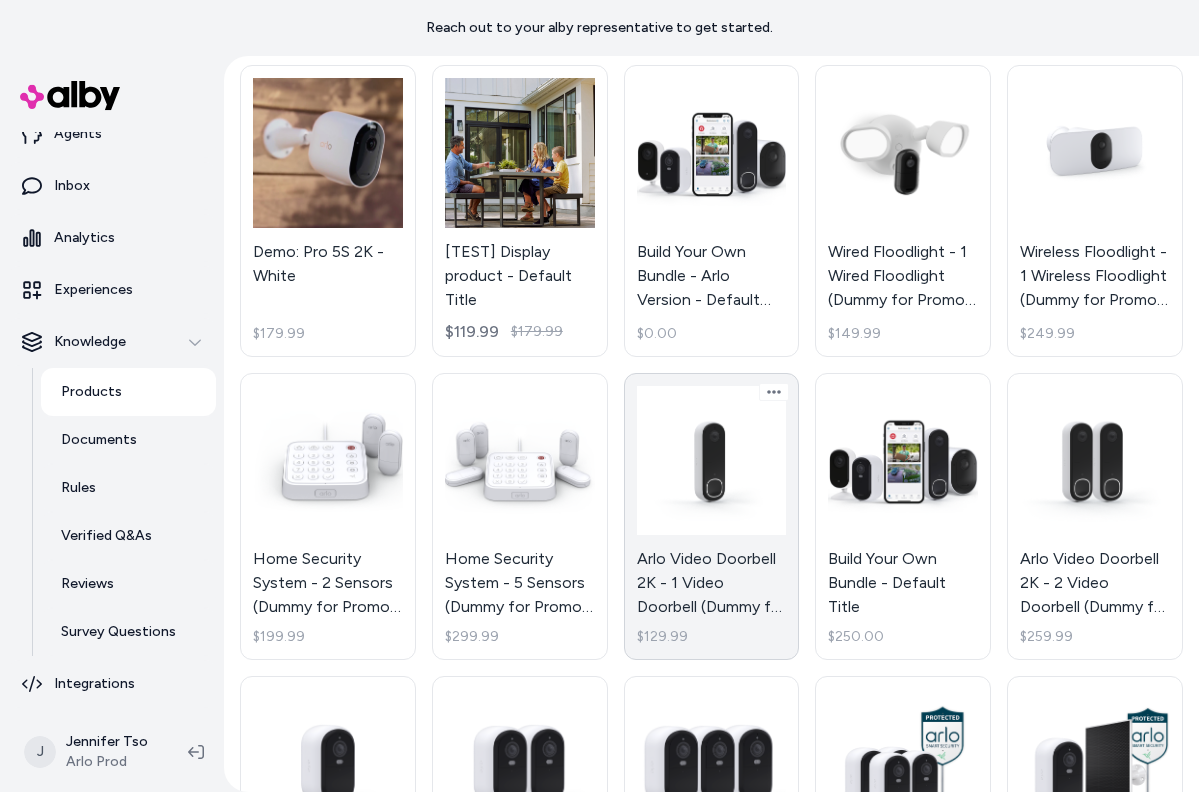 click on "Arlo Video Doorbell 2K - 1 Video Doorbell (Dummy for Promo Page) - Default Title $129.99" at bounding box center [712, 517] 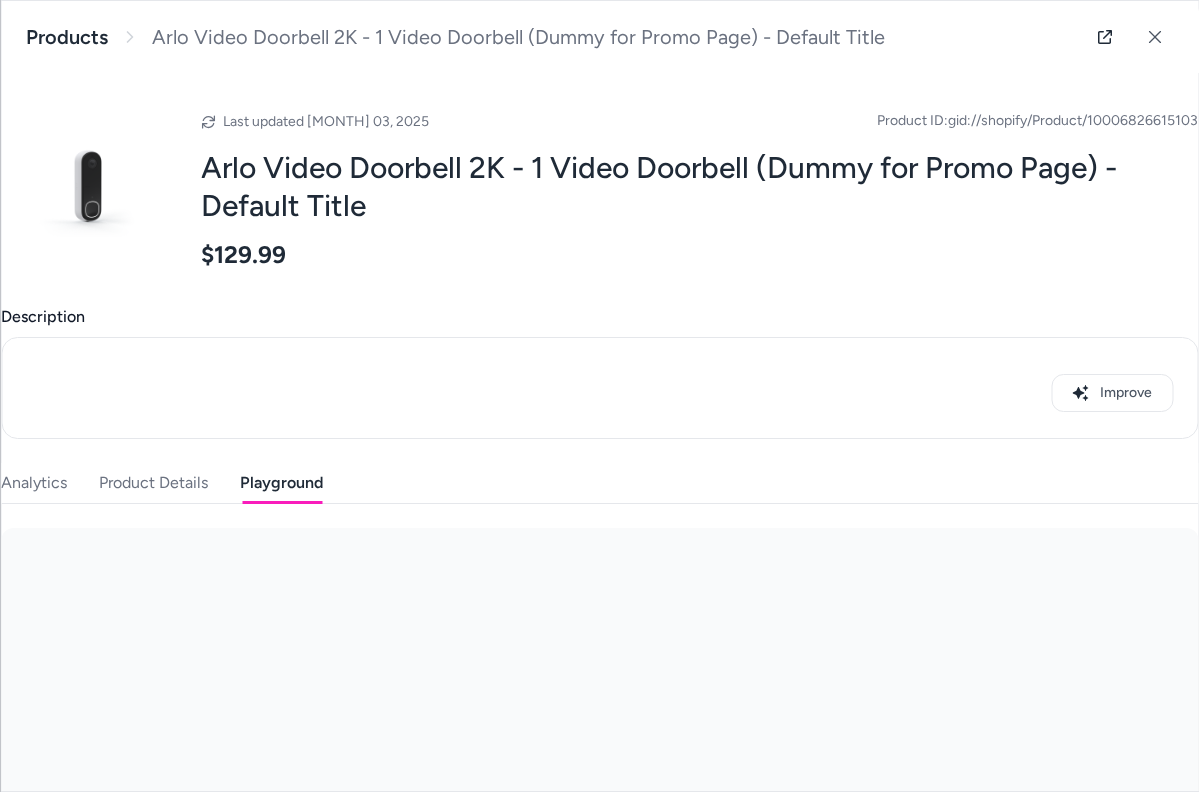 click on "Playground" at bounding box center (281, 483) 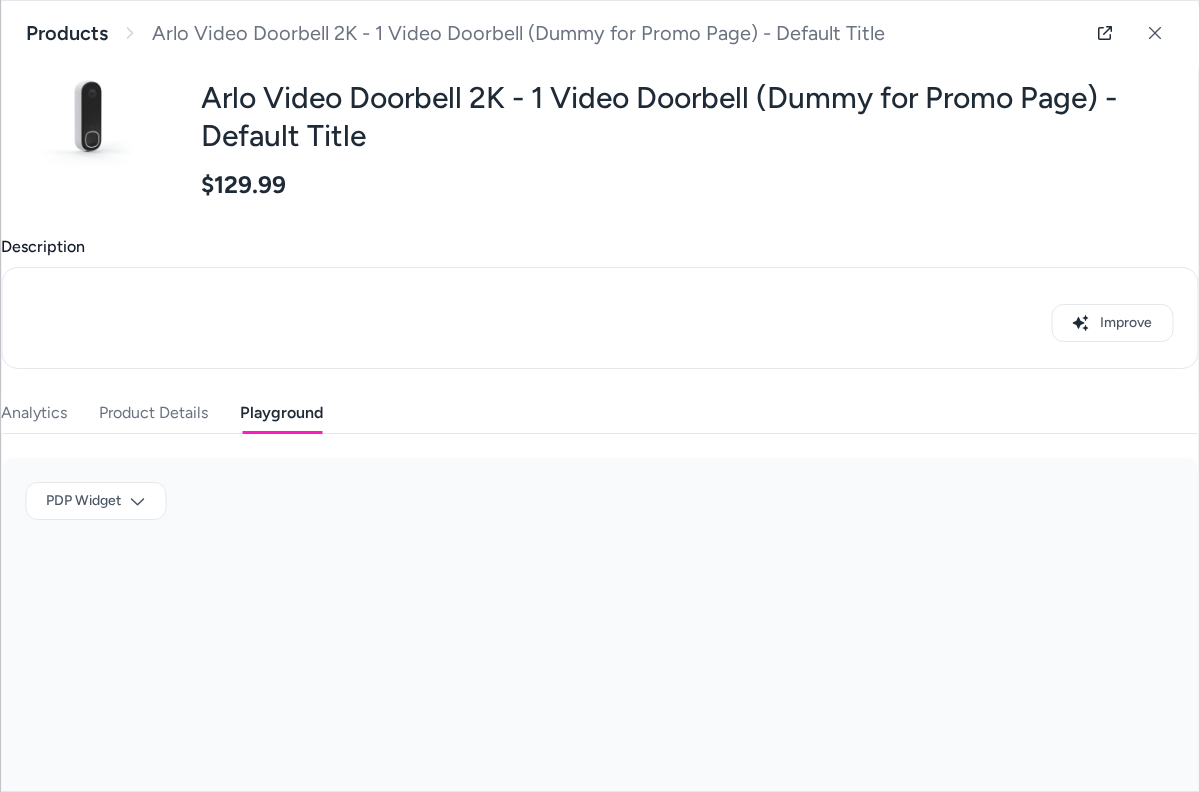 scroll, scrollTop: 169, scrollLeft: 0, axis: vertical 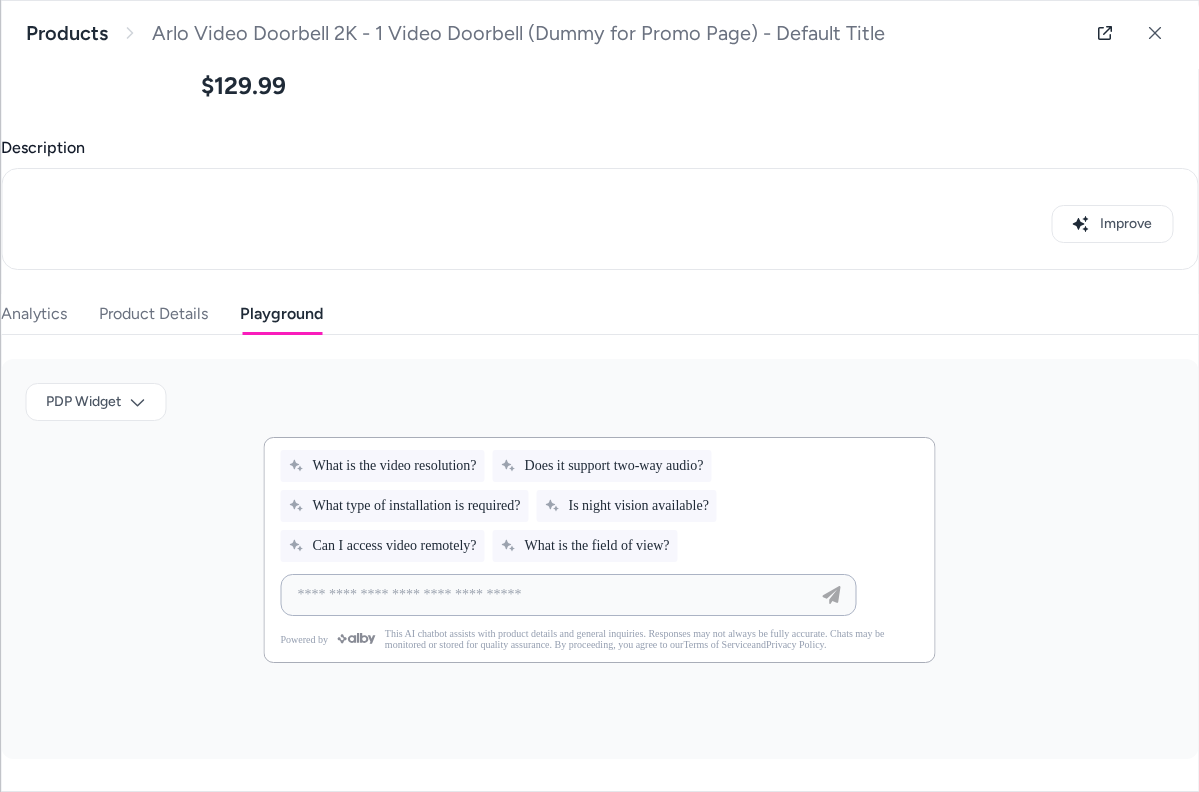 click at bounding box center (549, 595) 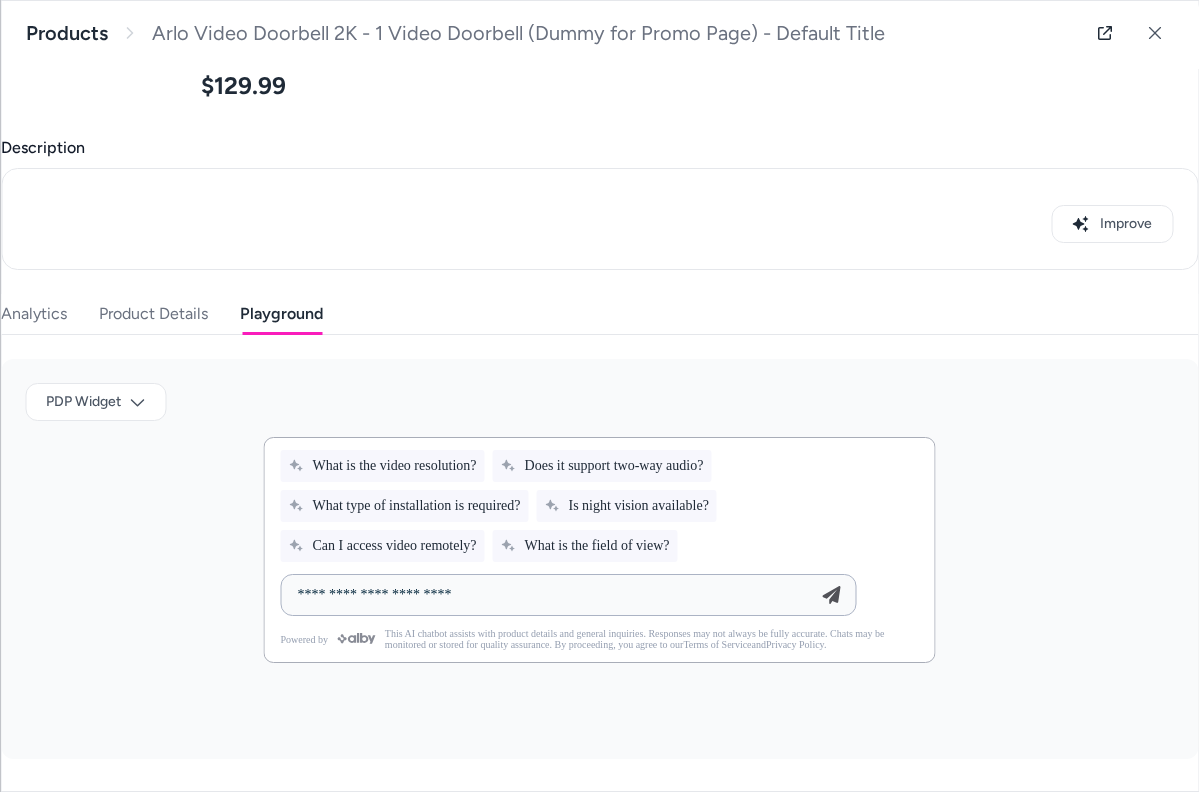 type on "**********" 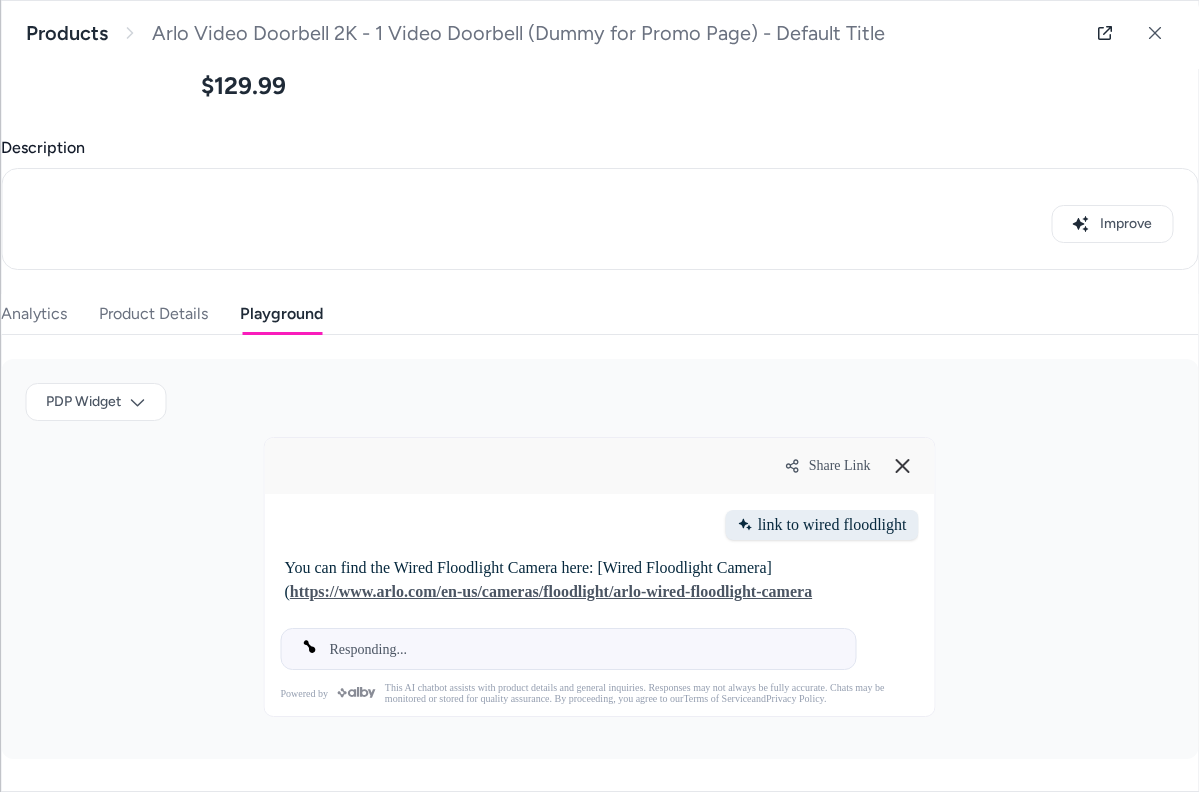 type 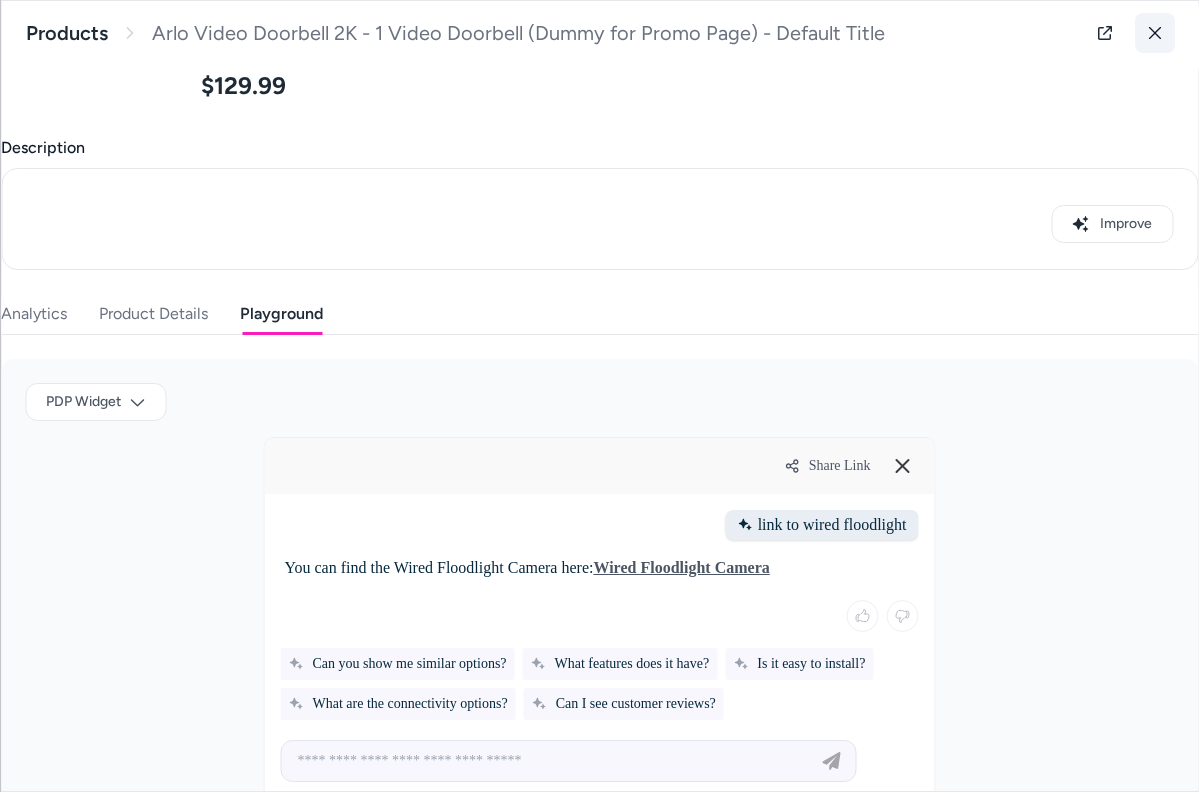 click 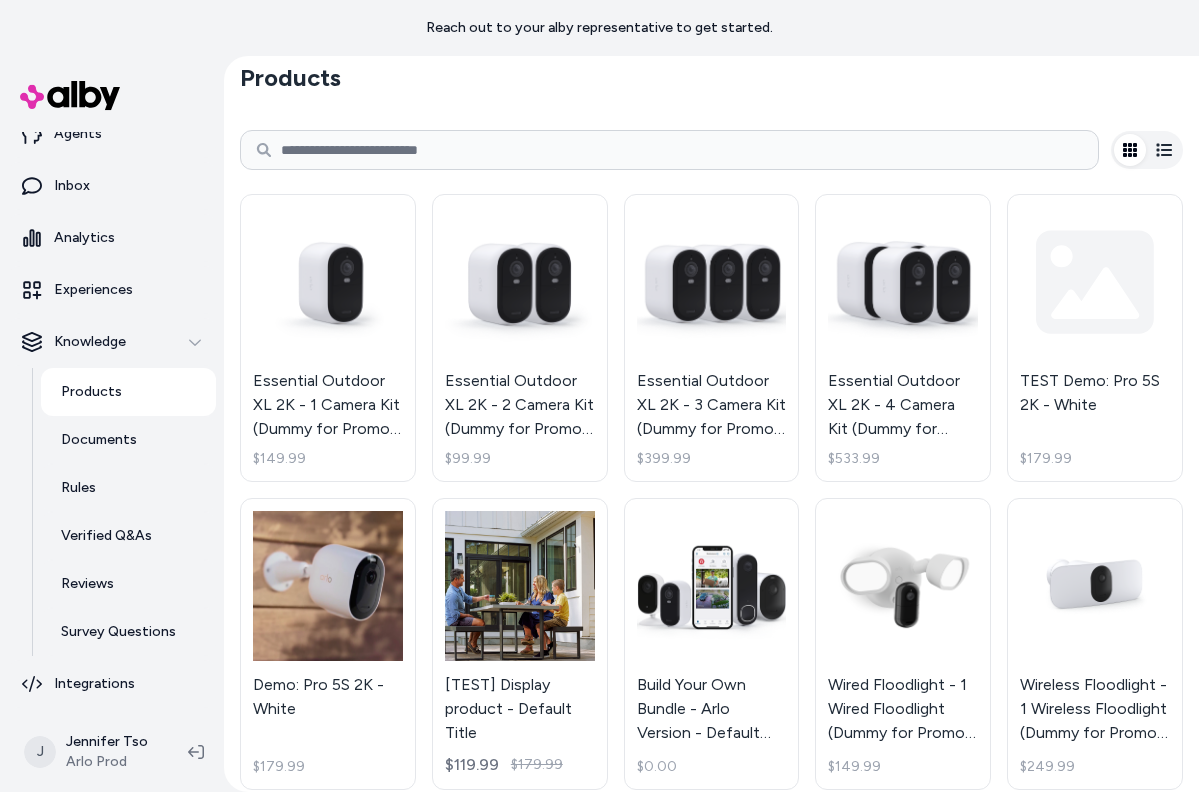 scroll, scrollTop: 0, scrollLeft: 0, axis: both 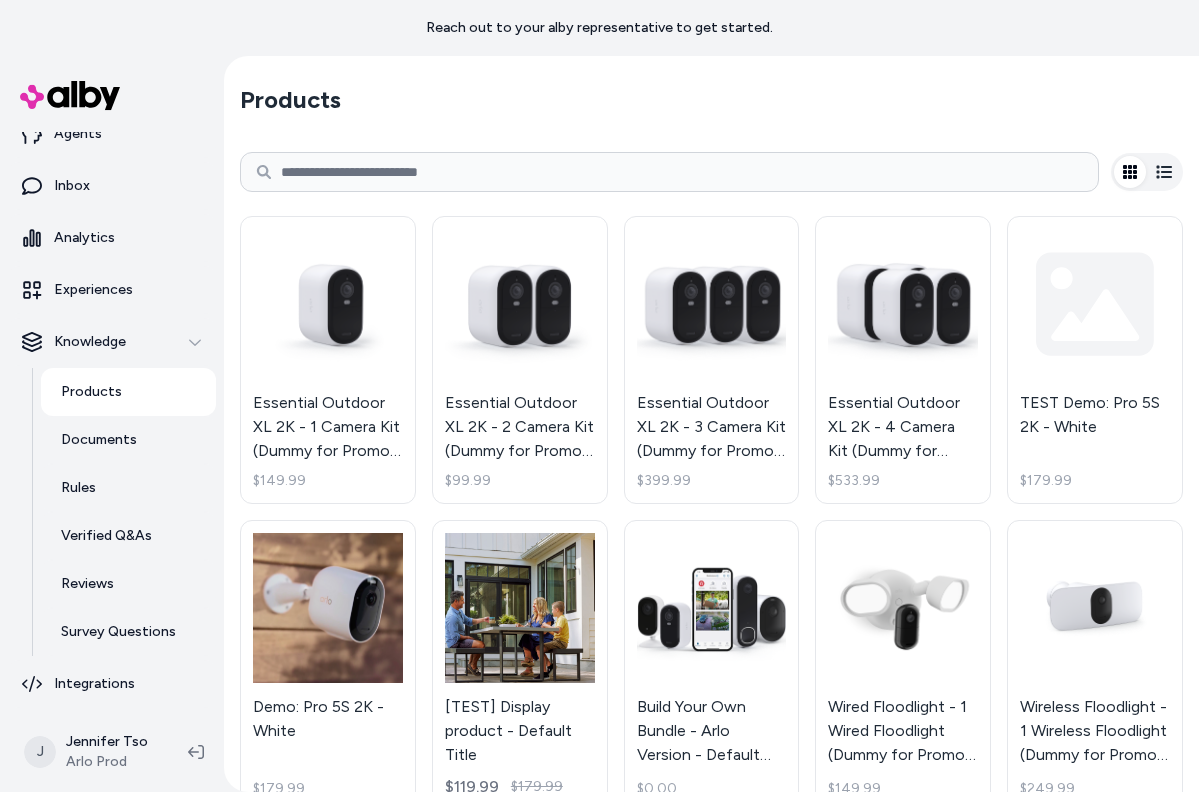 click at bounding box center (669, 172) 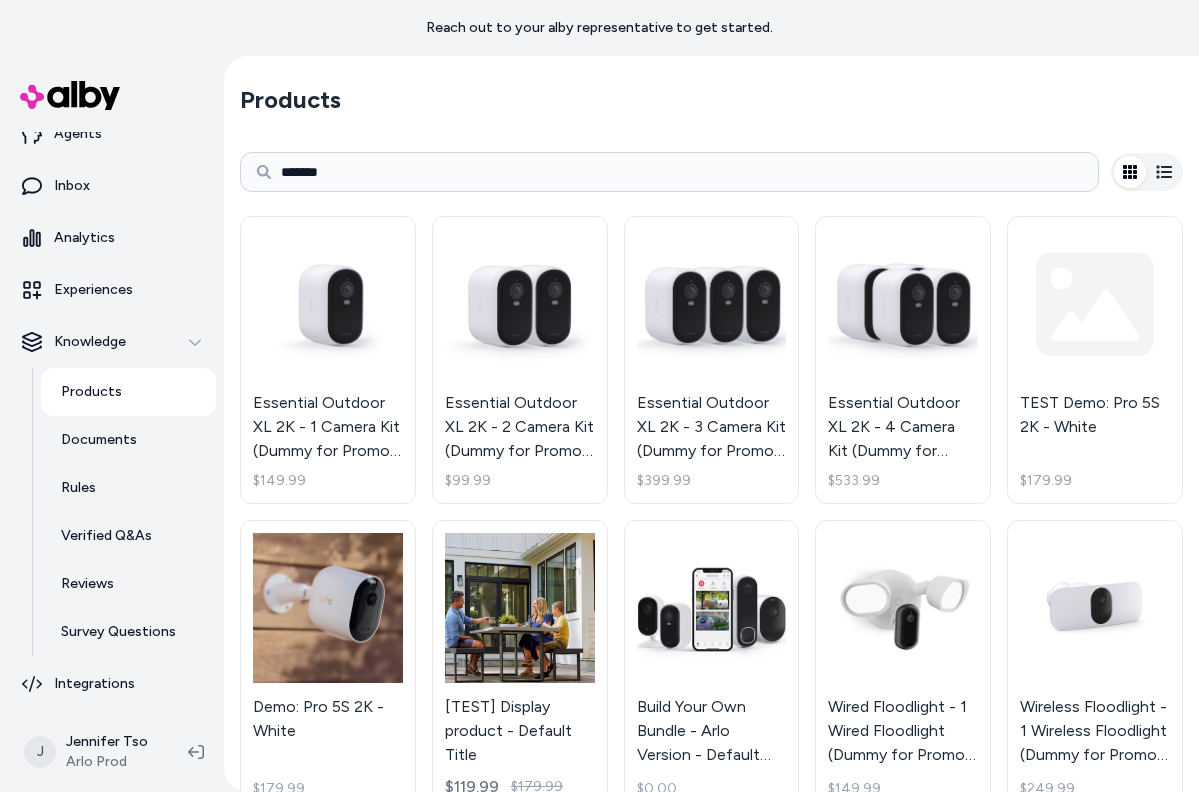 type on "*******" 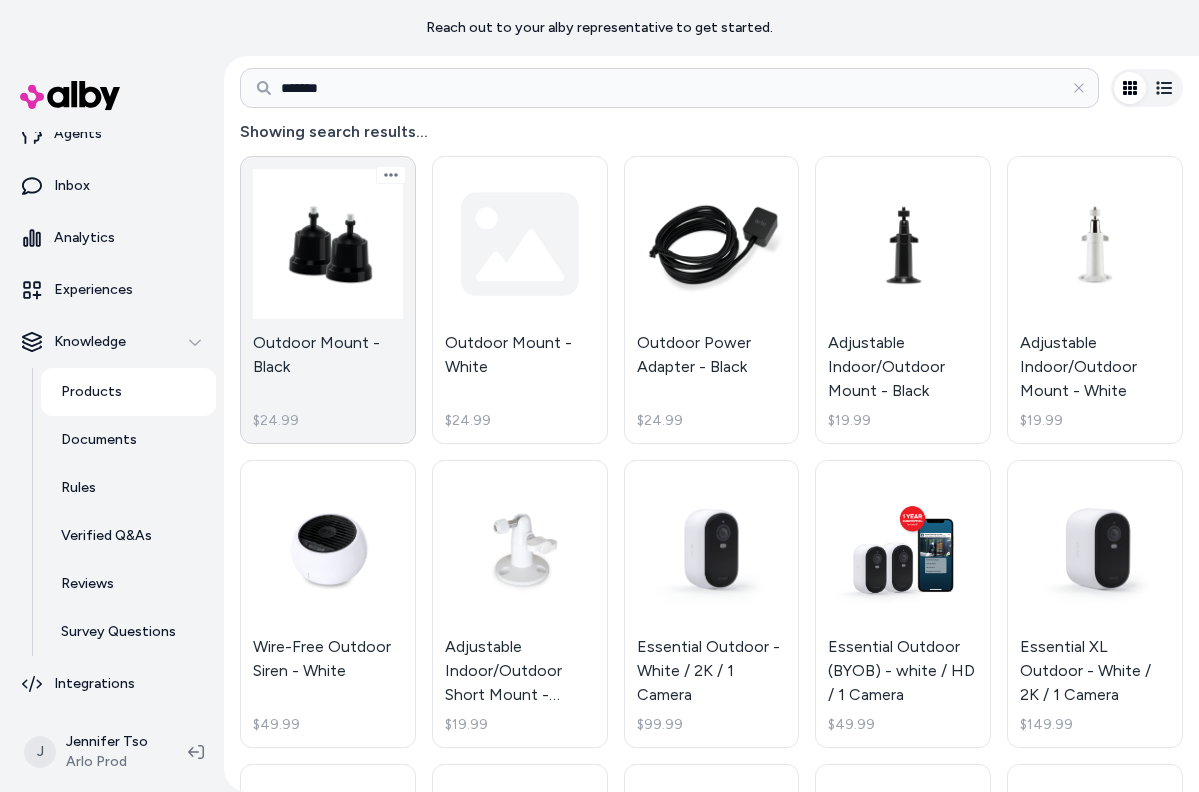 scroll, scrollTop: 39, scrollLeft: 0, axis: vertical 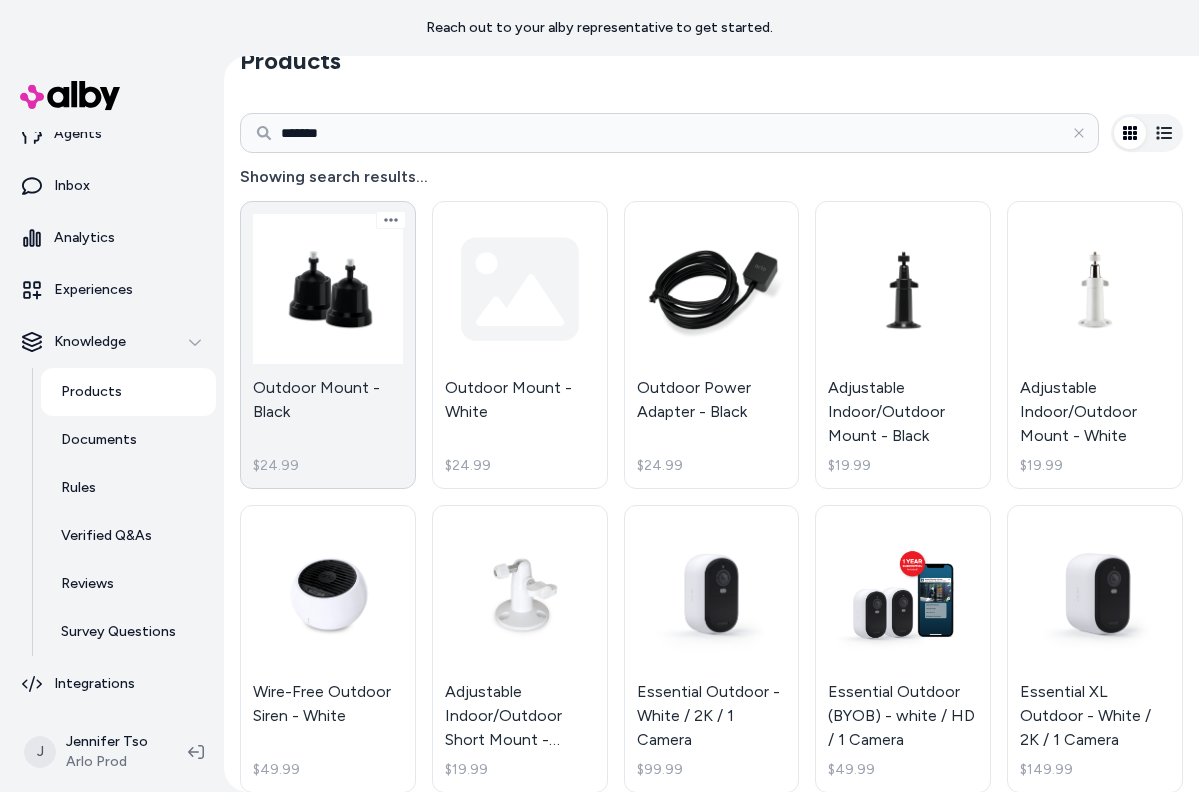 click on "Outdoor Mount - Black $24.99" at bounding box center [328, 345] 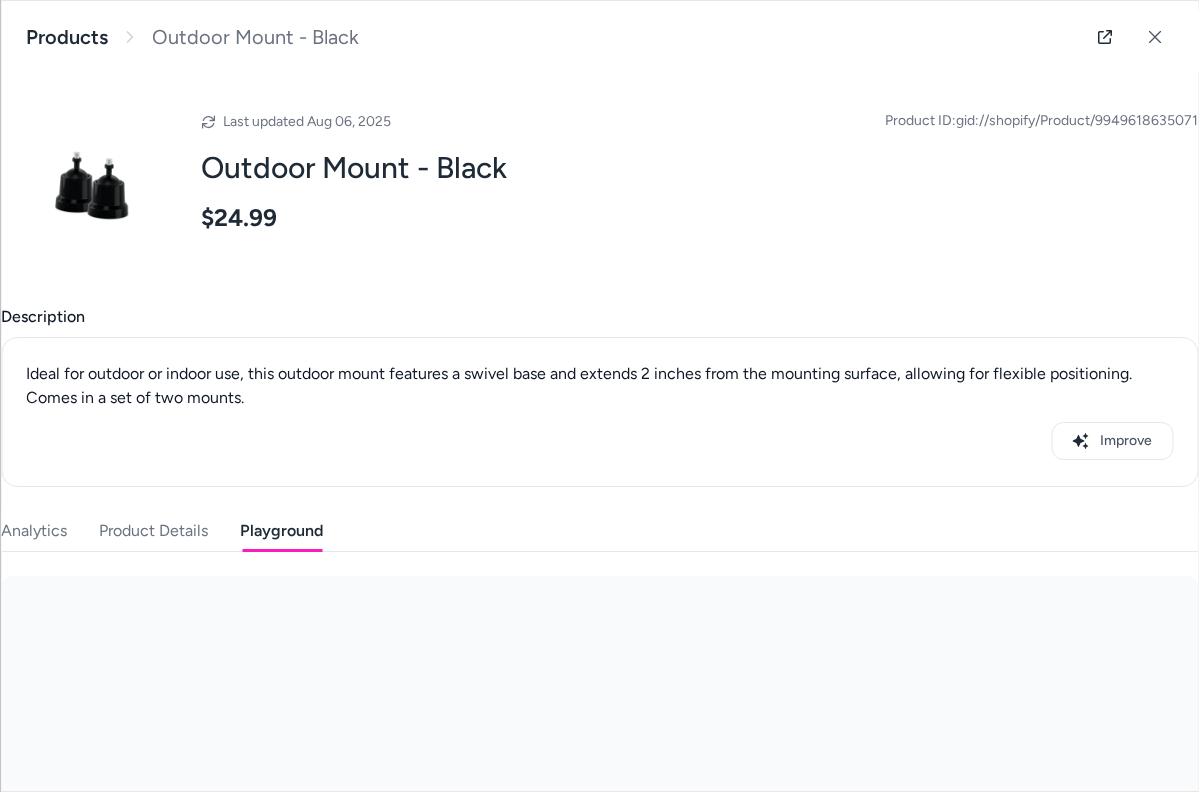 click on "Playground" at bounding box center [281, 531] 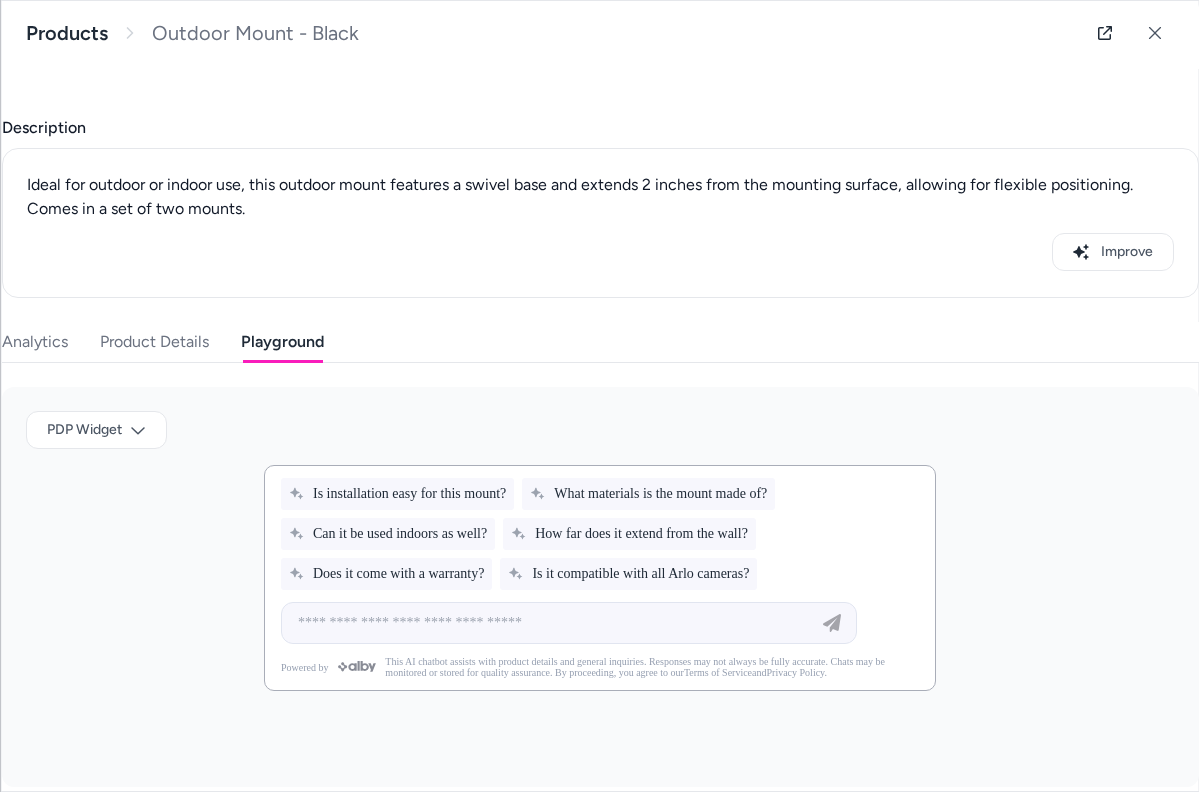 scroll, scrollTop: 217, scrollLeft: 0, axis: vertical 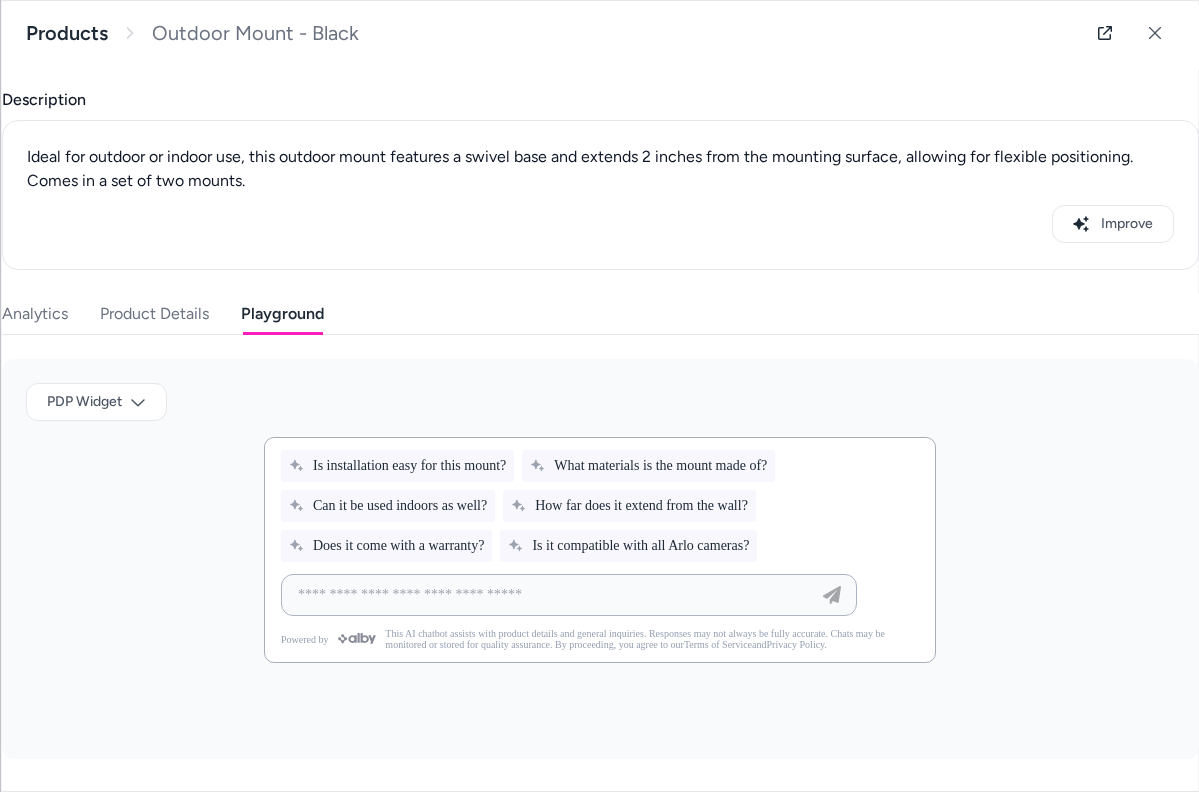 click at bounding box center (549, 595) 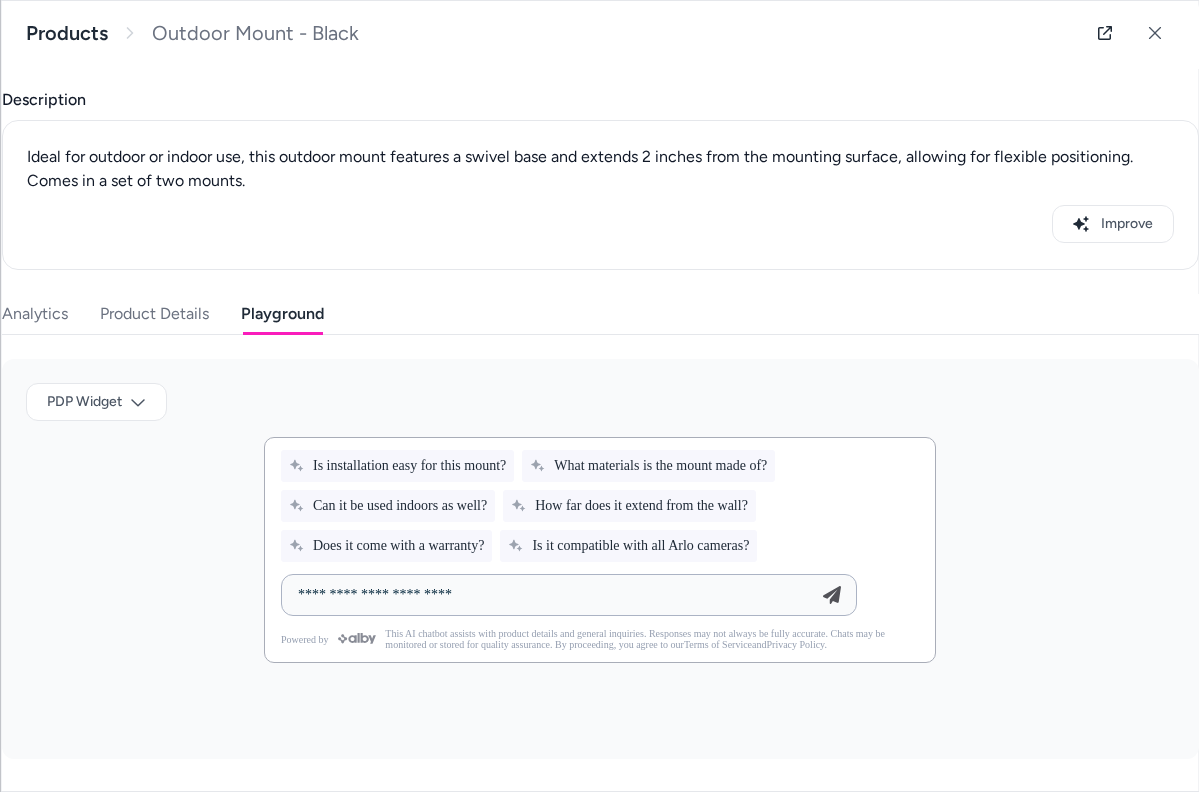 type on "**********" 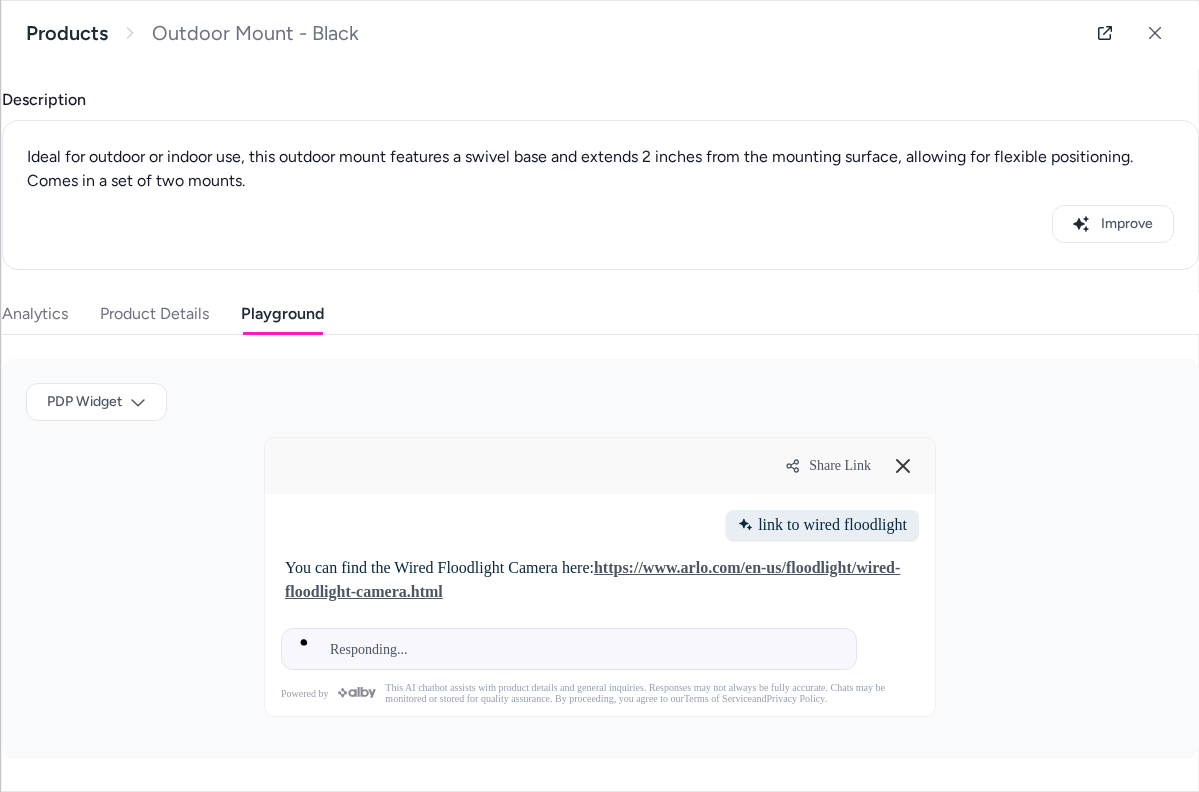 type 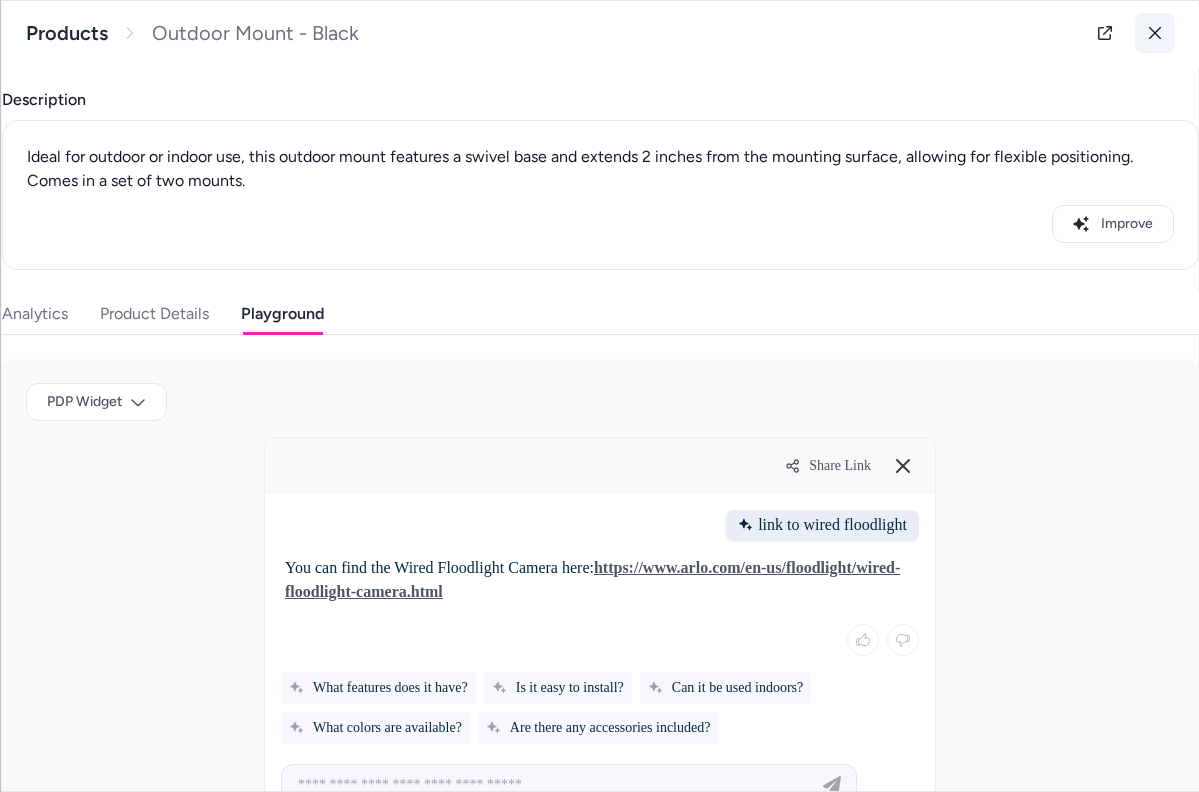 click at bounding box center [1154, 33] 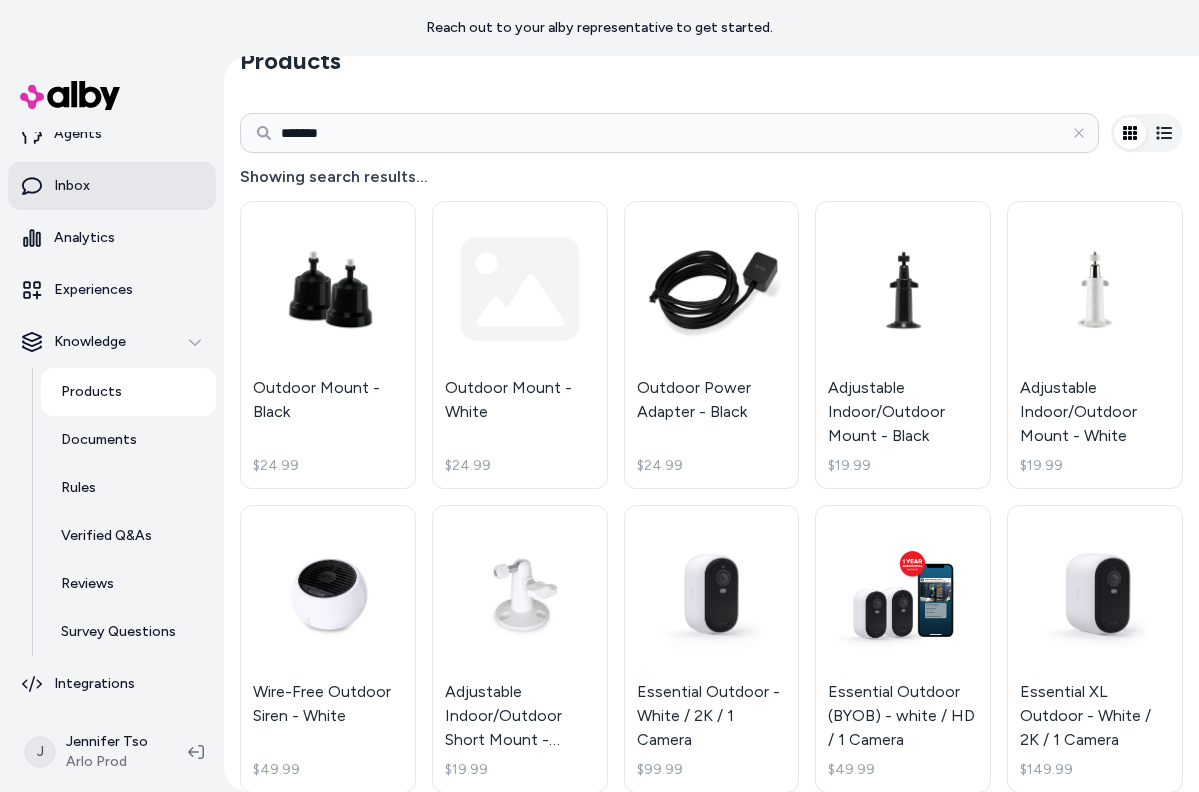 click on "Inbox" at bounding box center [72, 186] 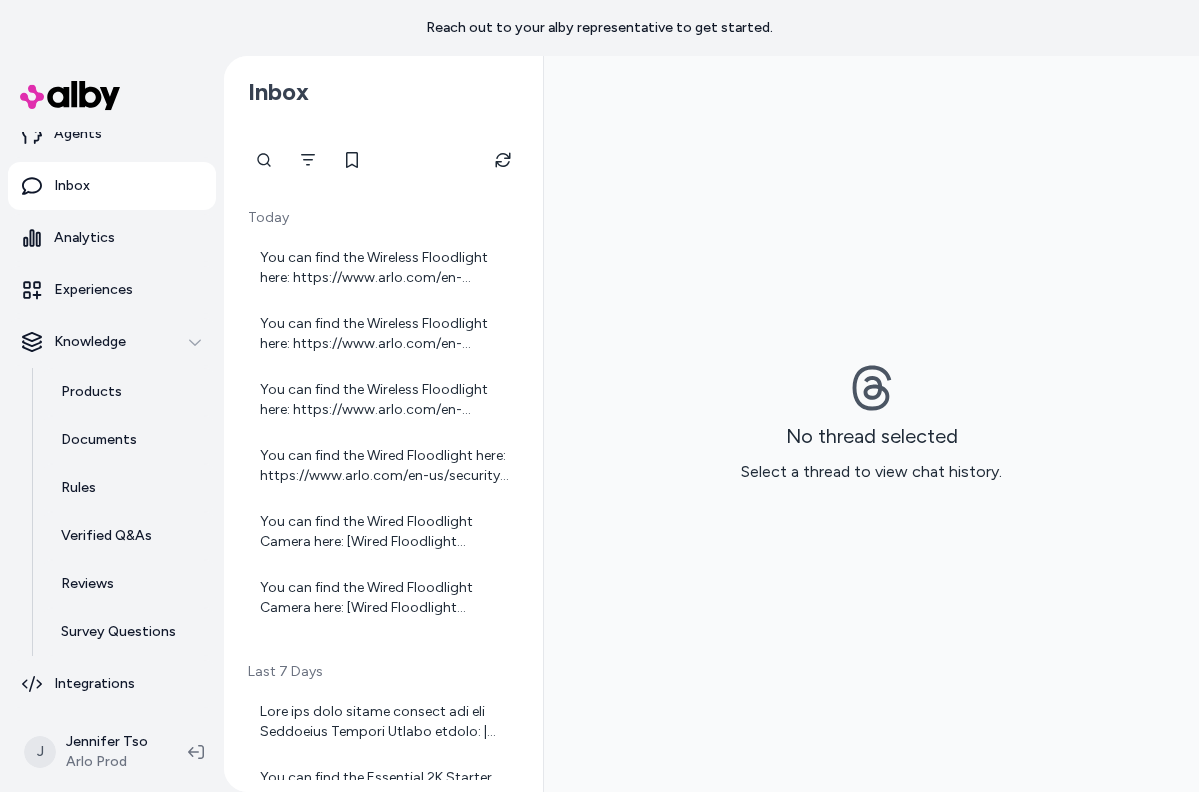 click on "You can find the Wireless Floodlight here: https://www.arlo.com/en-us/security-lights/wireless-floodlight/arlo-wireless-floodlight.html" at bounding box center [383, 268] 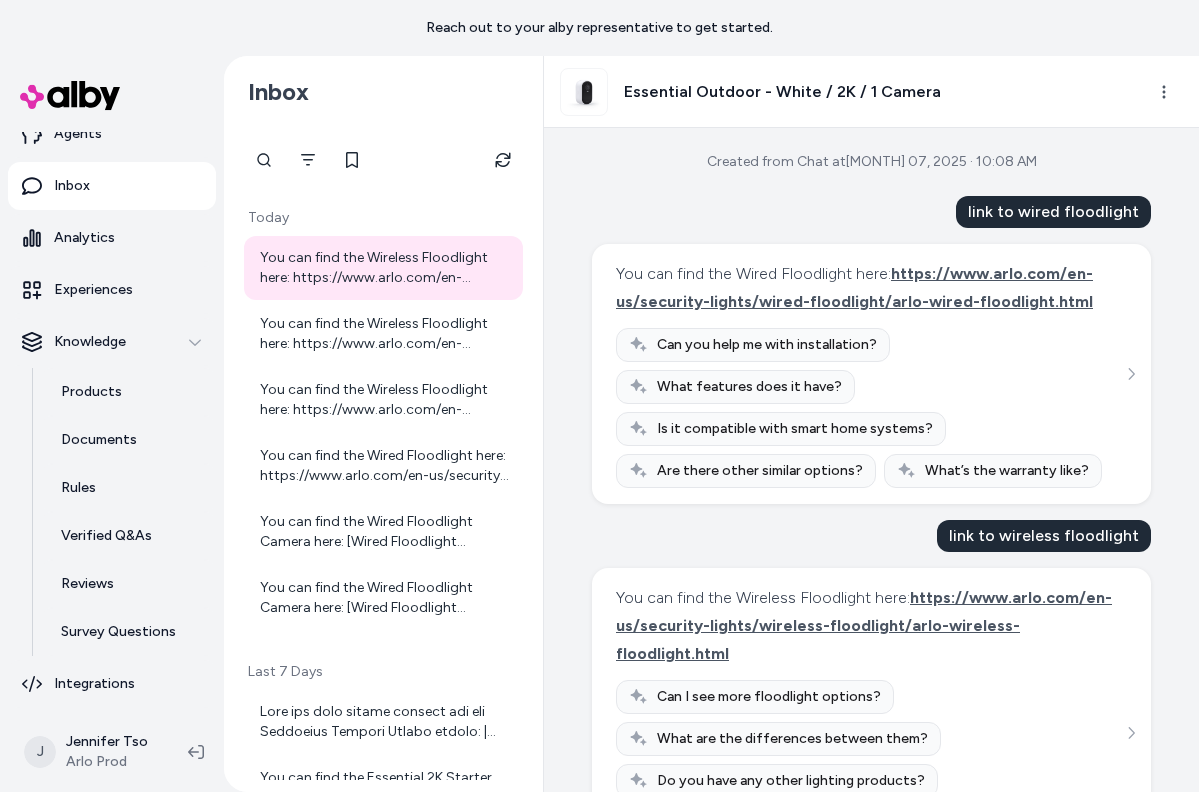 scroll, scrollTop: 60, scrollLeft: 0, axis: vertical 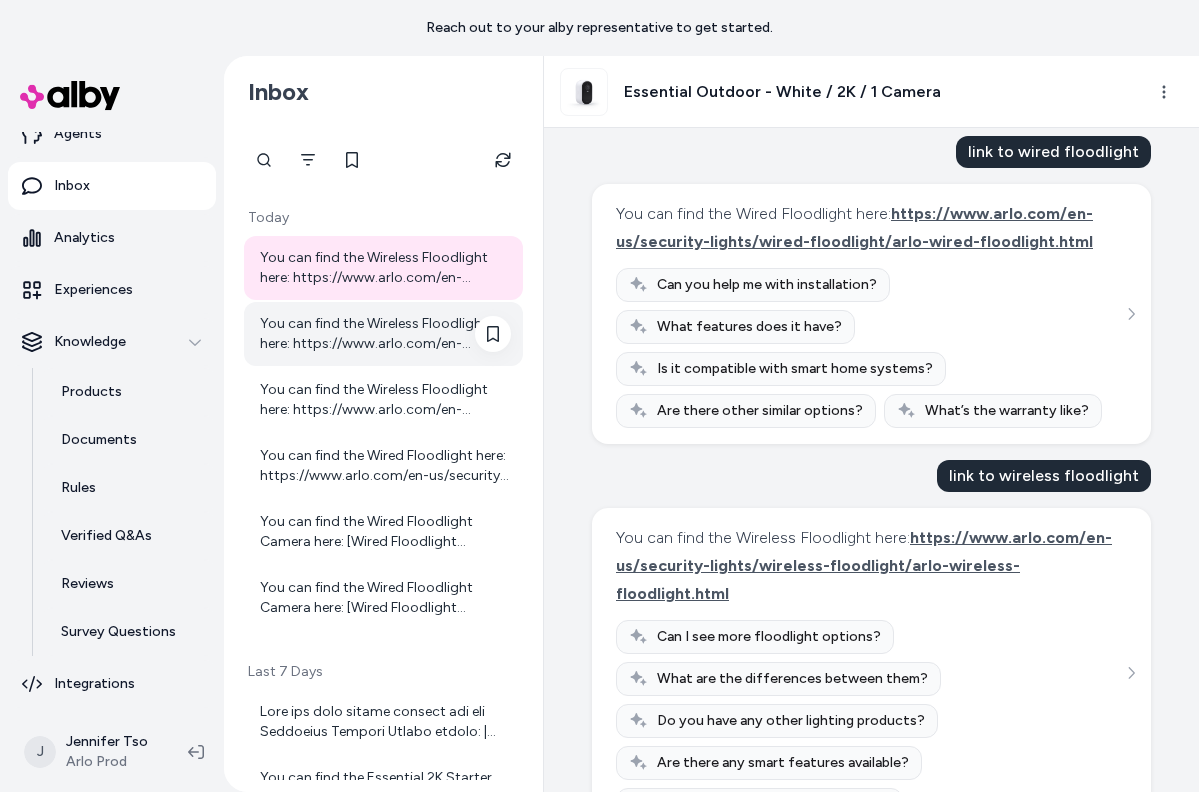 click on "You can find the Wireless Floodlight here: https://www.arlo.com/en-us/floodlight/arlo-wireless-floodlight.html" at bounding box center [385, 334] 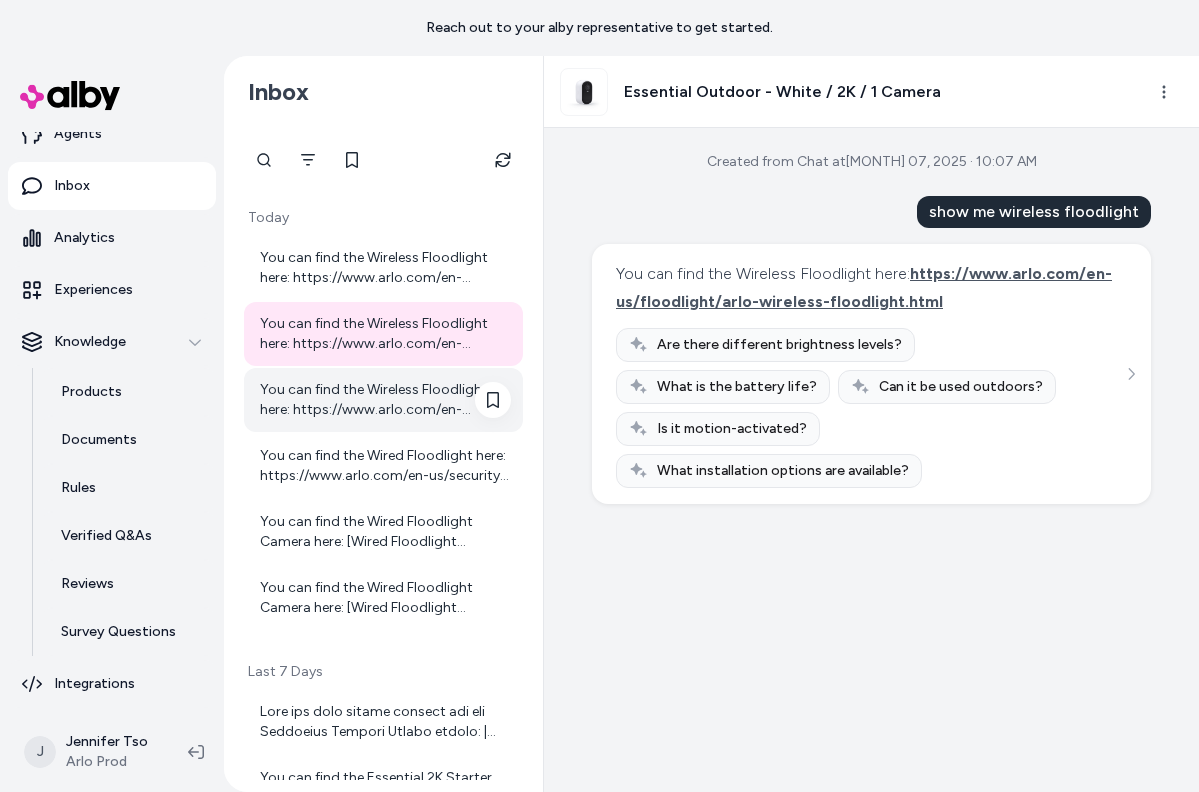 click on "You can find the Wireless Floodlight here: https://www.arlo.com/en-us/cameras/floodlight/arlo-wireless-floodlight.html" at bounding box center [385, 400] 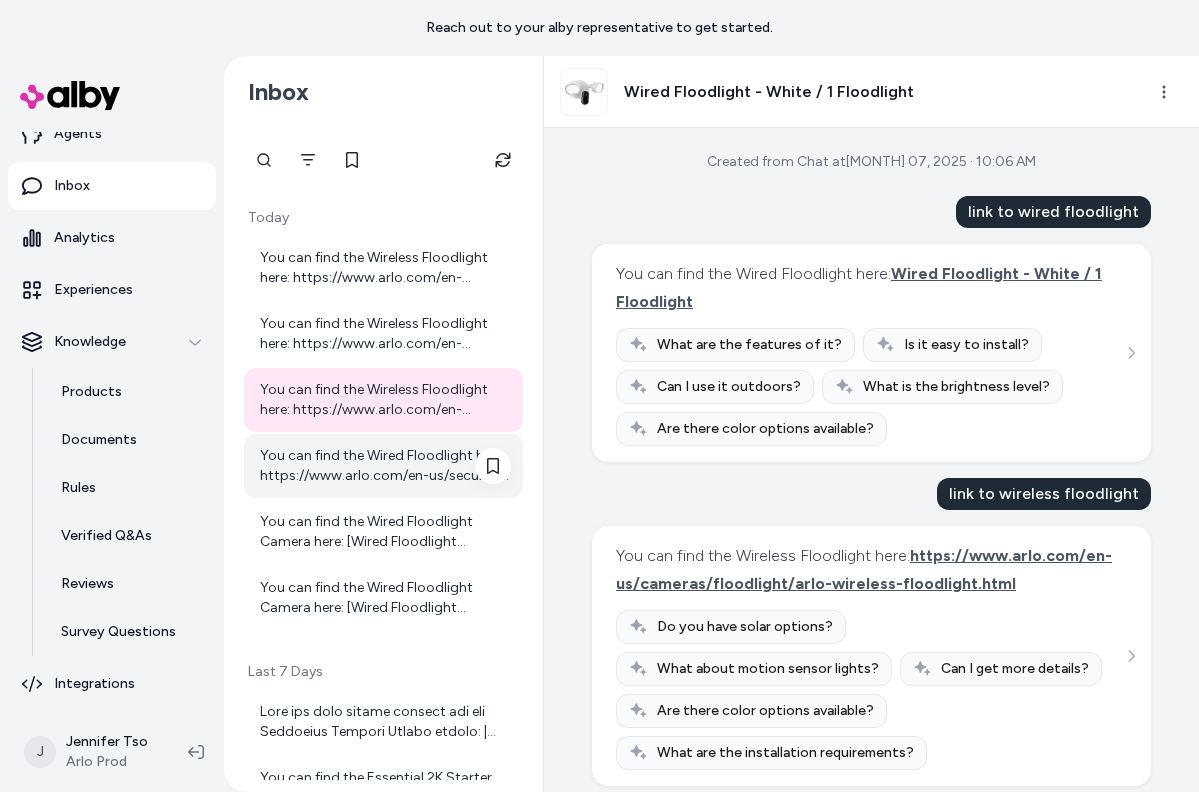 click on "You can find the Wired Floodlight here: https://www.arlo.com/en-us/security-lights/arlo-wired-floodlight.html" at bounding box center (385, 466) 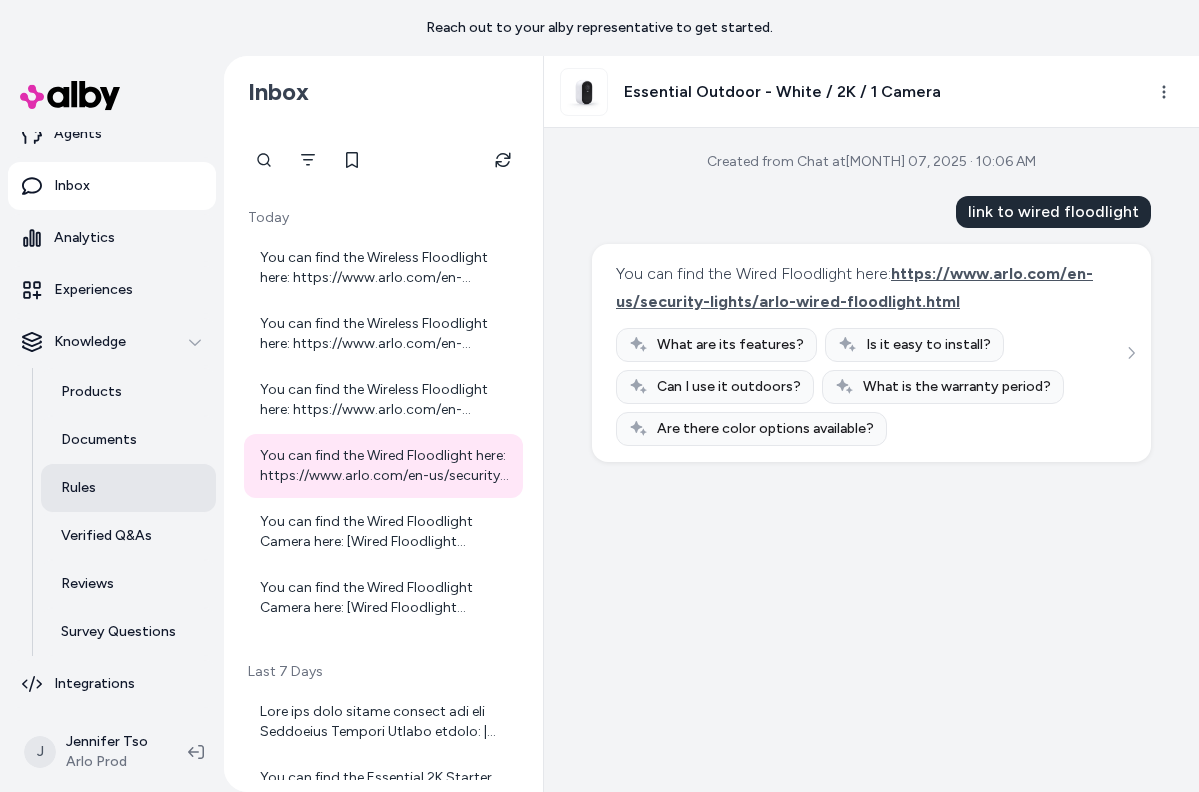 click on "Rules" at bounding box center (78, 488) 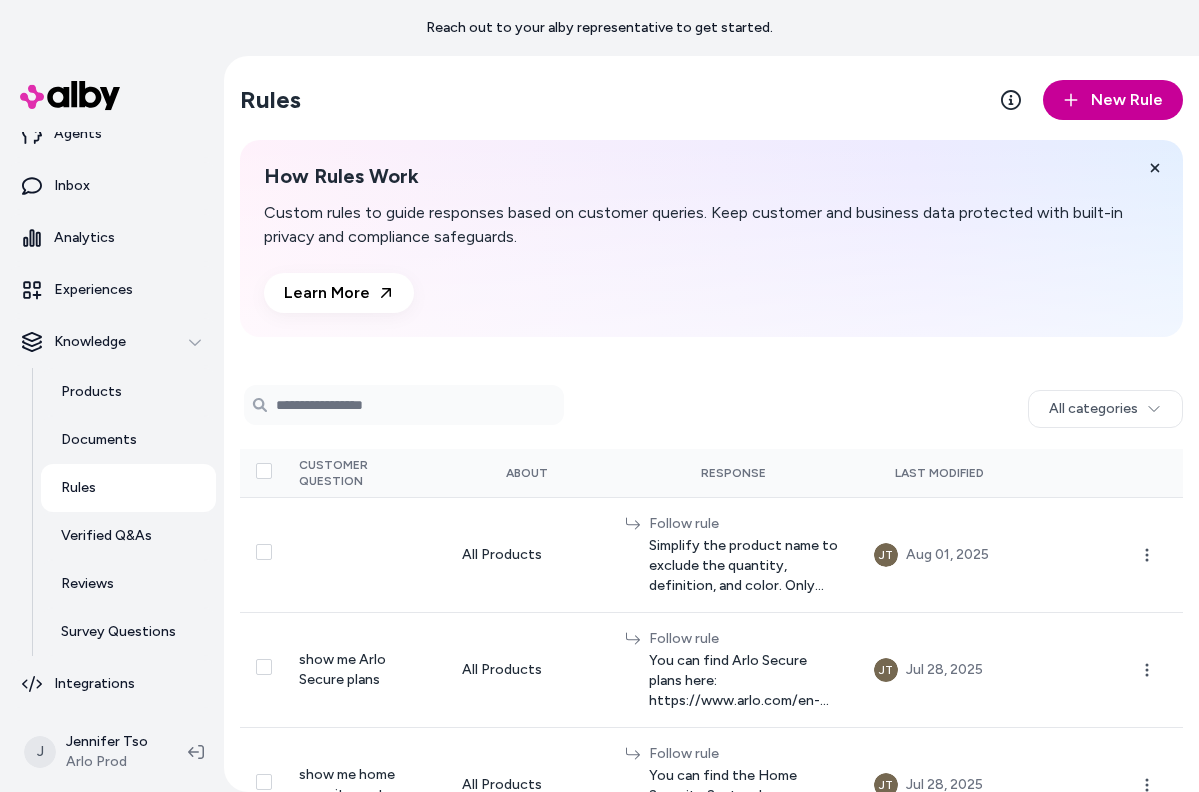 click on "New Rule" at bounding box center (1113, 100) 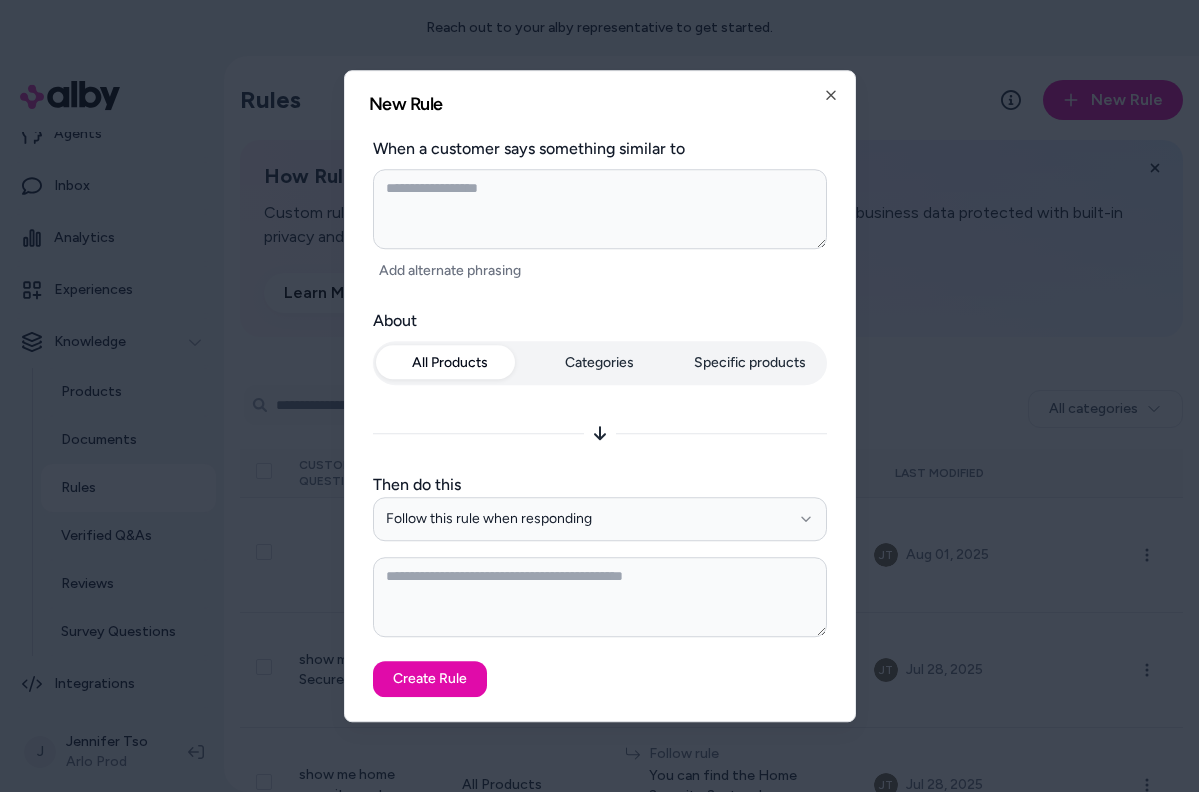 type on "*" 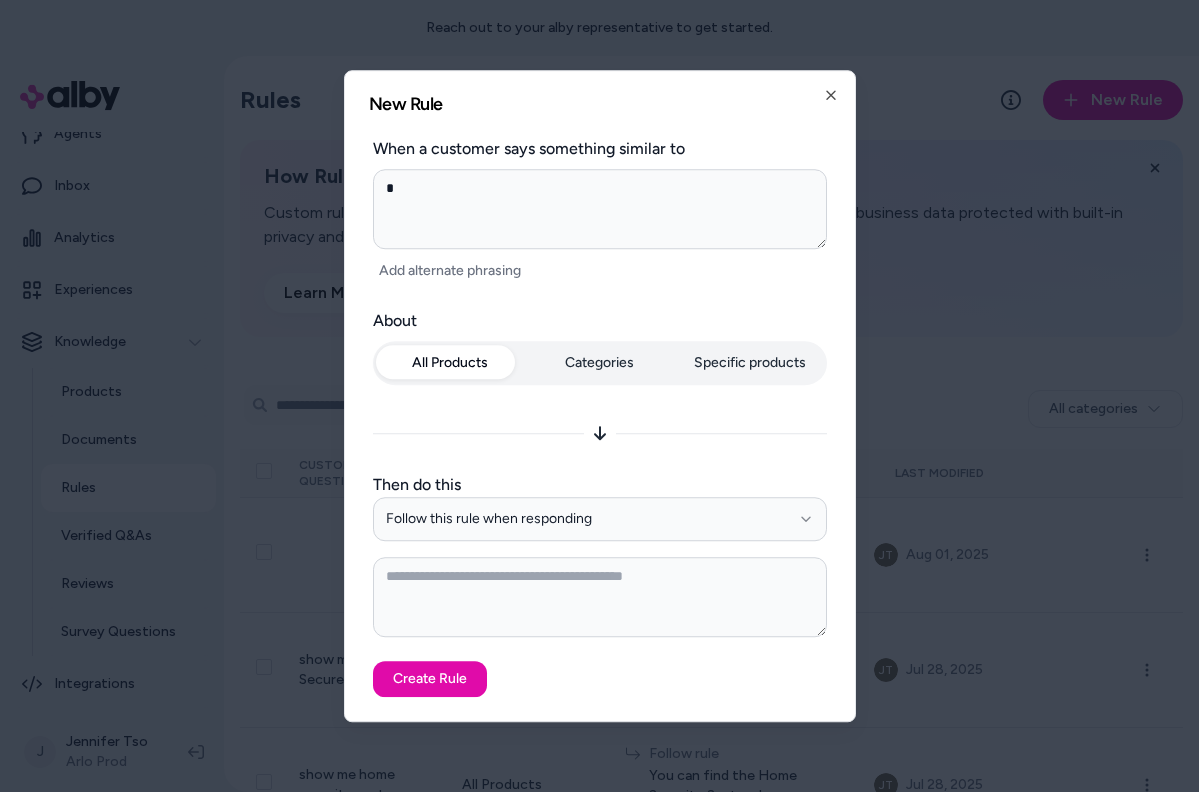 type on "**" 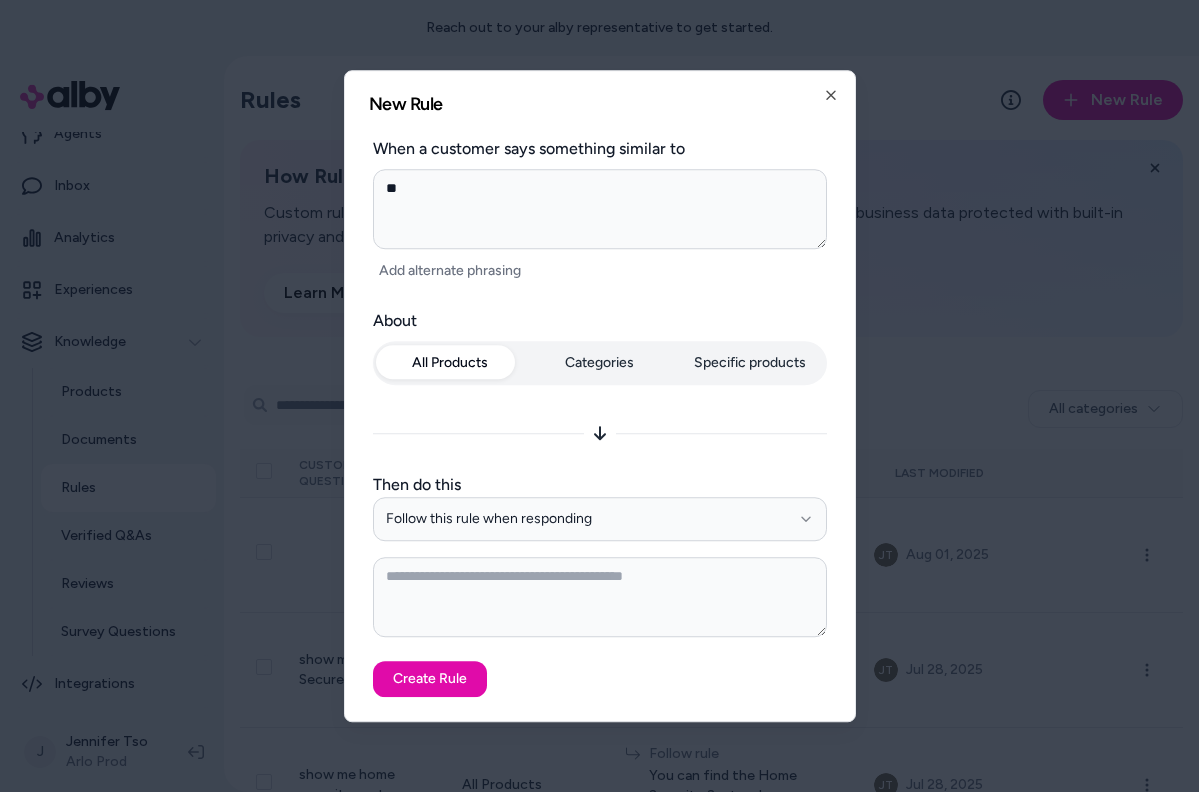 type on "***" 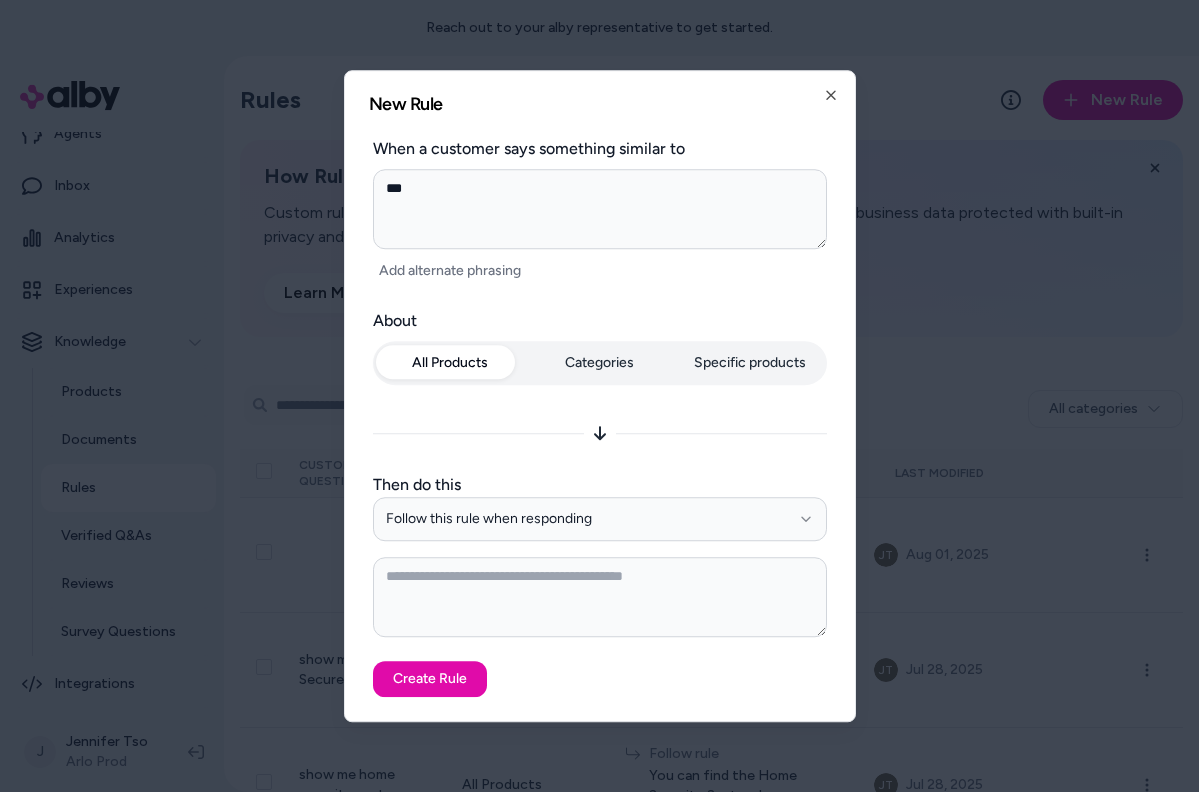type on "****" 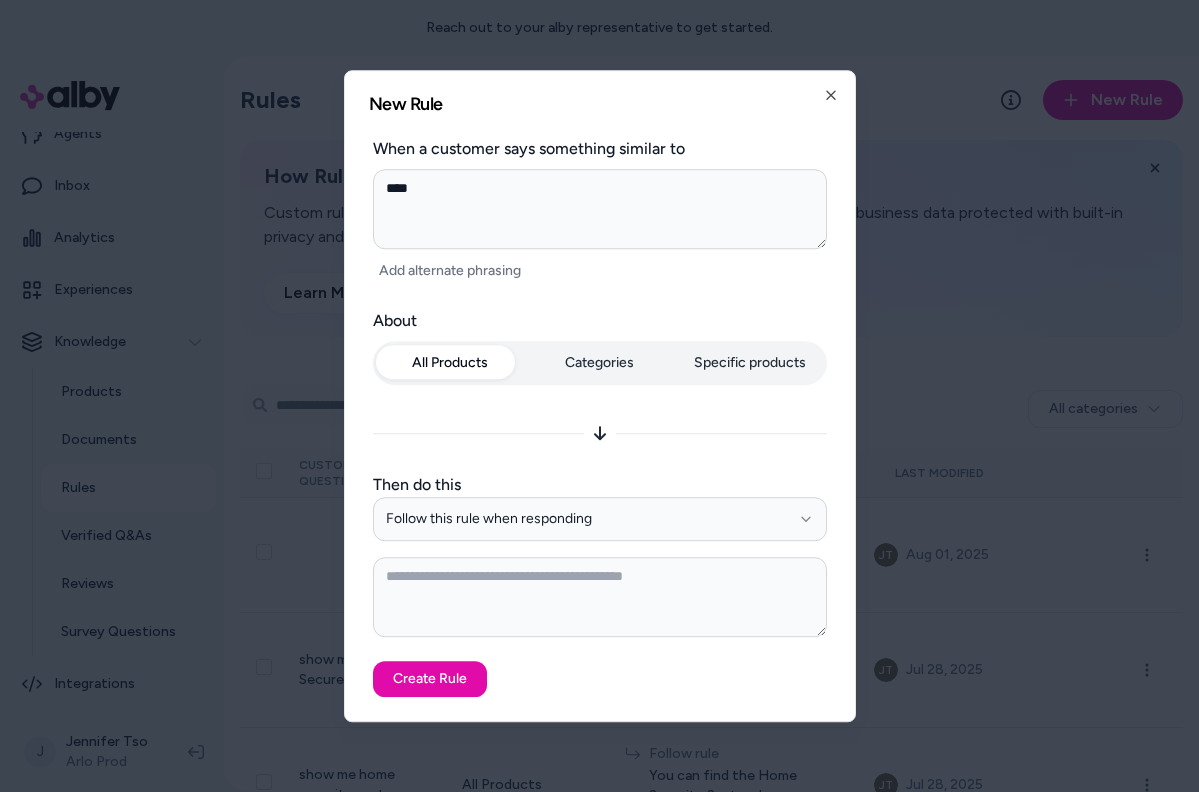 type on "****" 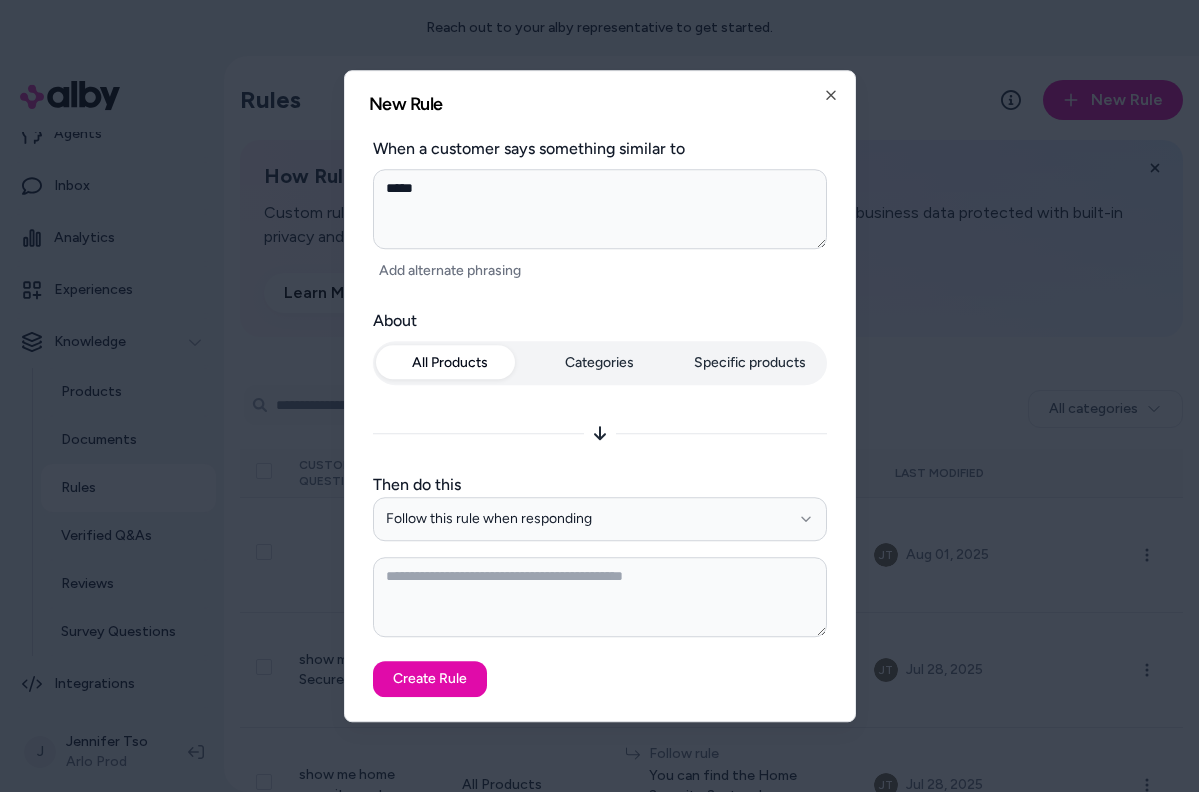 type on "******" 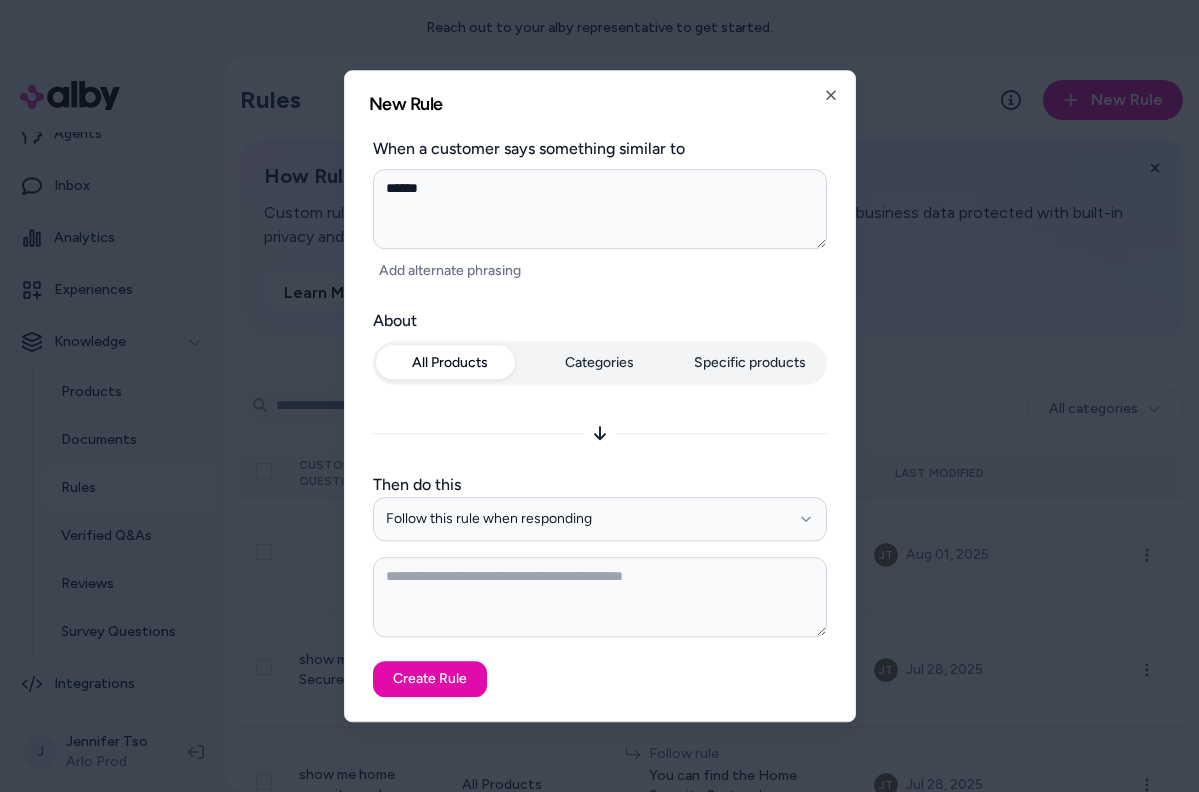 type on "*******" 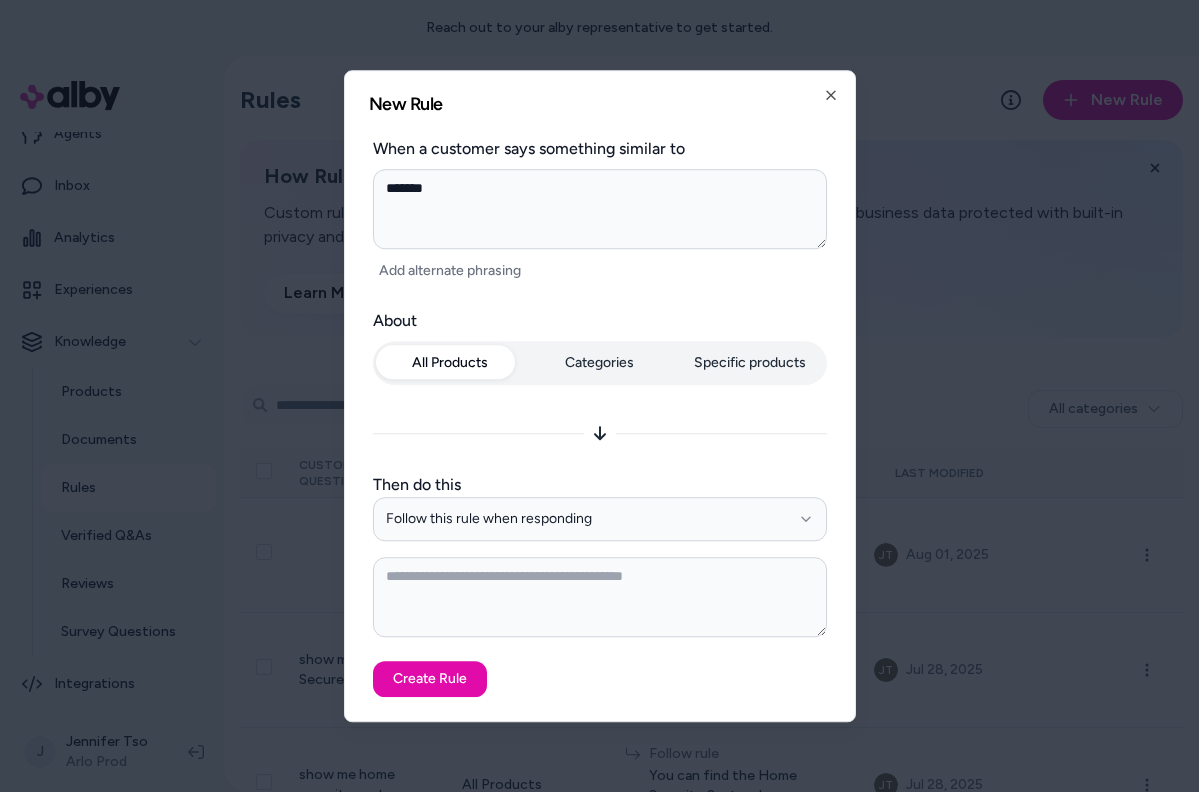 type on "*******" 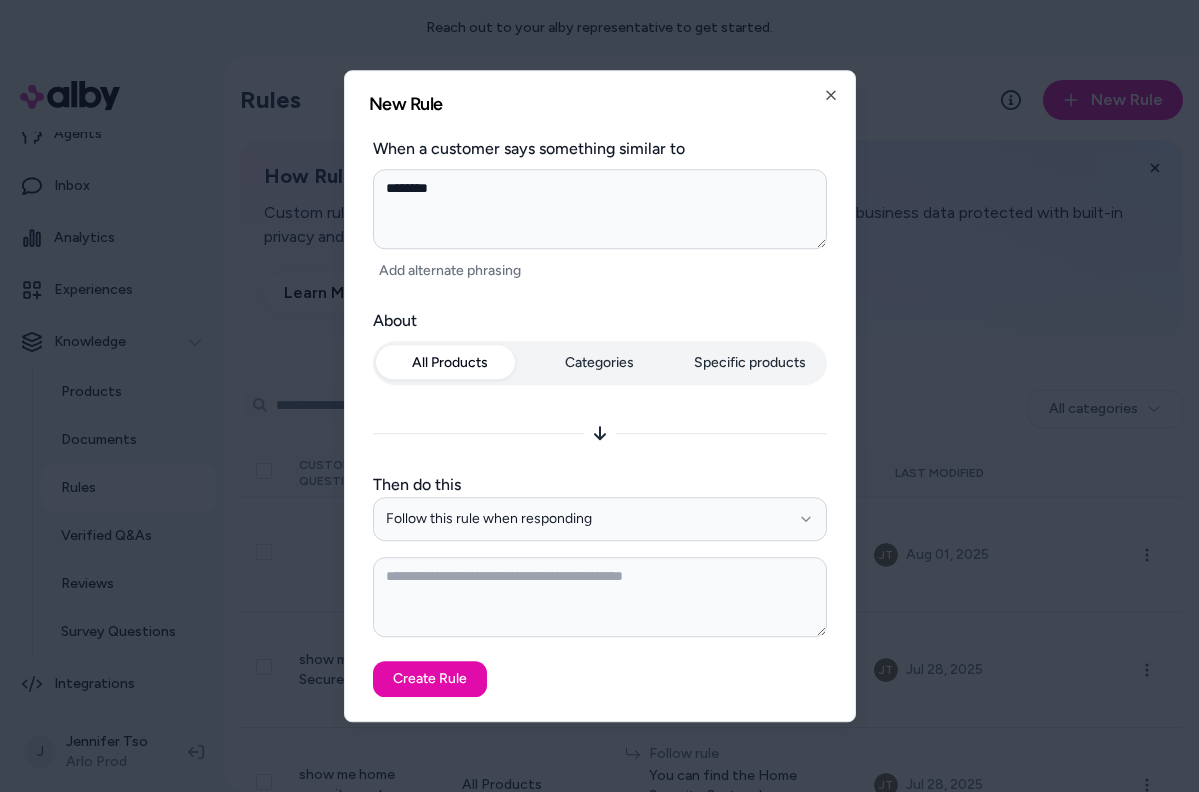type on "*********" 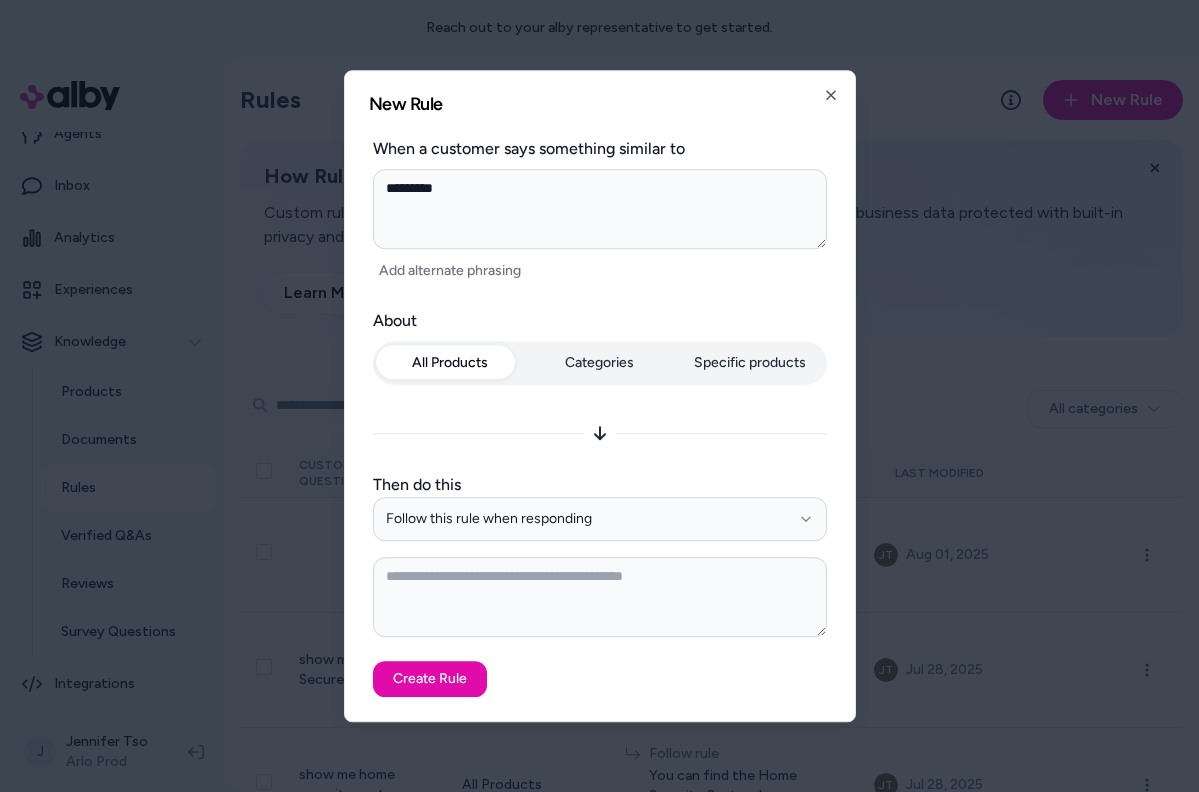 type on "**********" 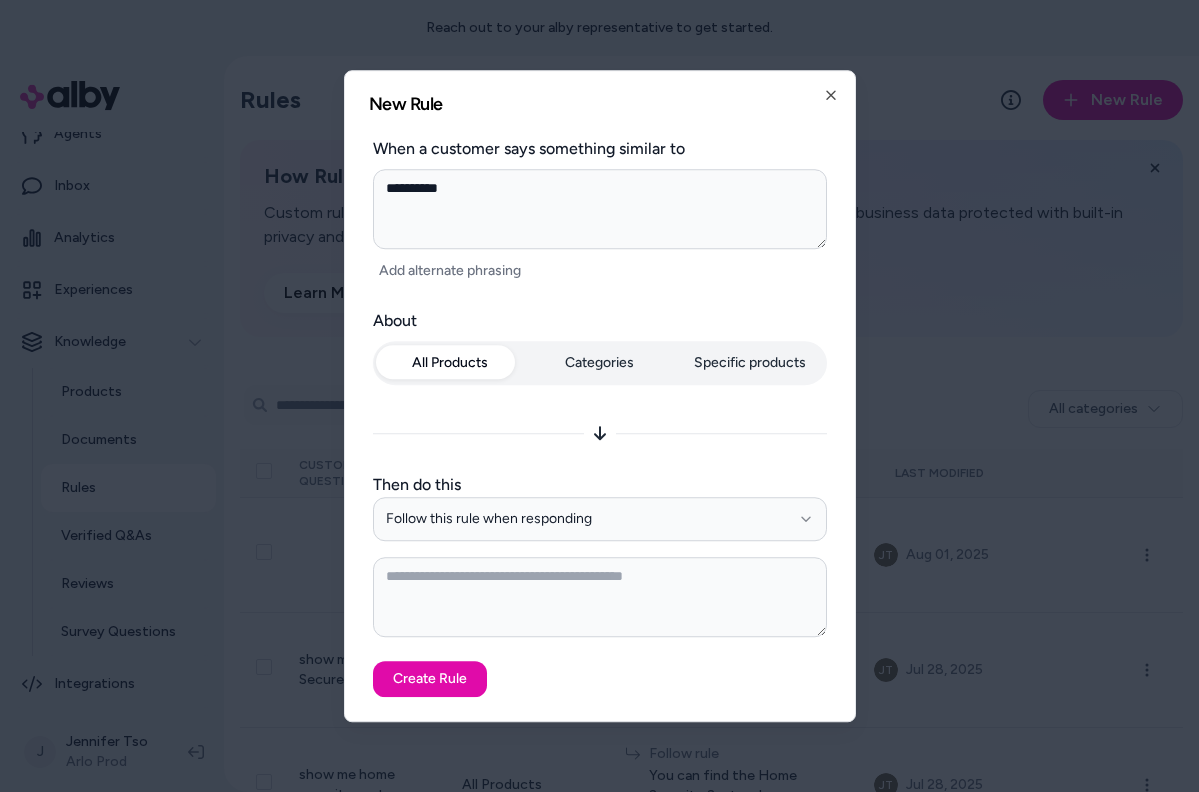 type on "**********" 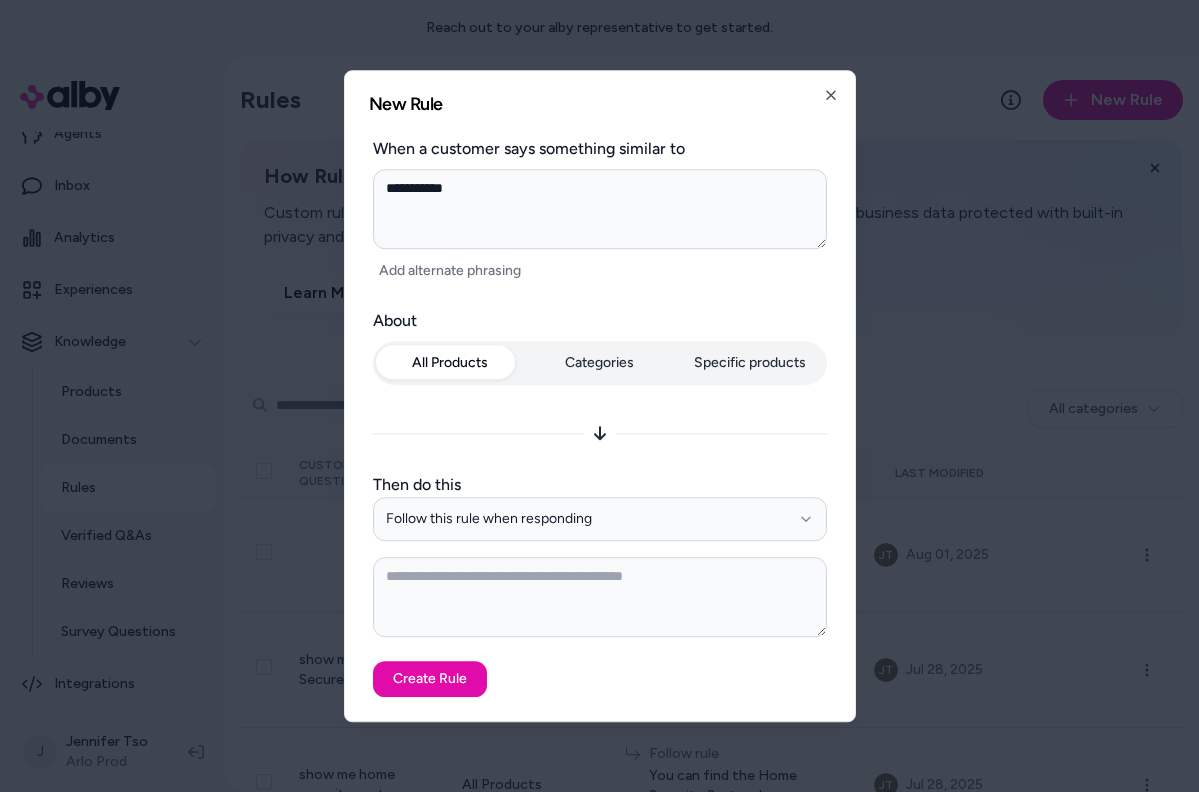 type on "**********" 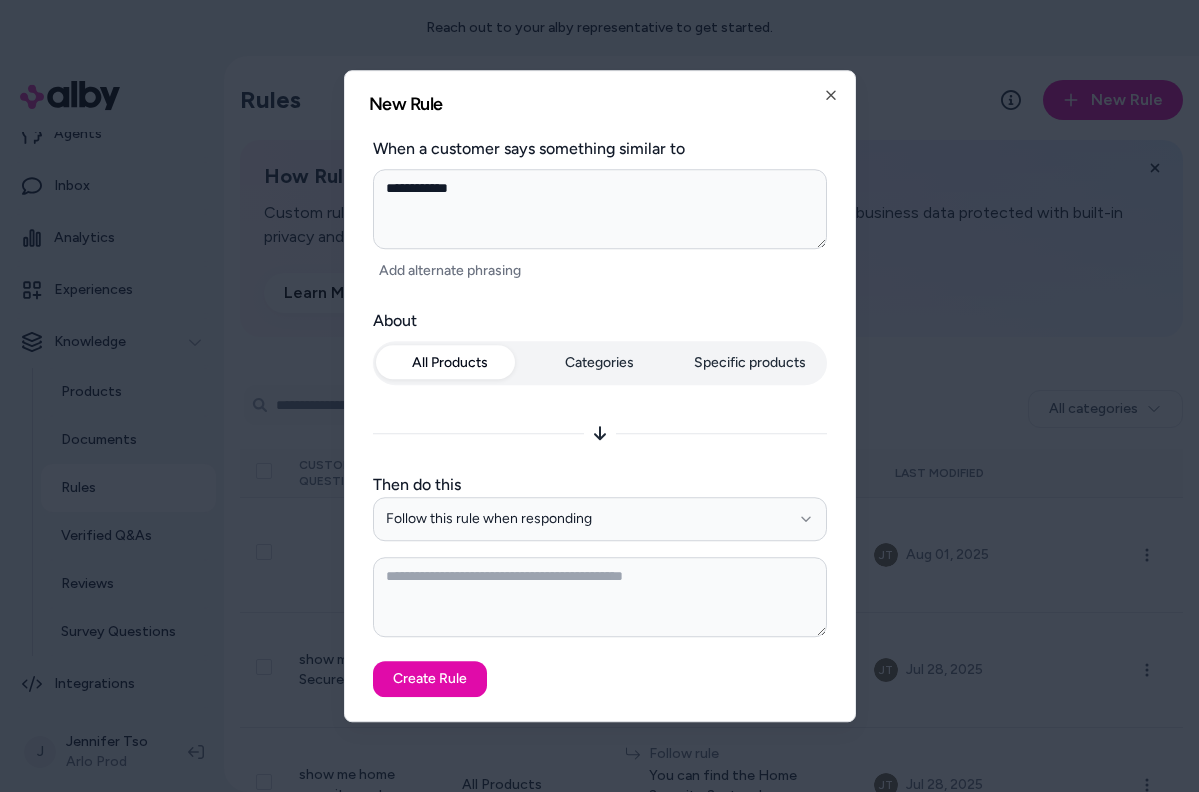 type on "**********" 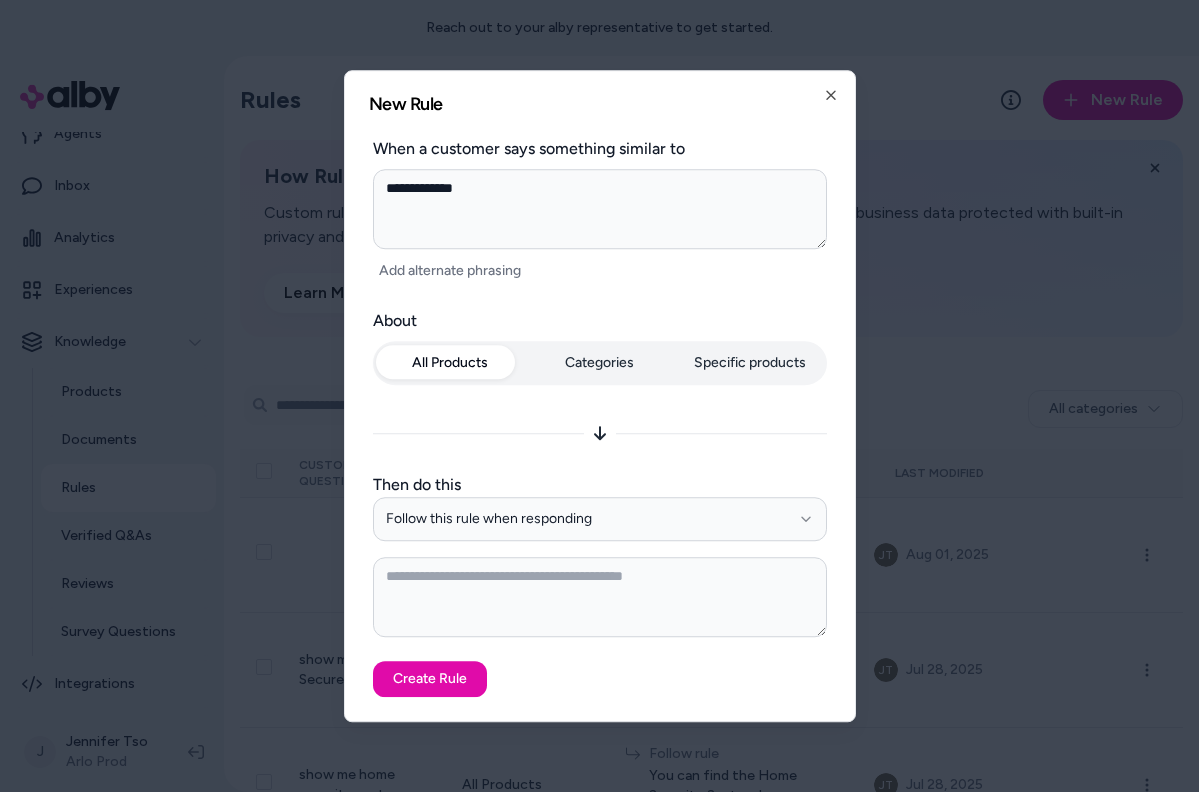 type on "**********" 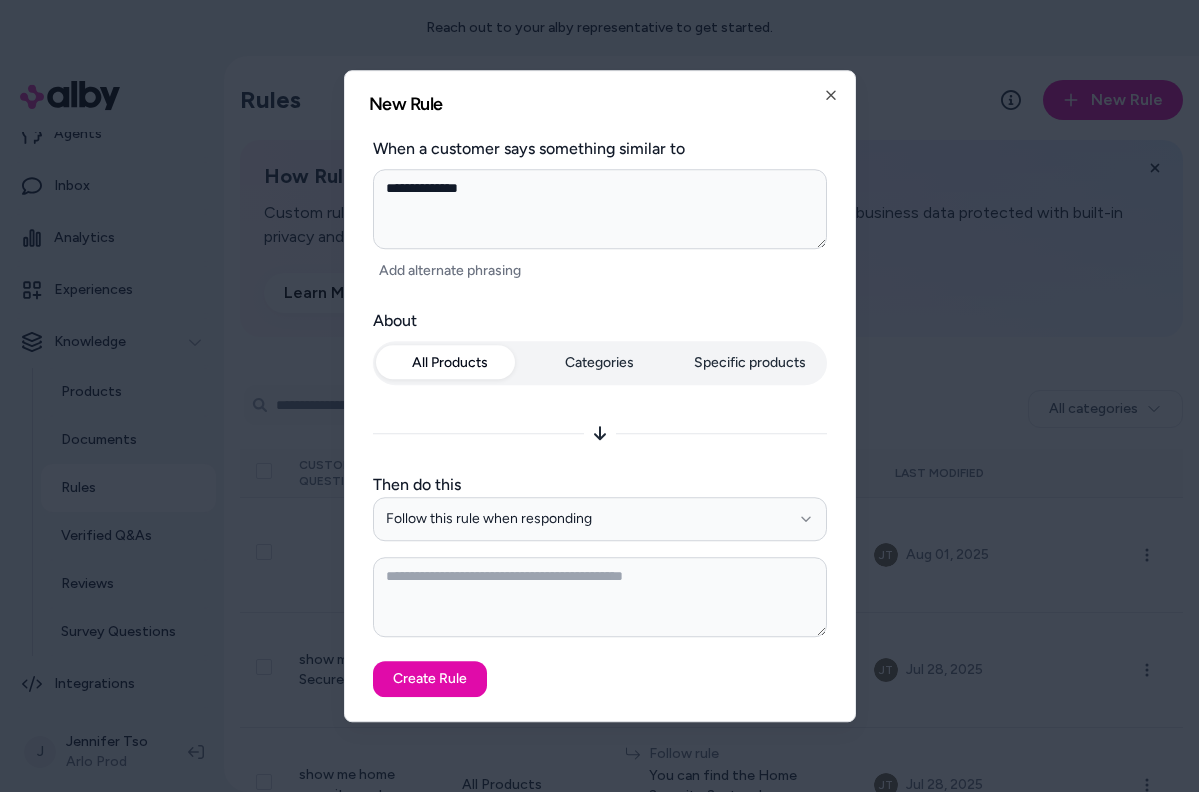 type on "**********" 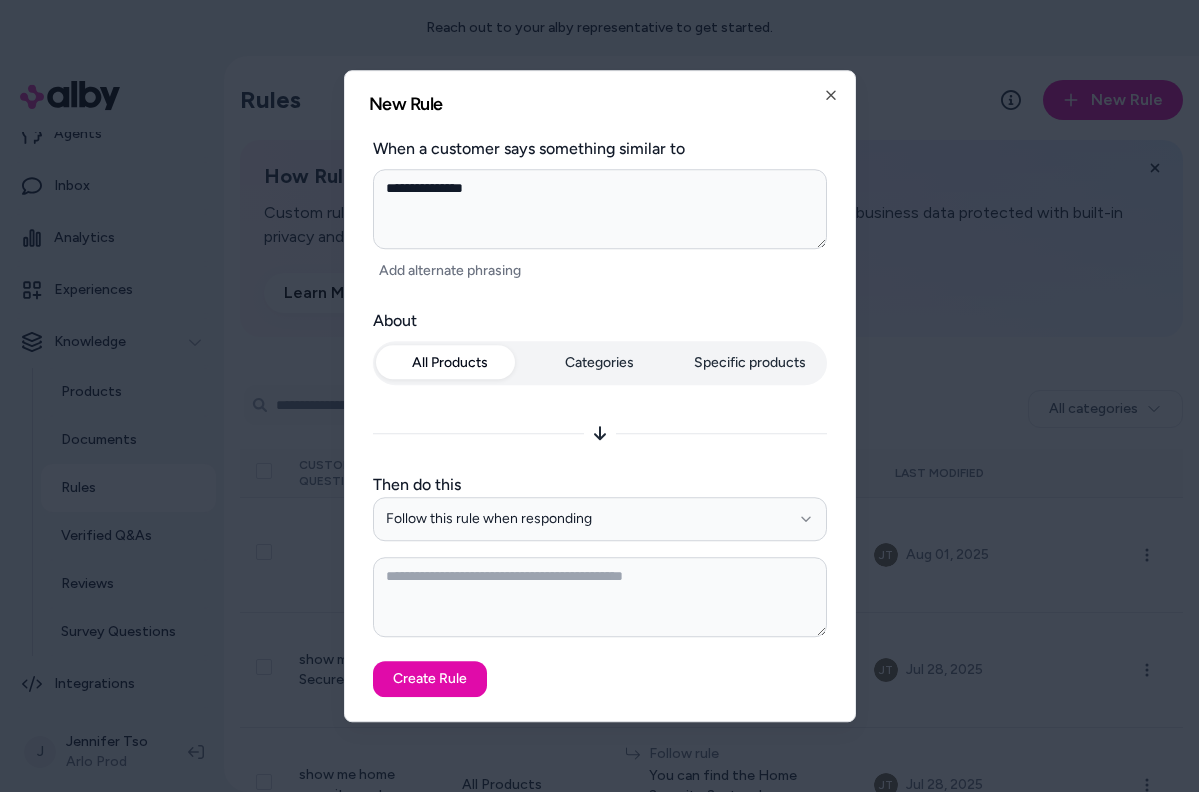 type on "**********" 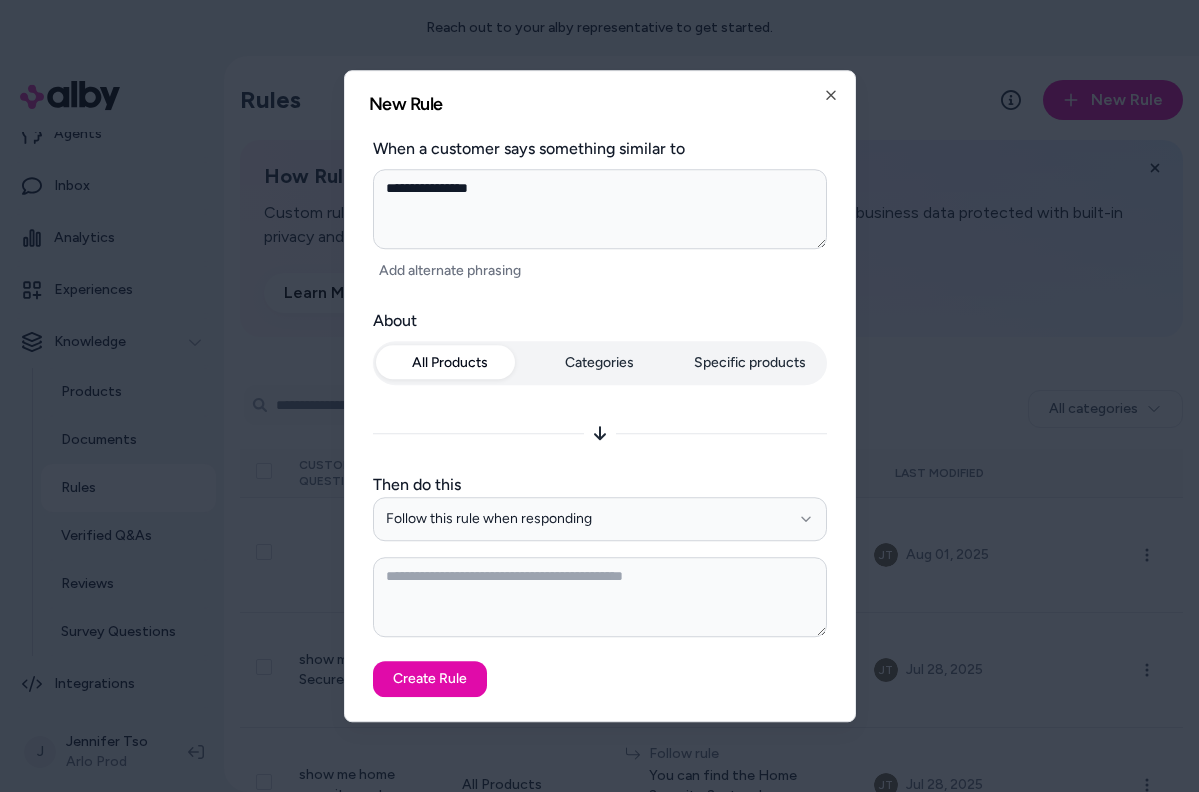 type on "**********" 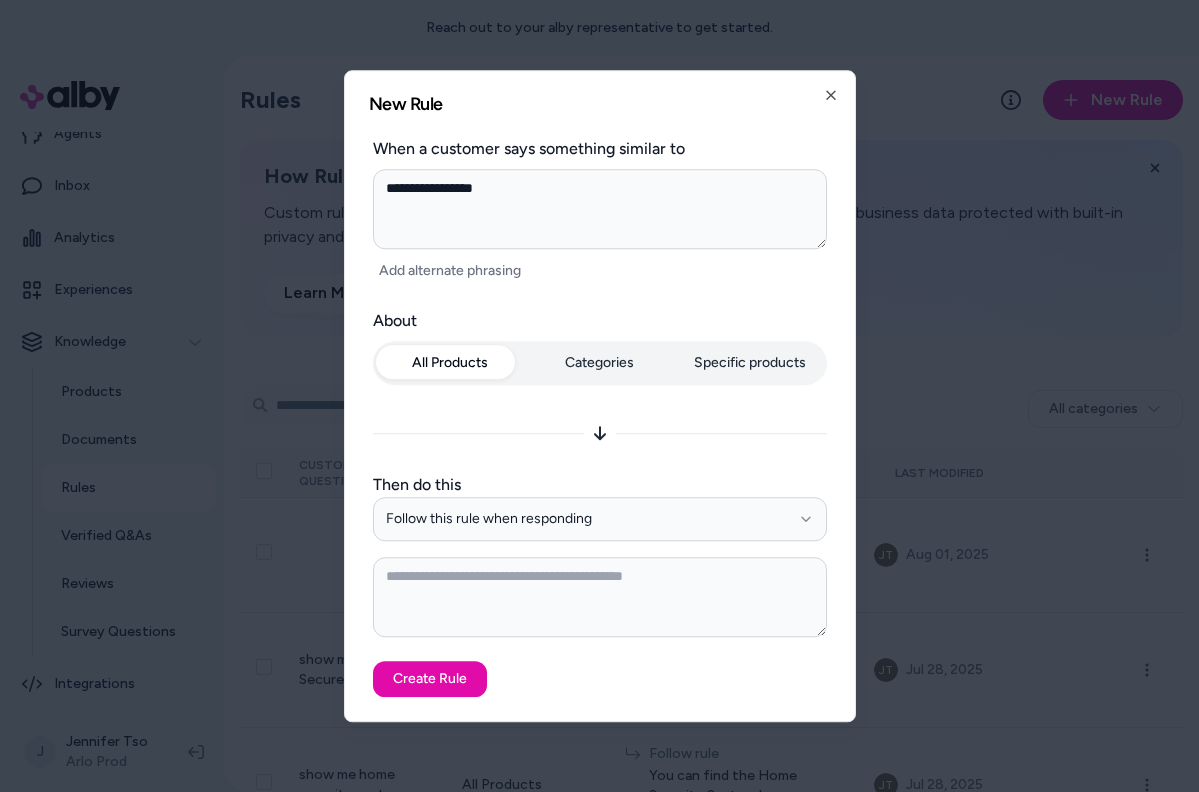 type on "**********" 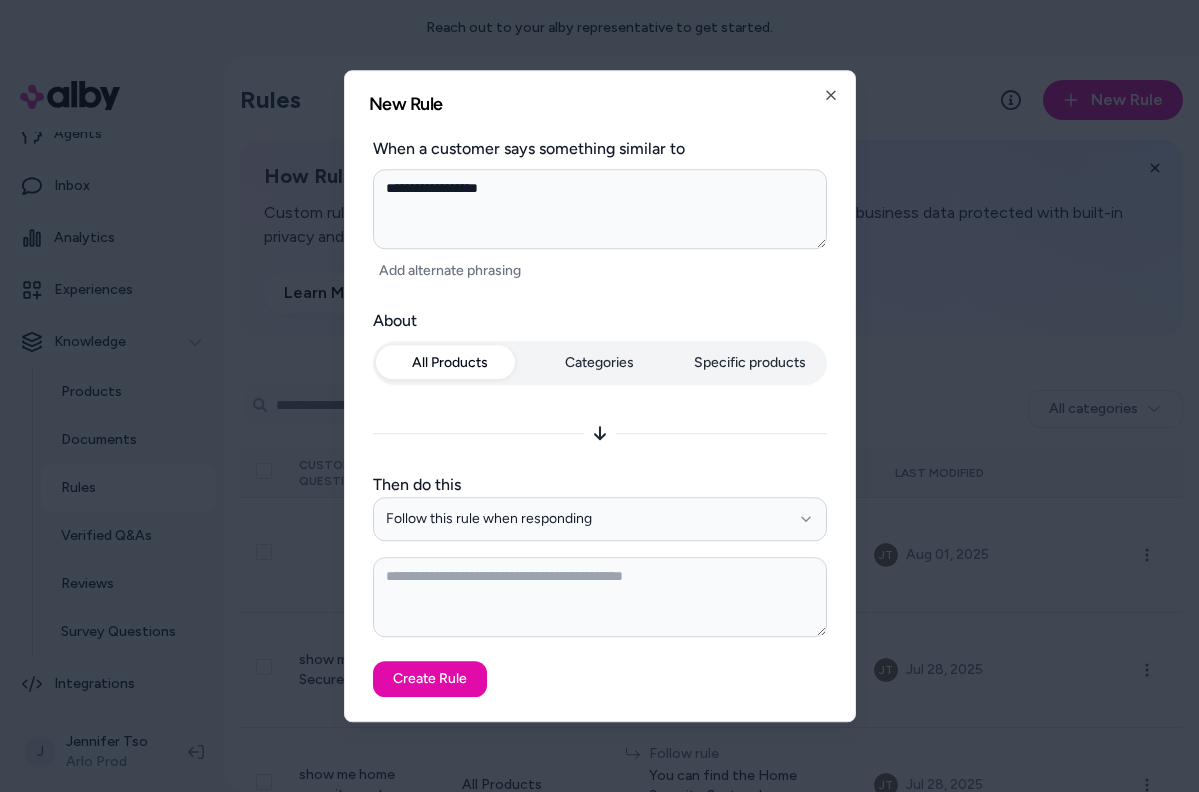 type on "**********" 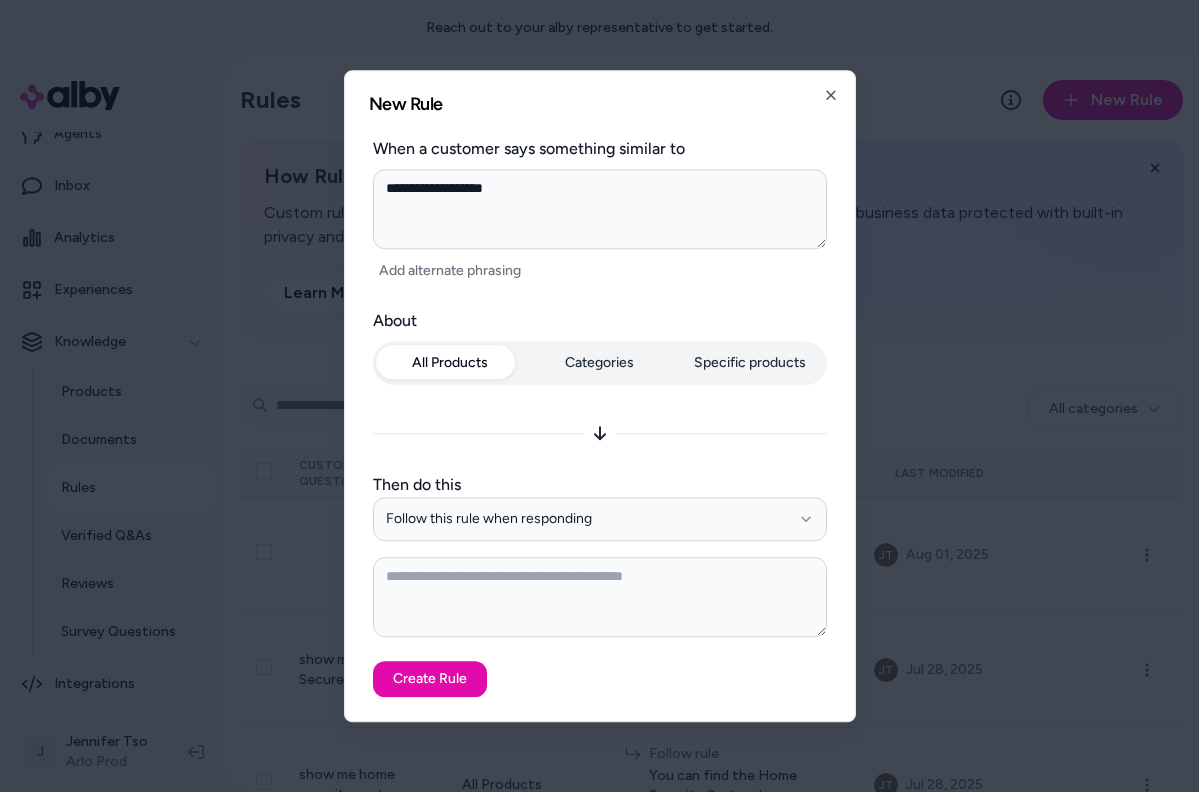 type on "**********" 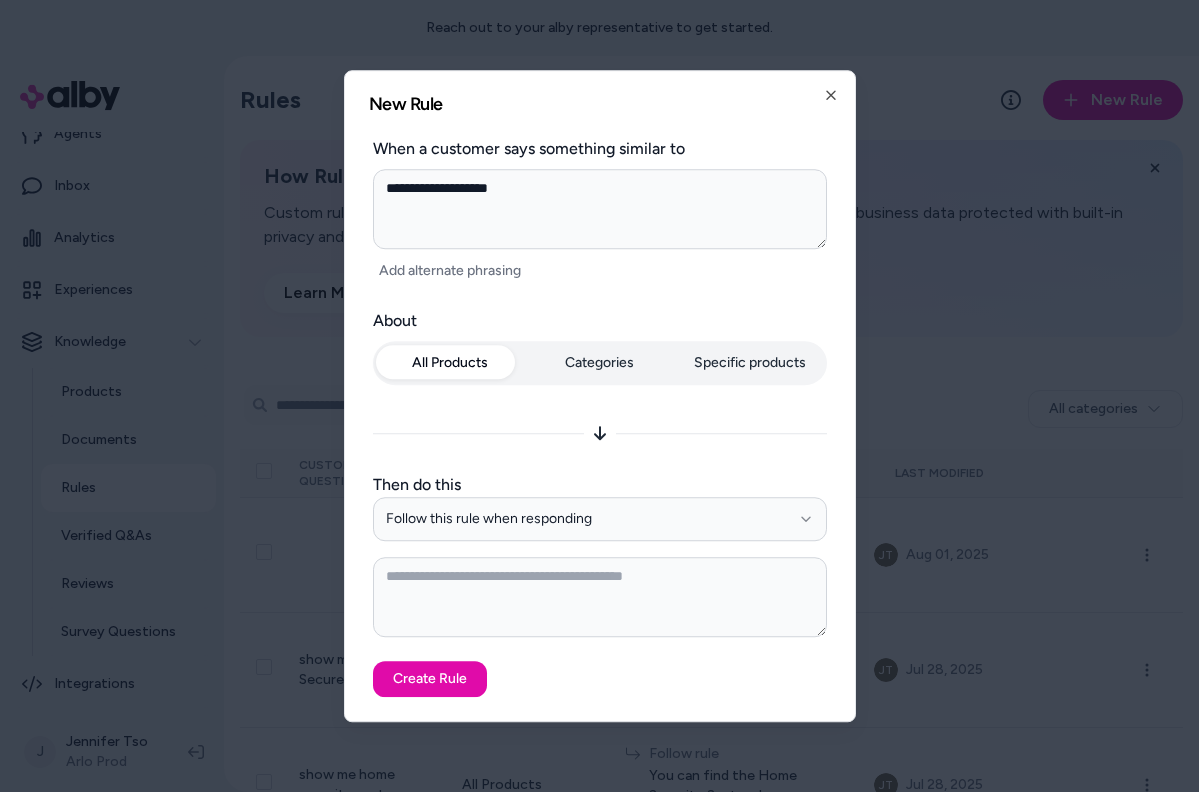 type on "**********" 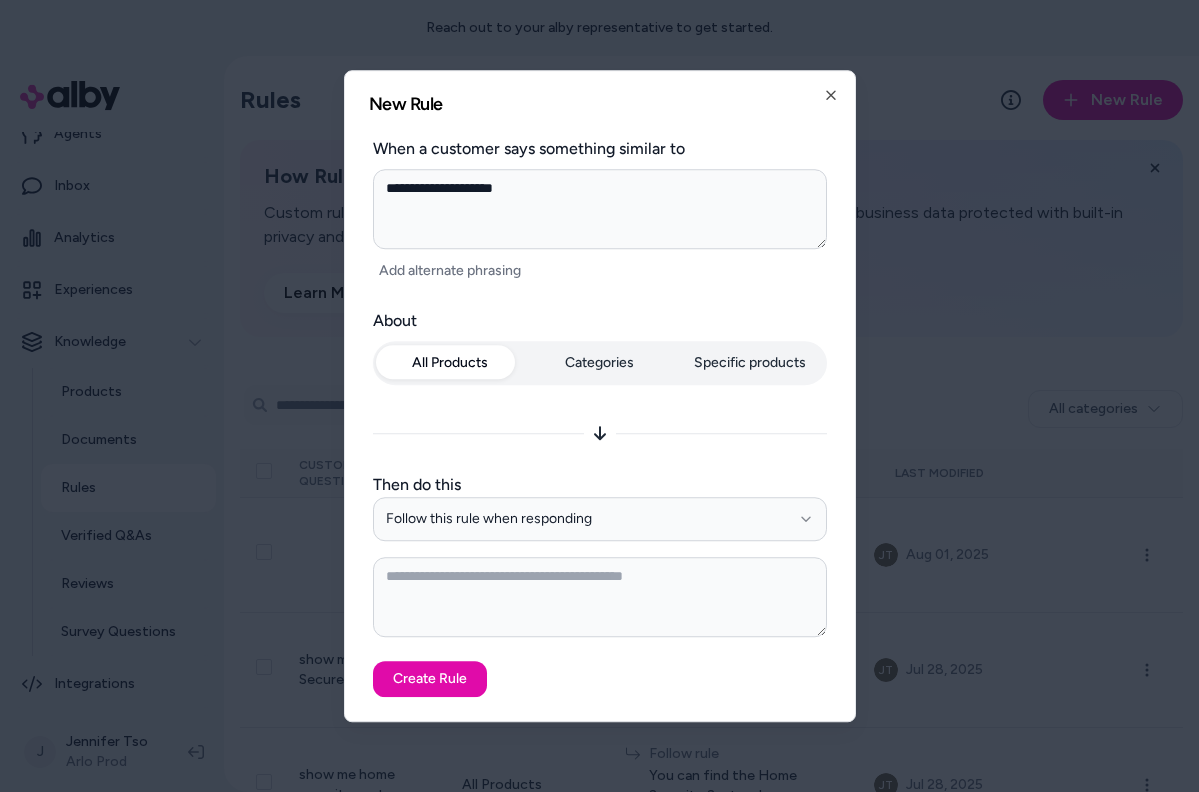 type on "**********" 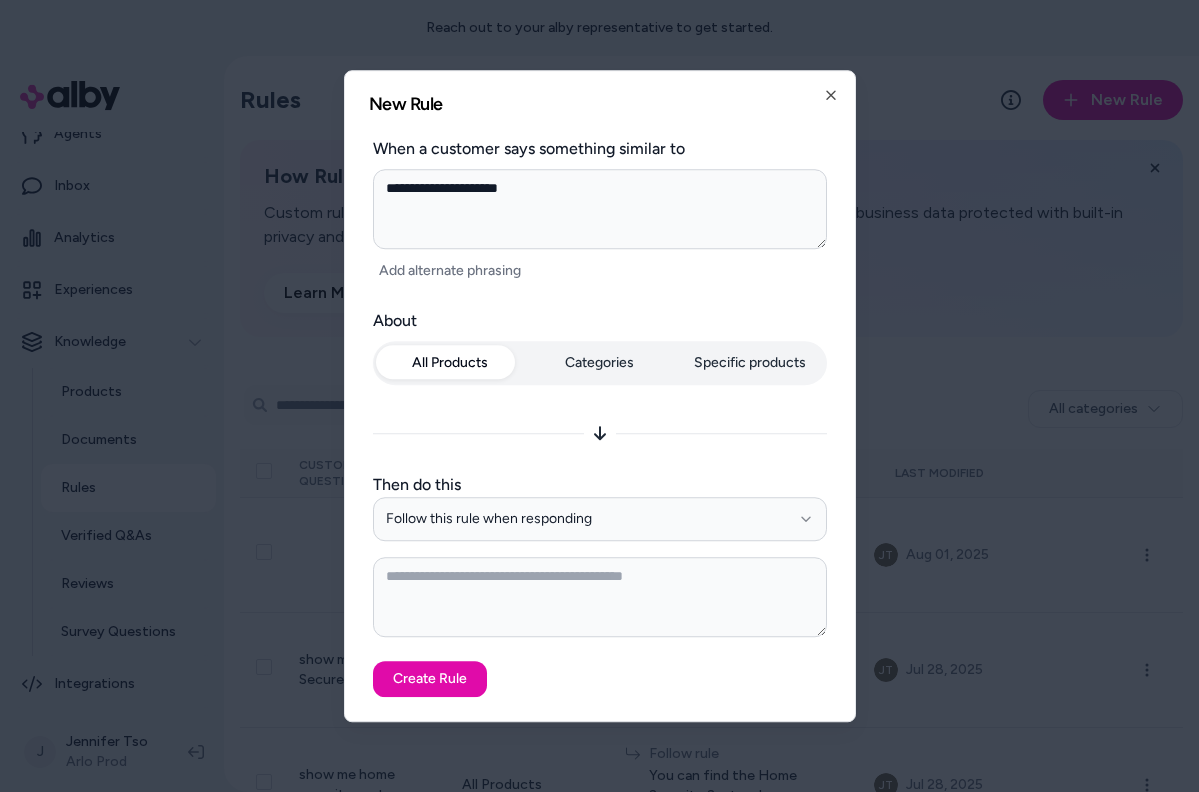 type on "**********" 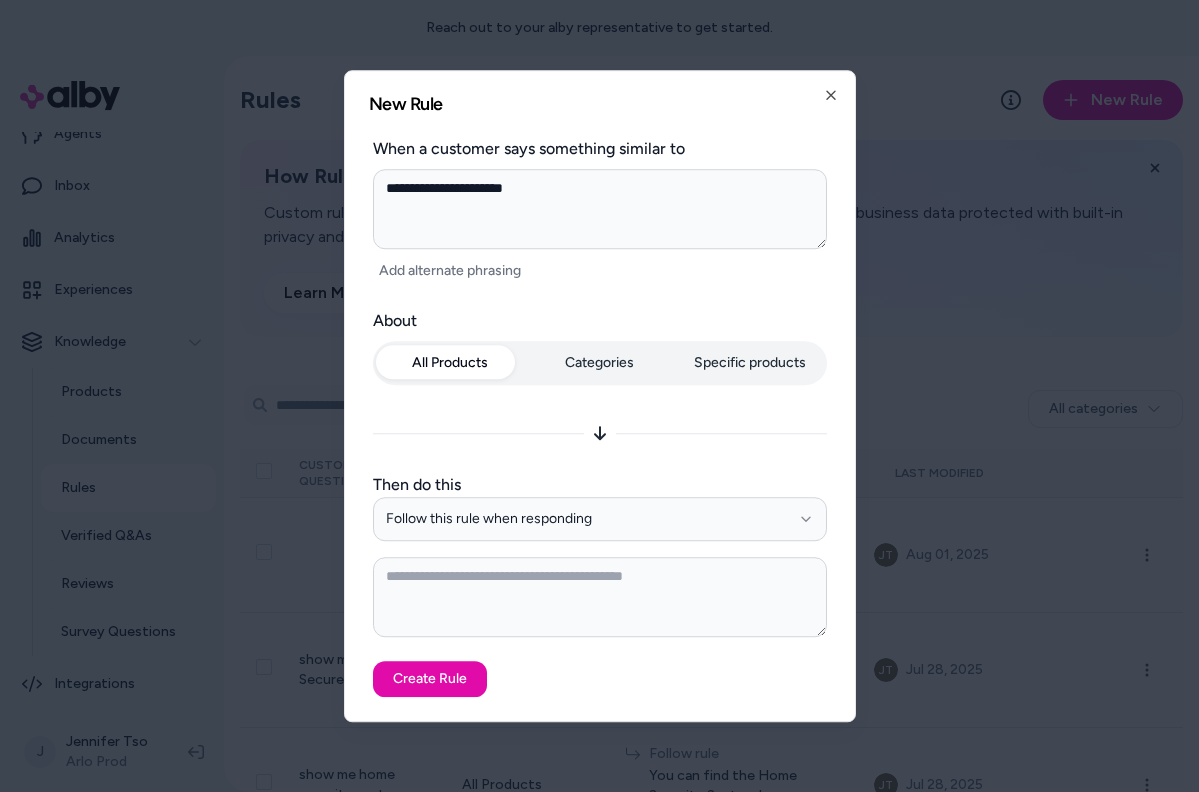 type on "**********" 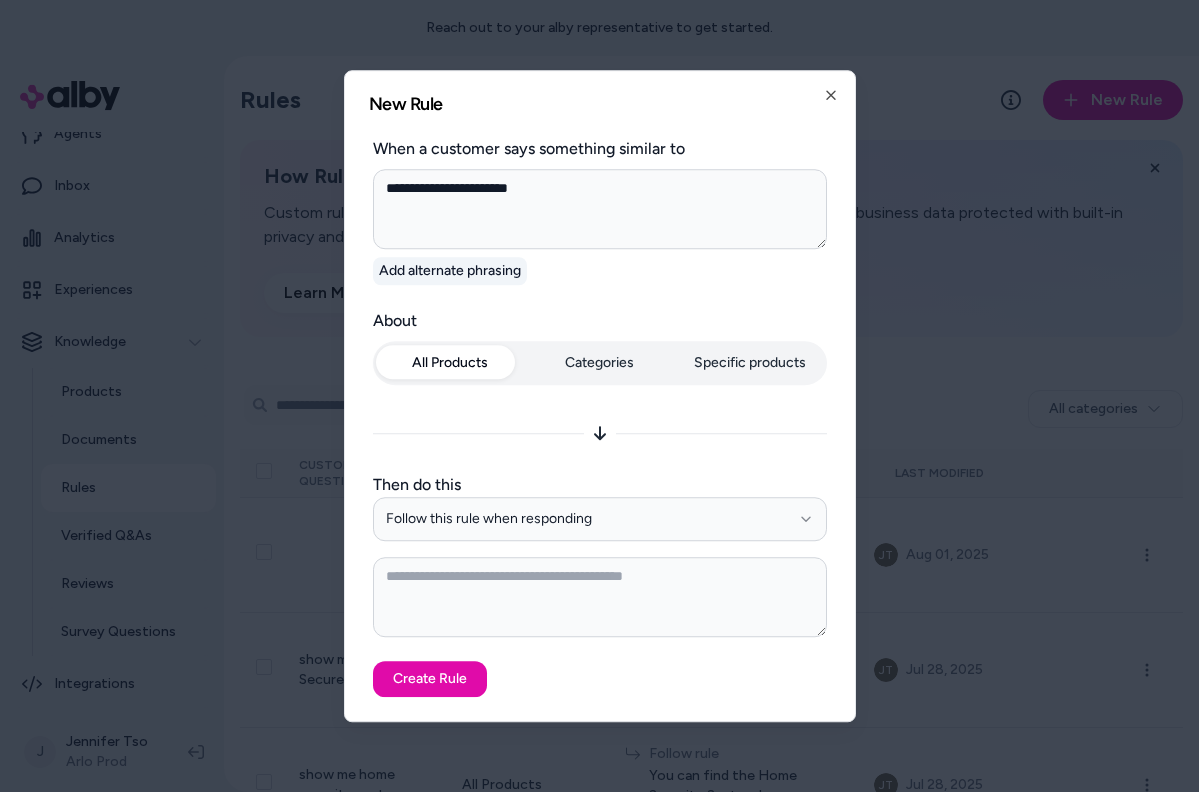type on "**********" 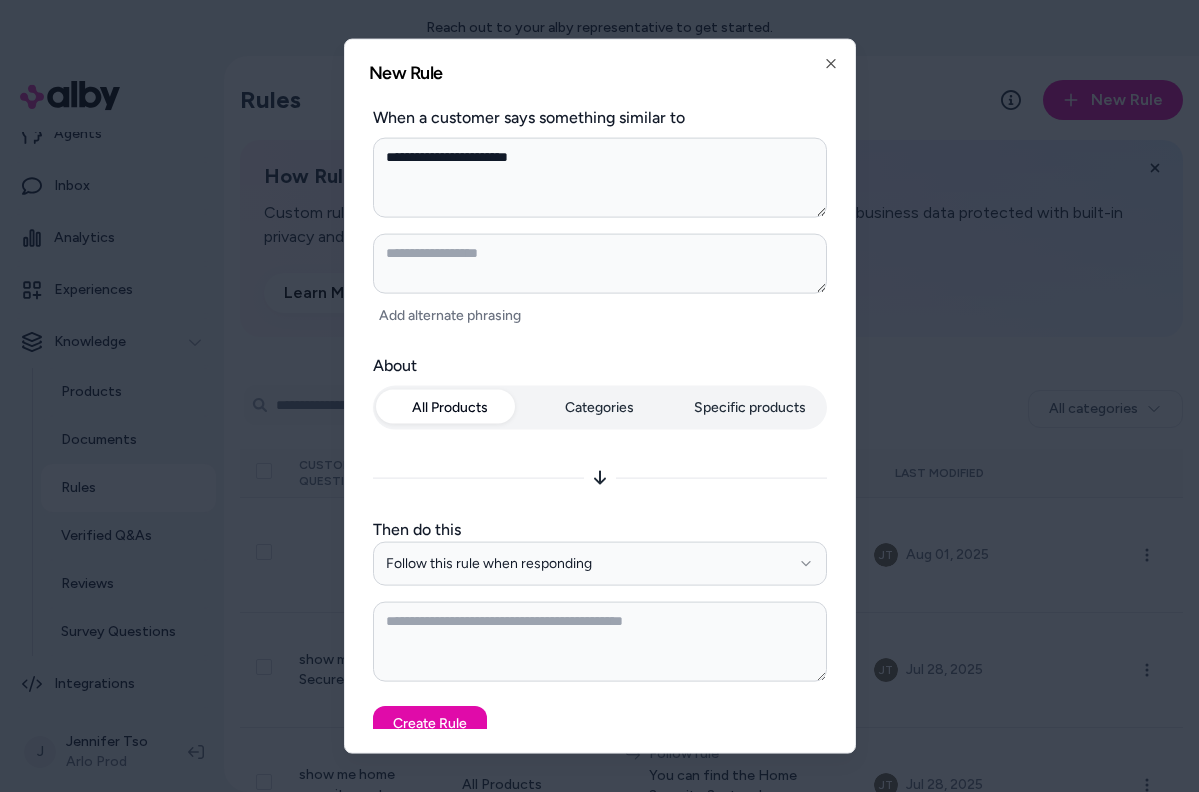 type on "*" 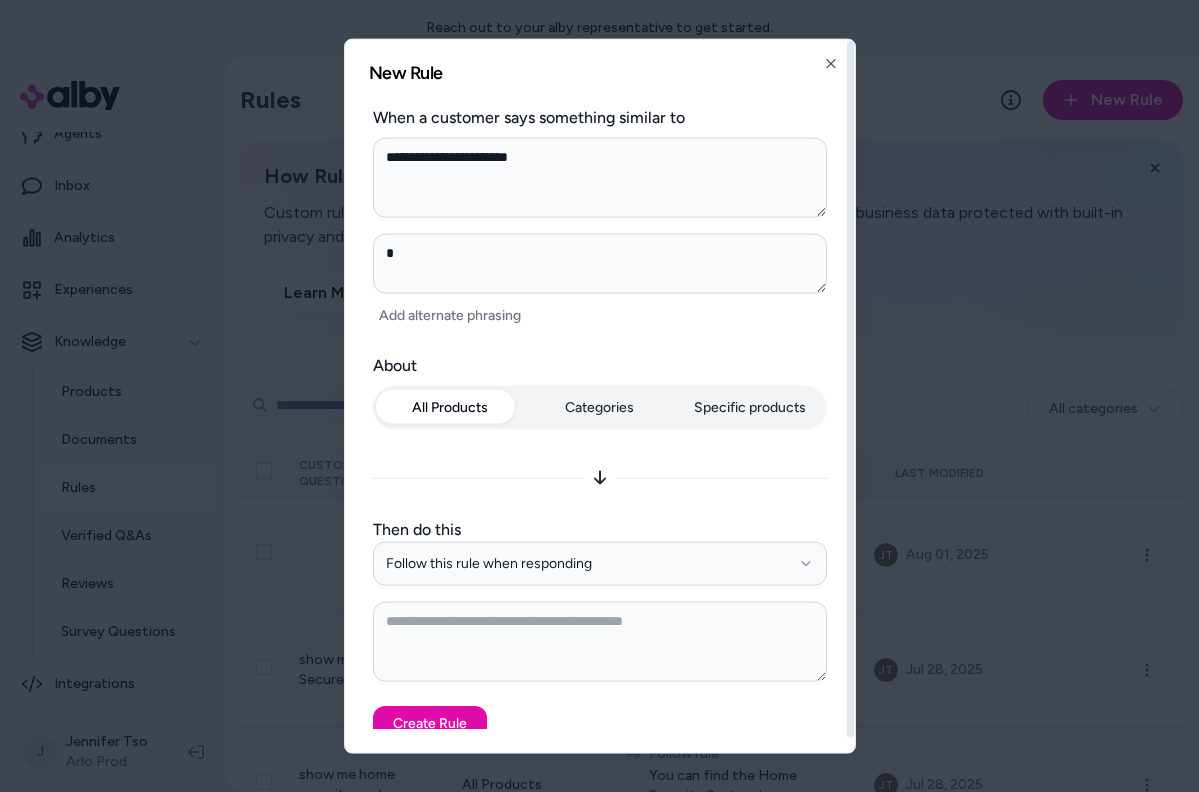 type on "*" 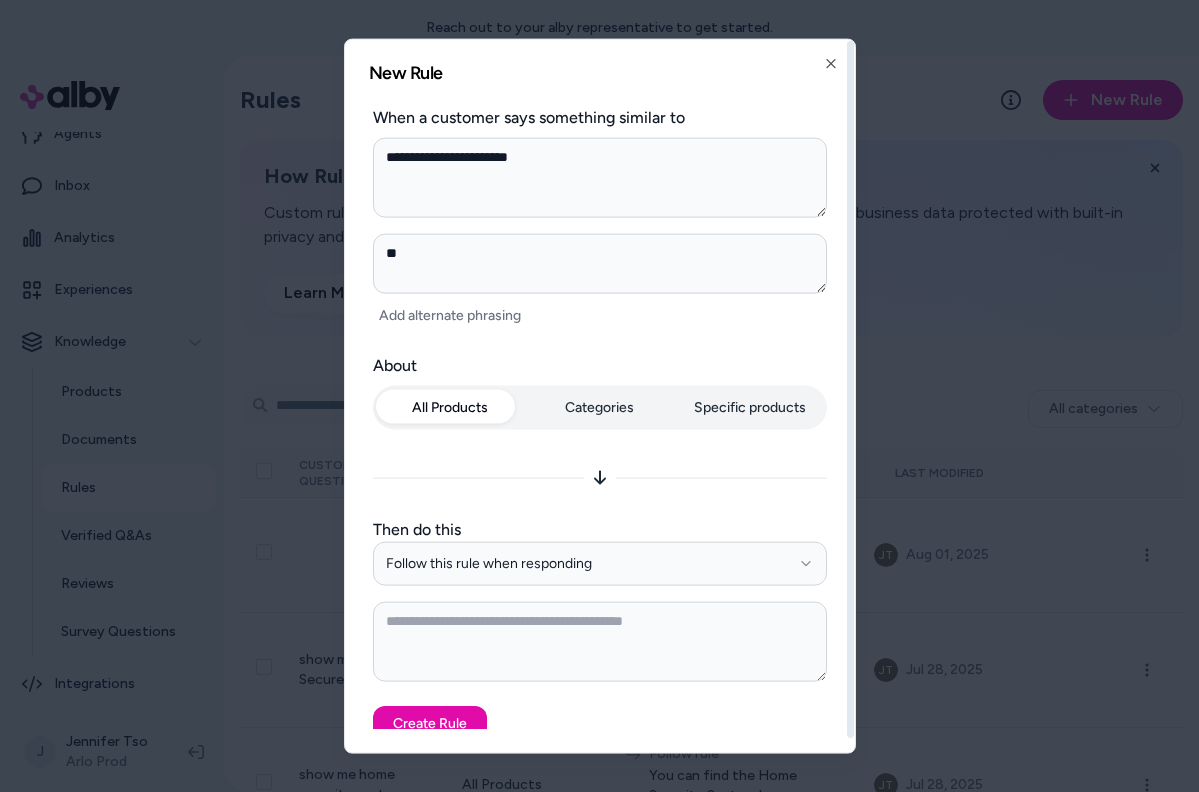 type on "*" 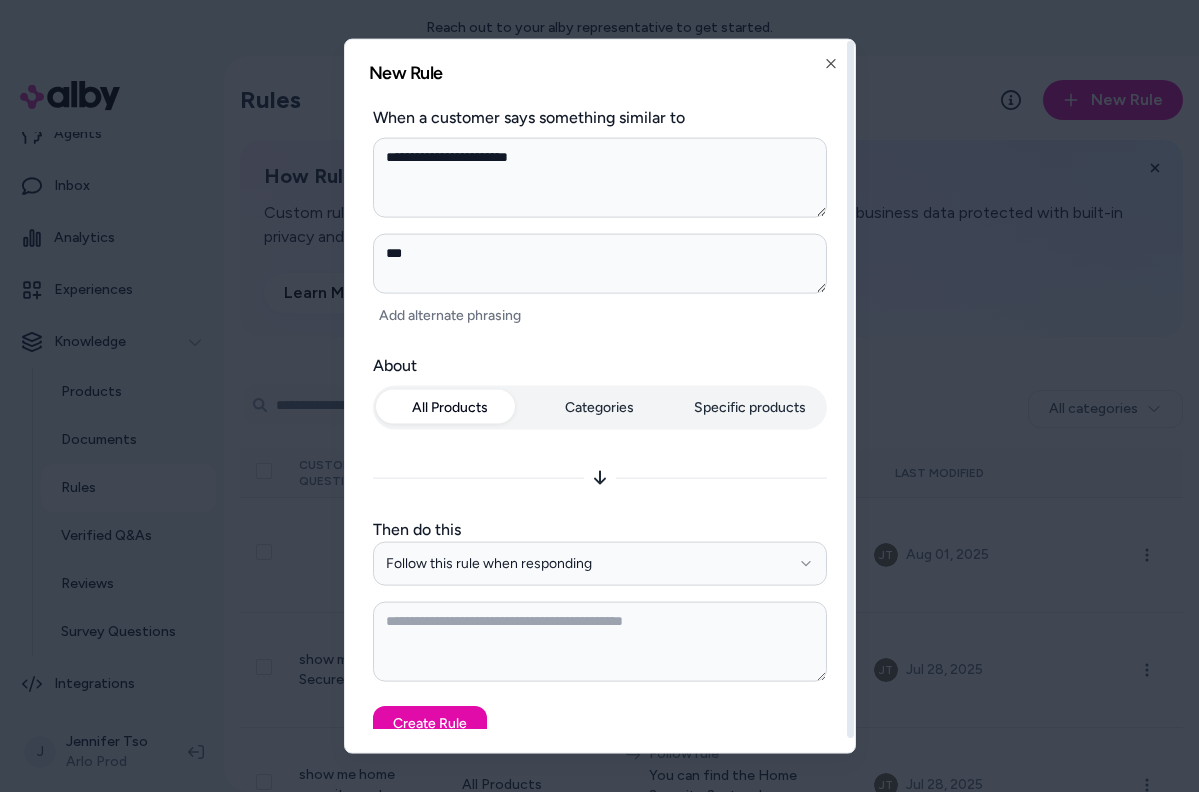type on "*" 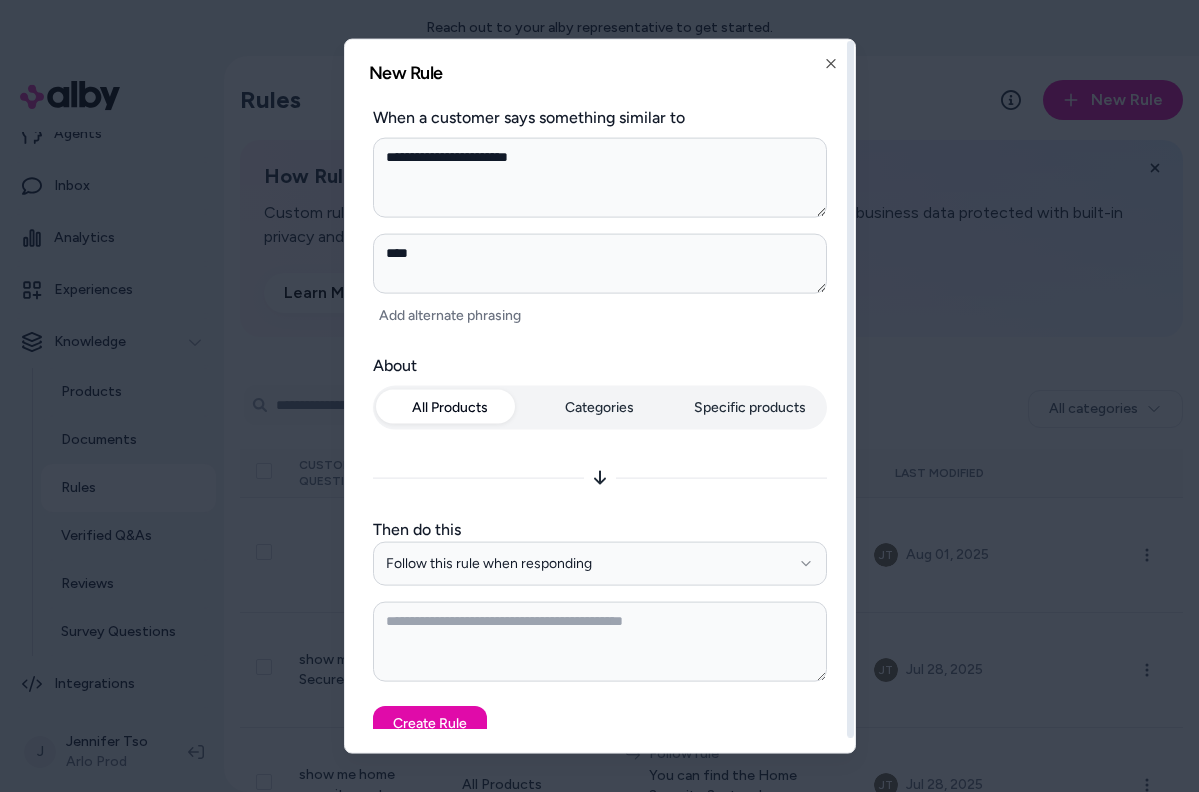 type on "*" 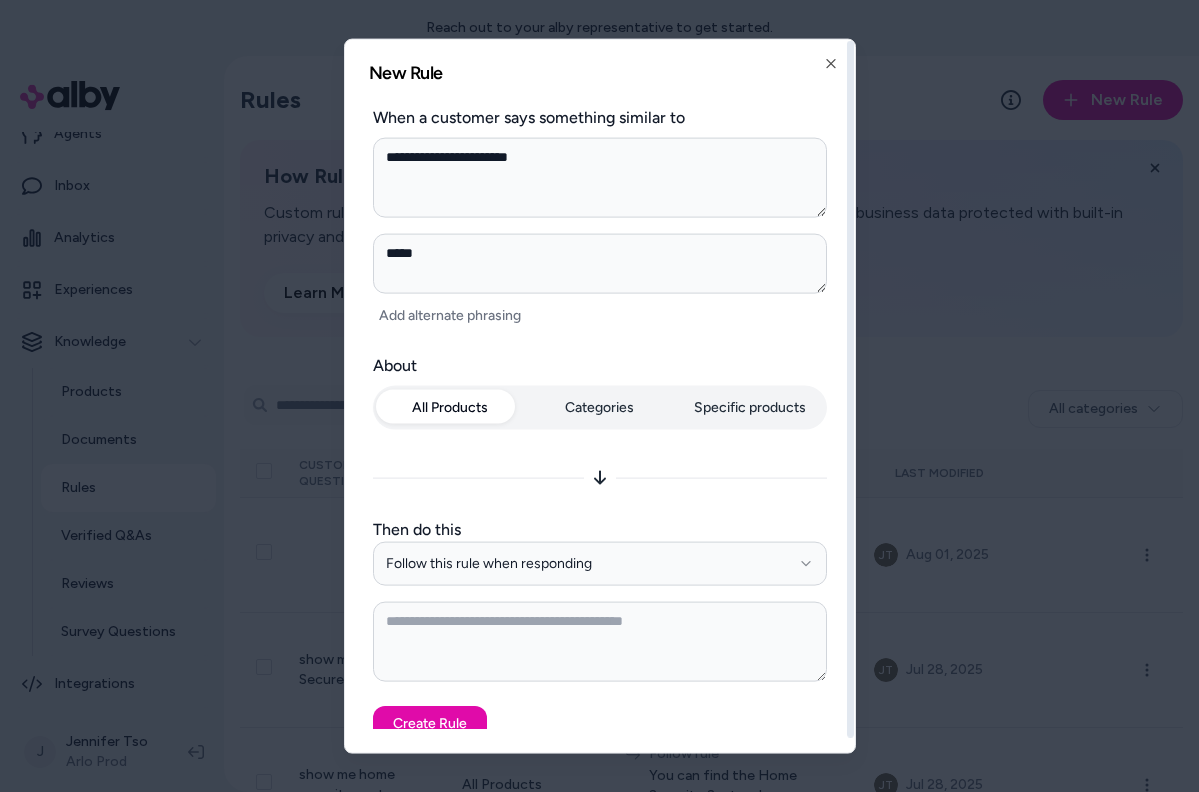 type on "*" 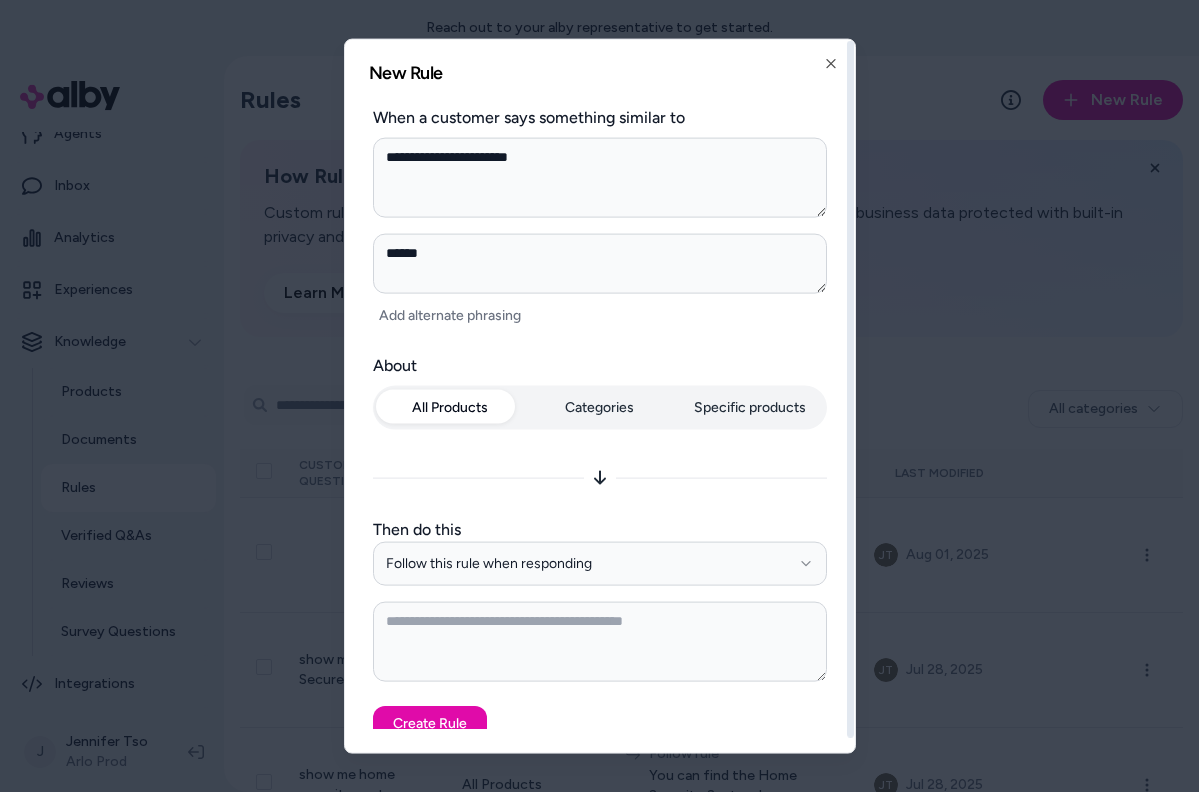 type on "*" 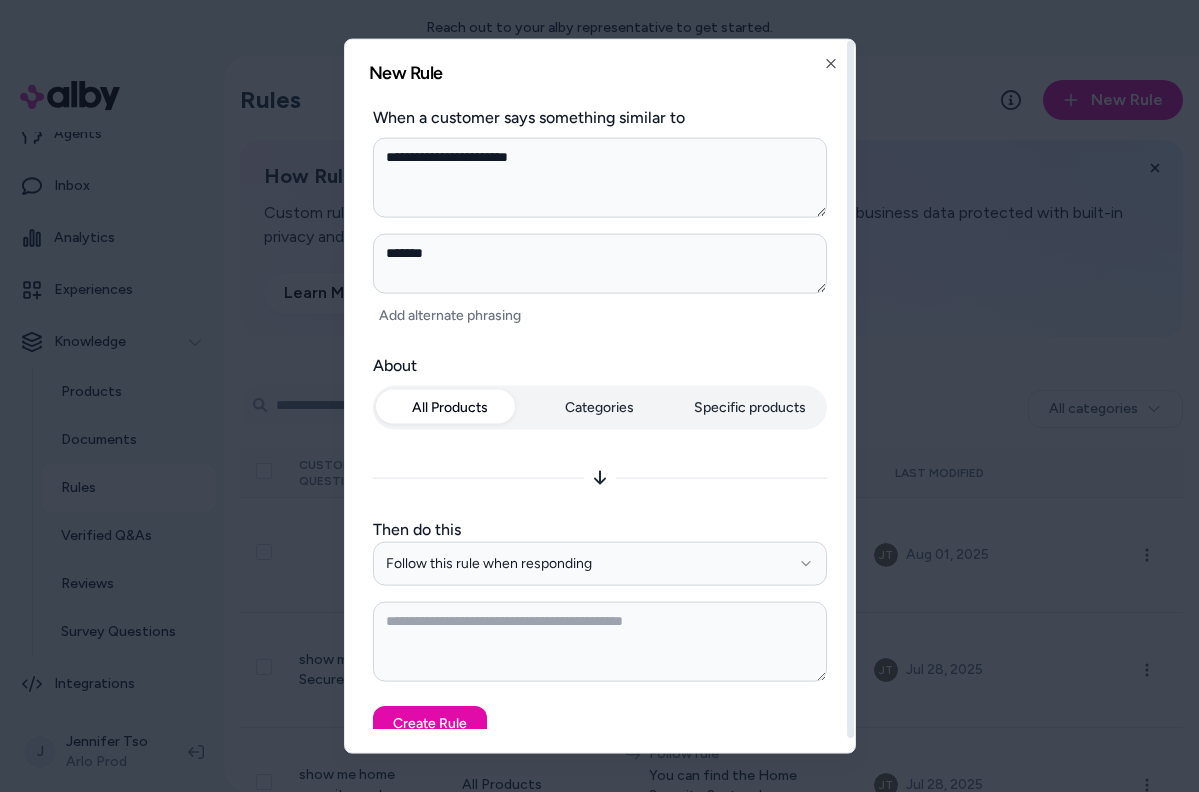 type on "*" 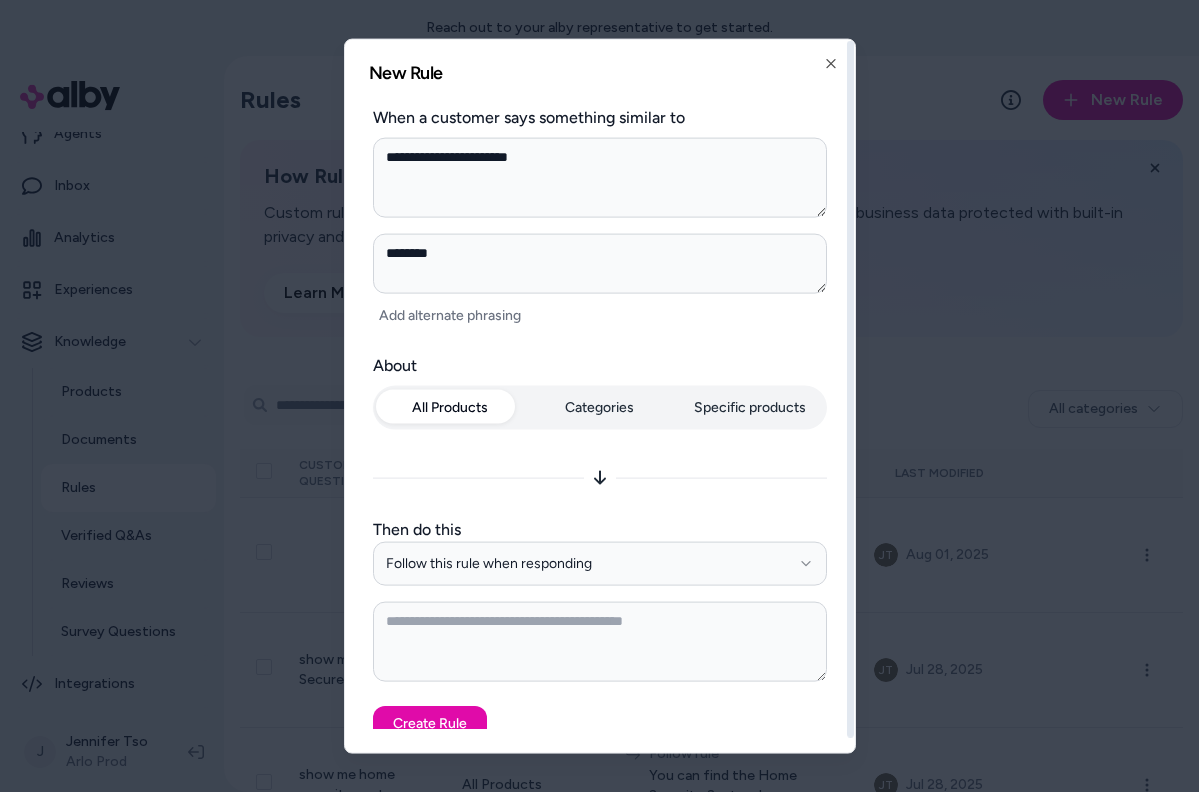 type on "*" 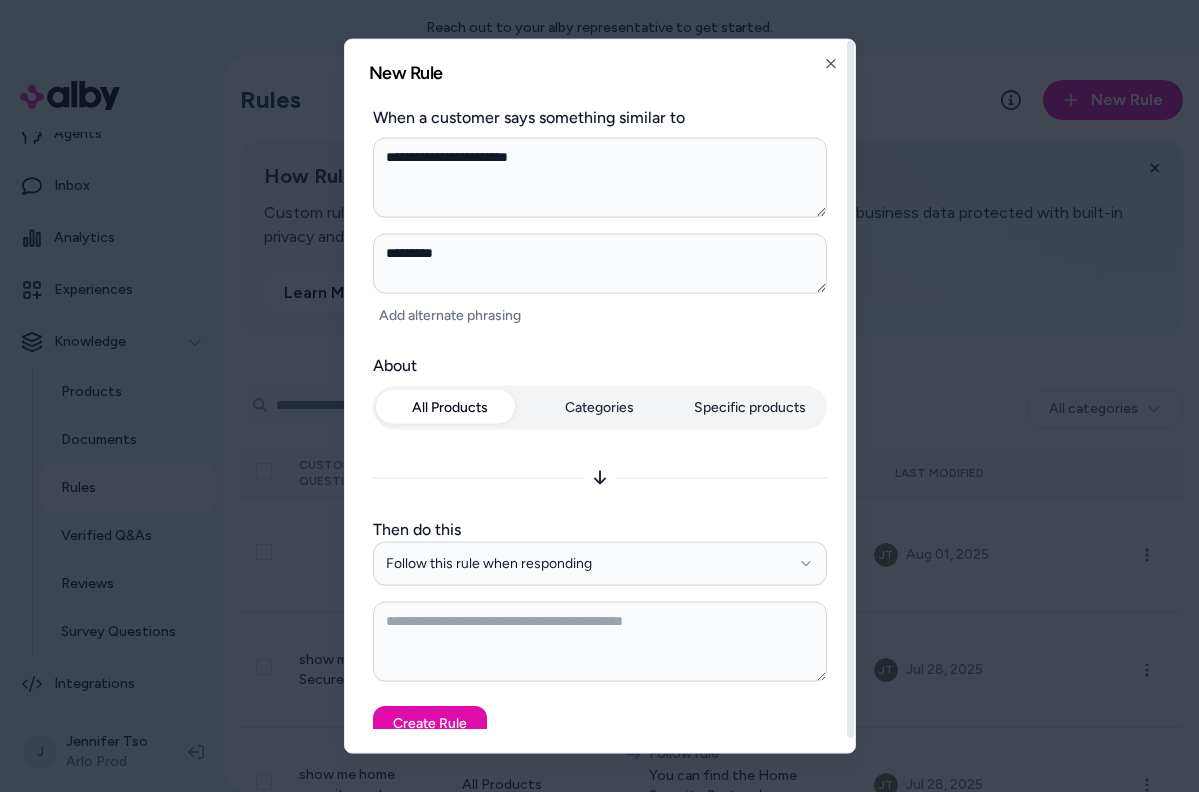 type on "*" 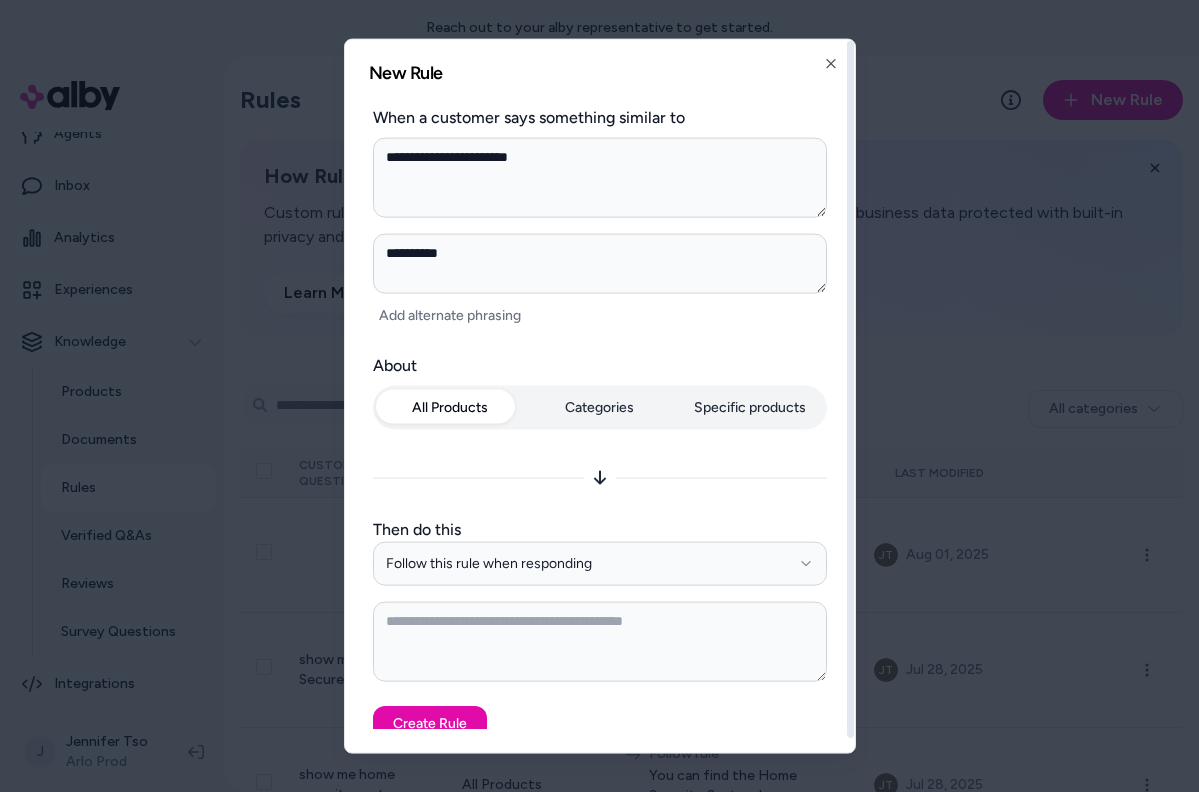 type on "*" 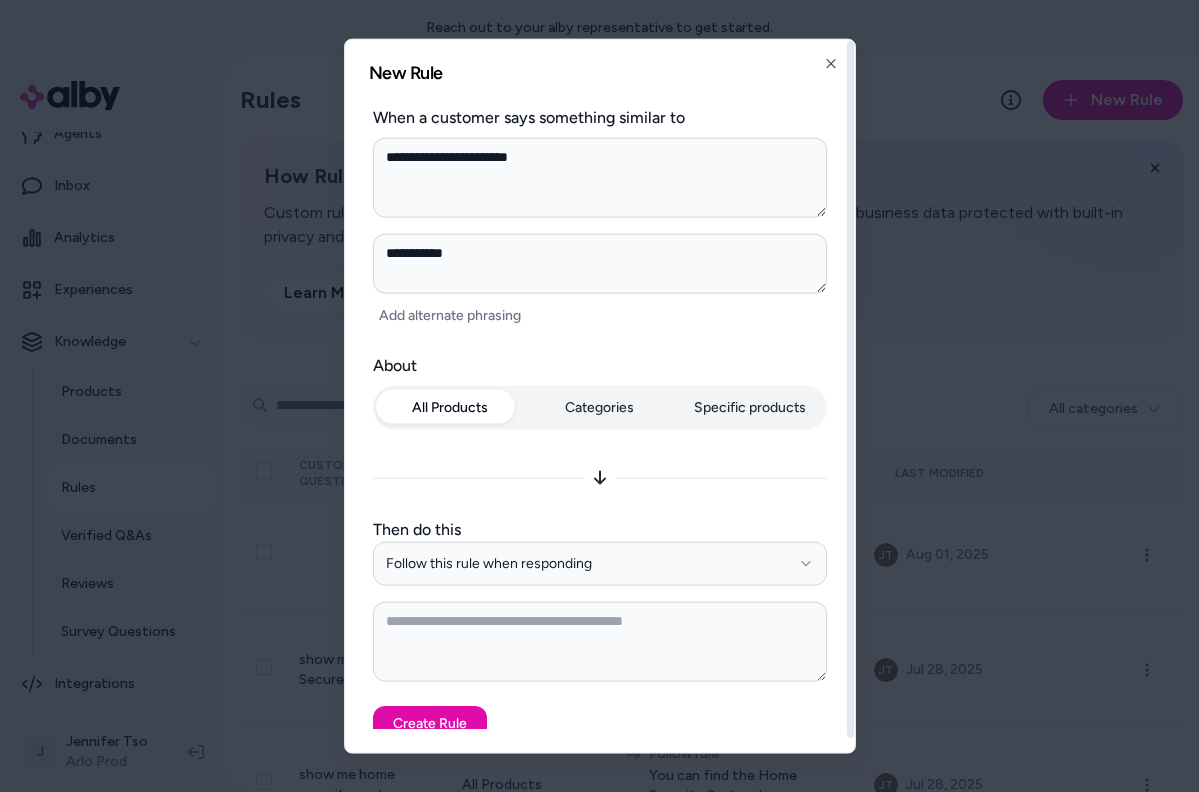 type on "**********" 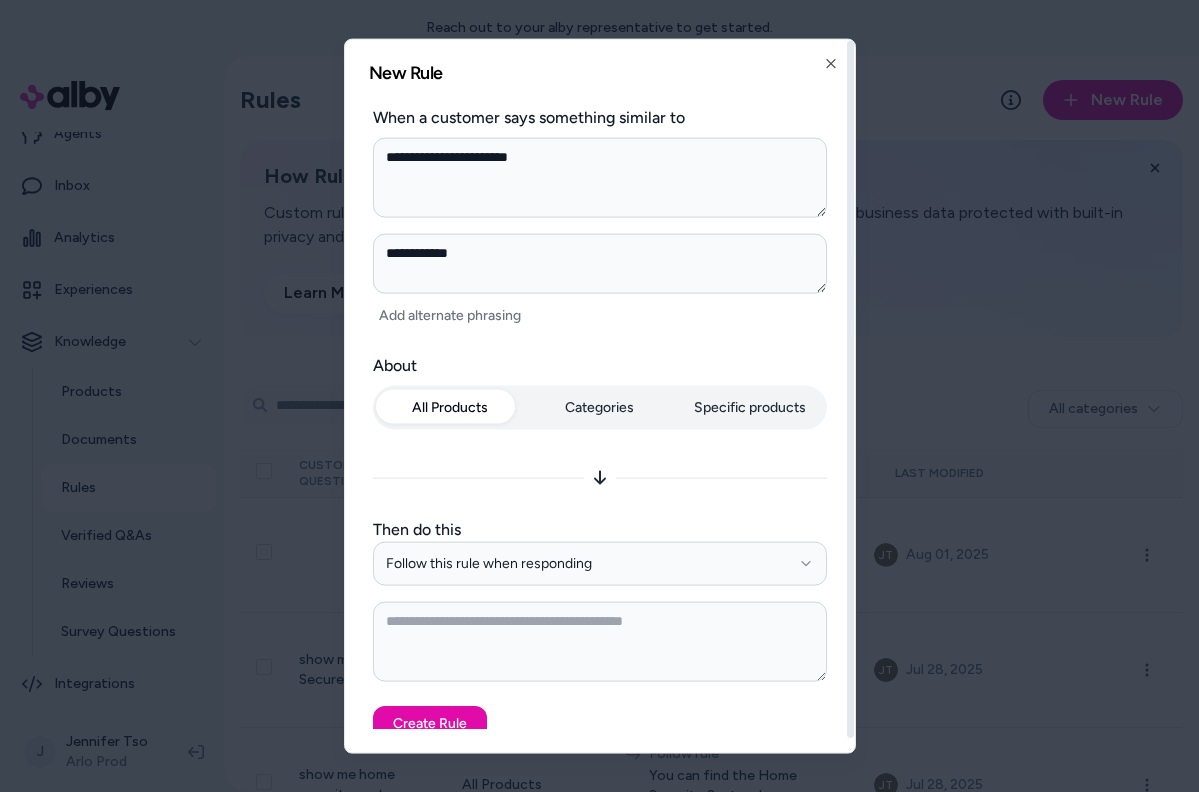 type on "*" 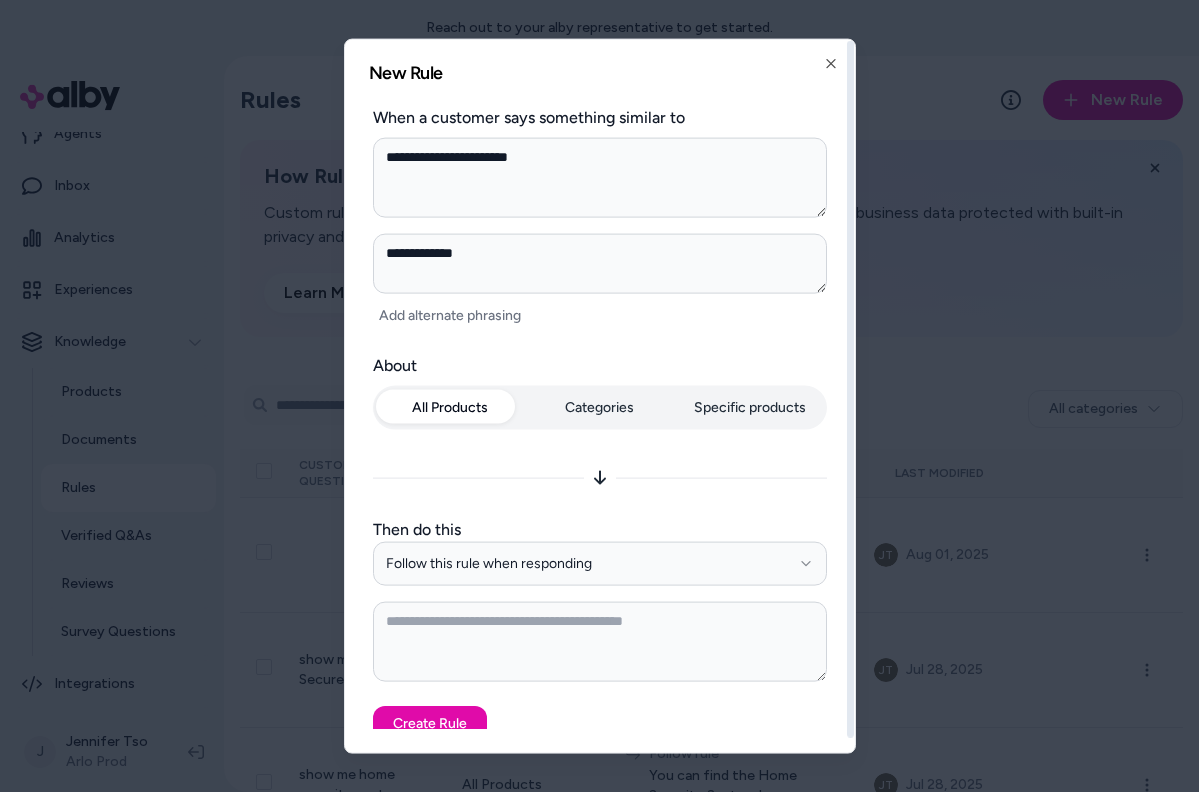 type on "*" 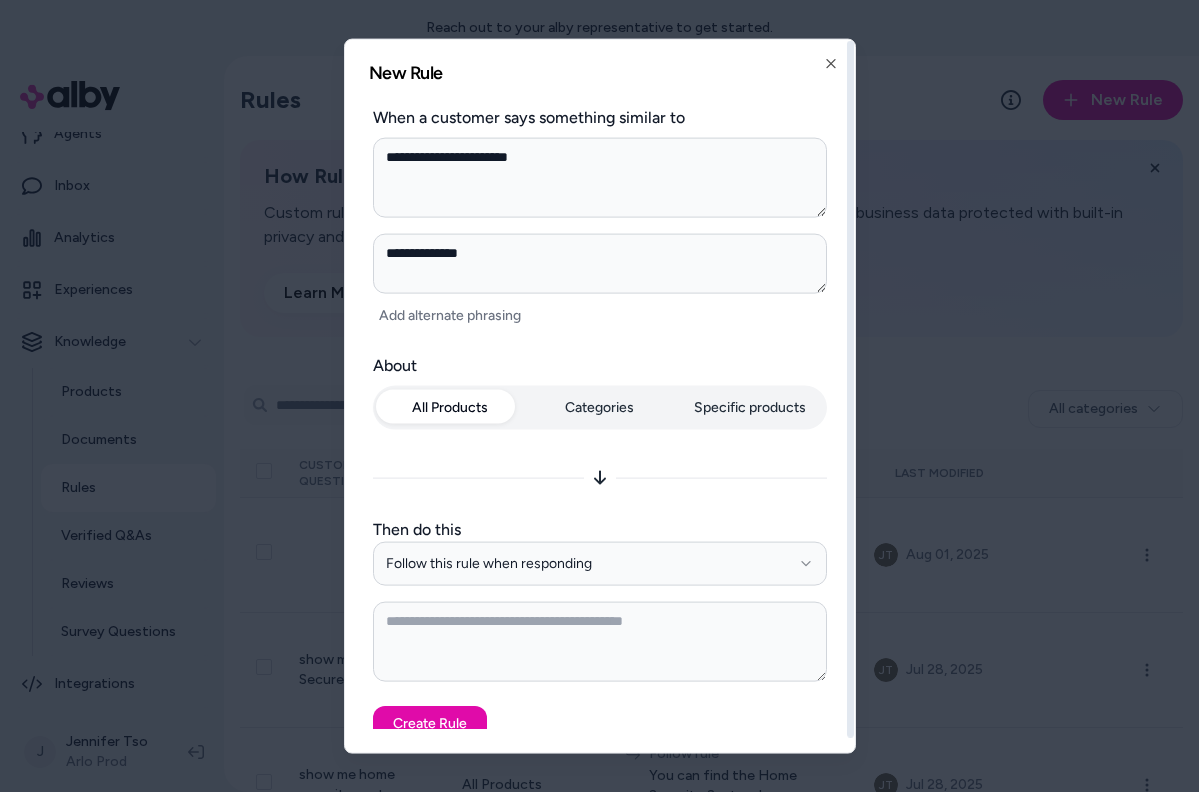 type on "*" 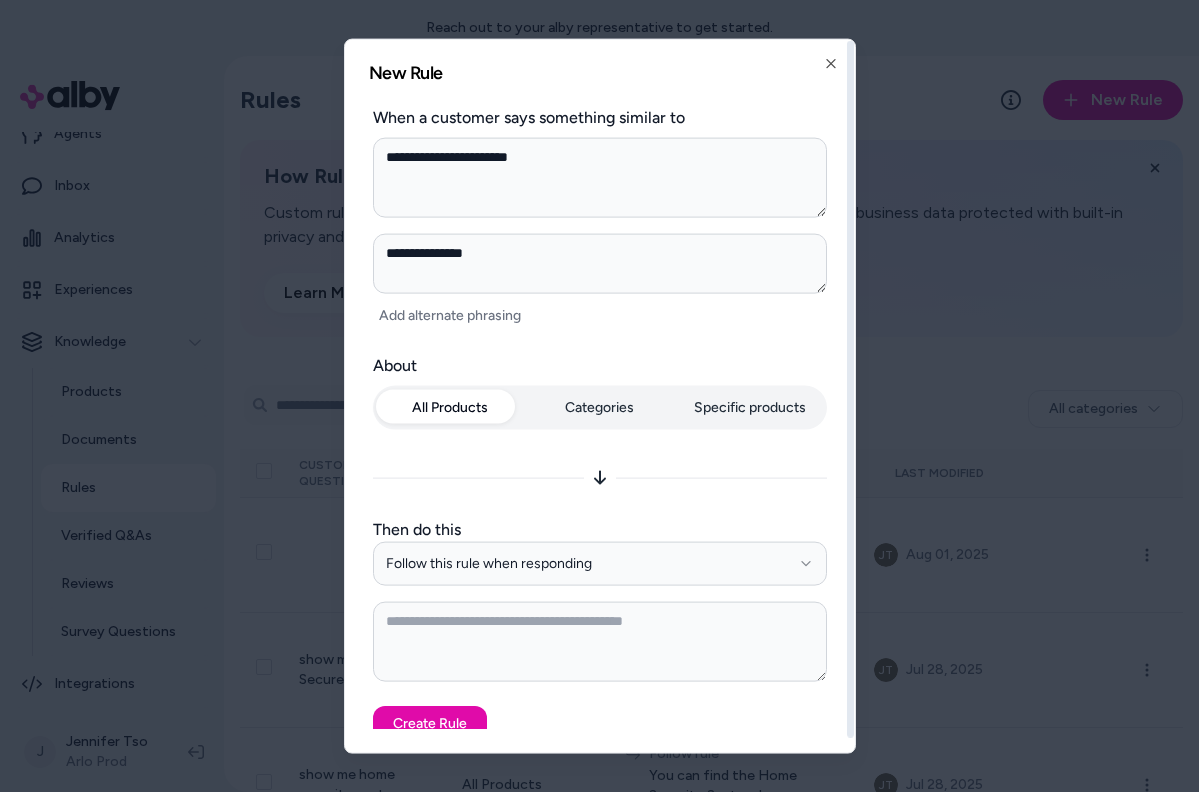 type on "*" 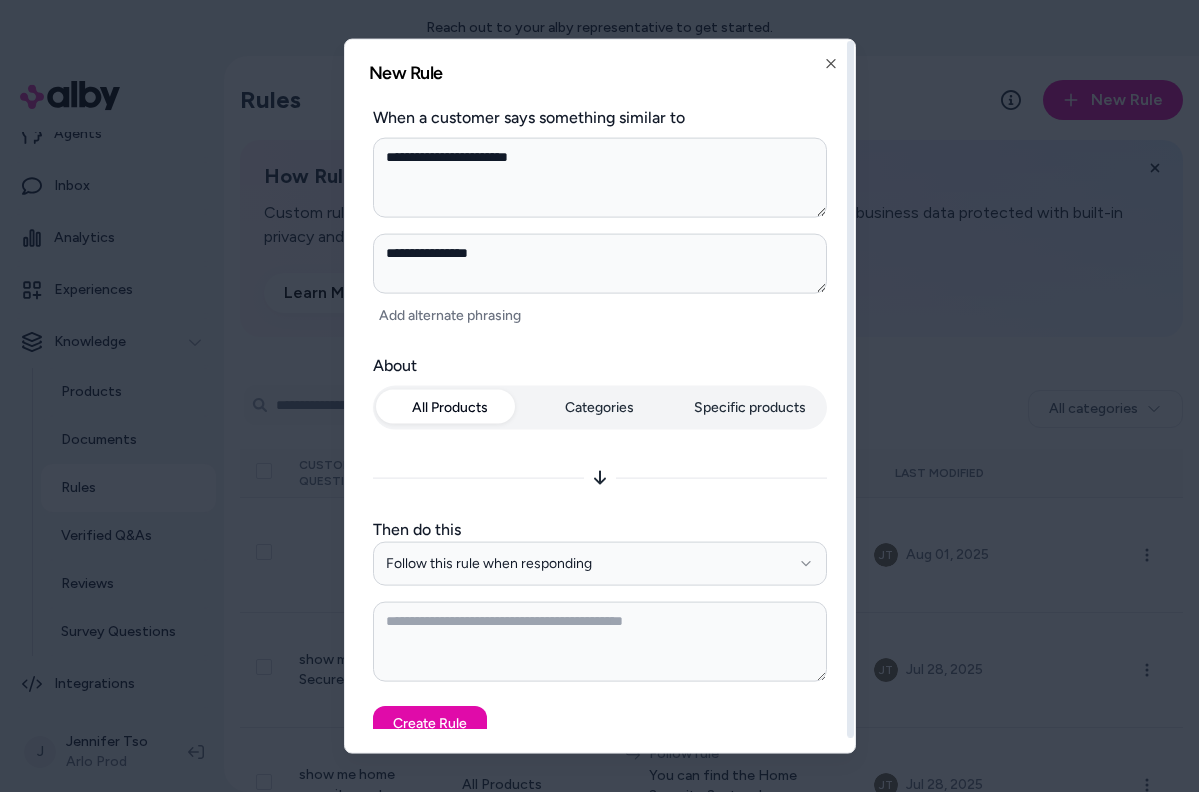 type on "*" 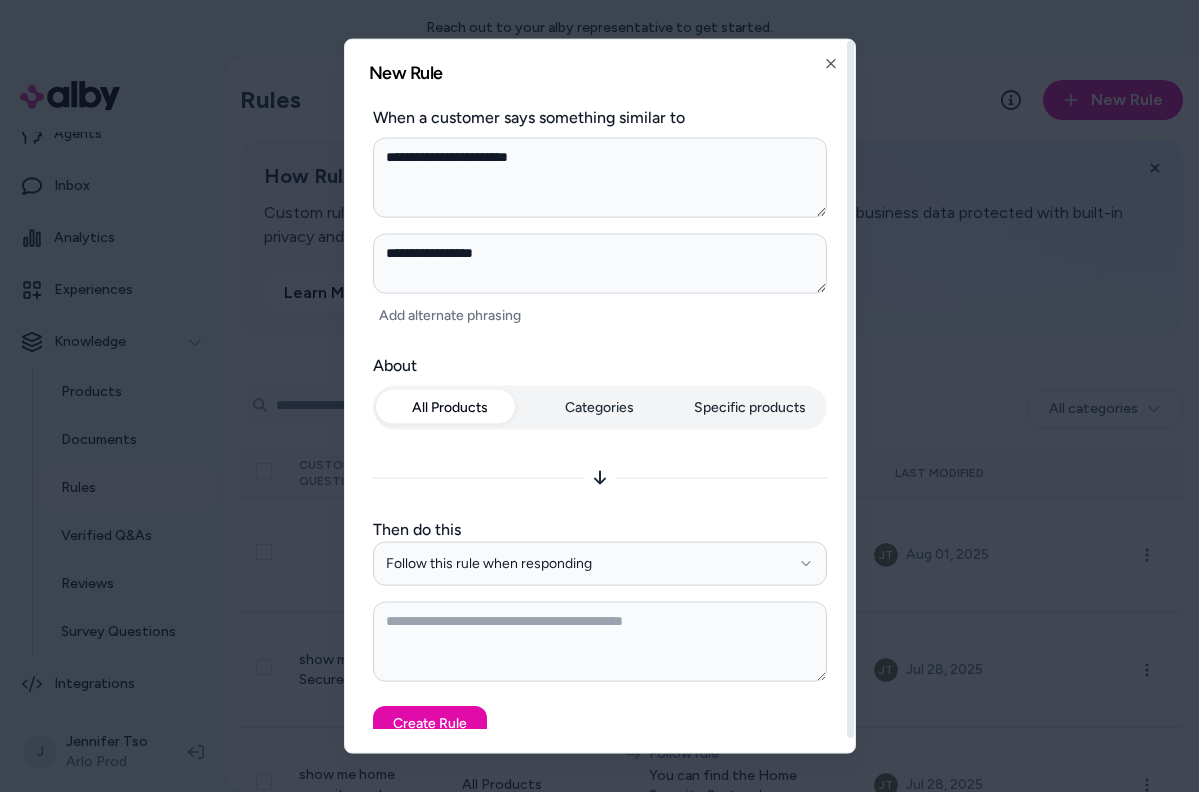 type on "*" 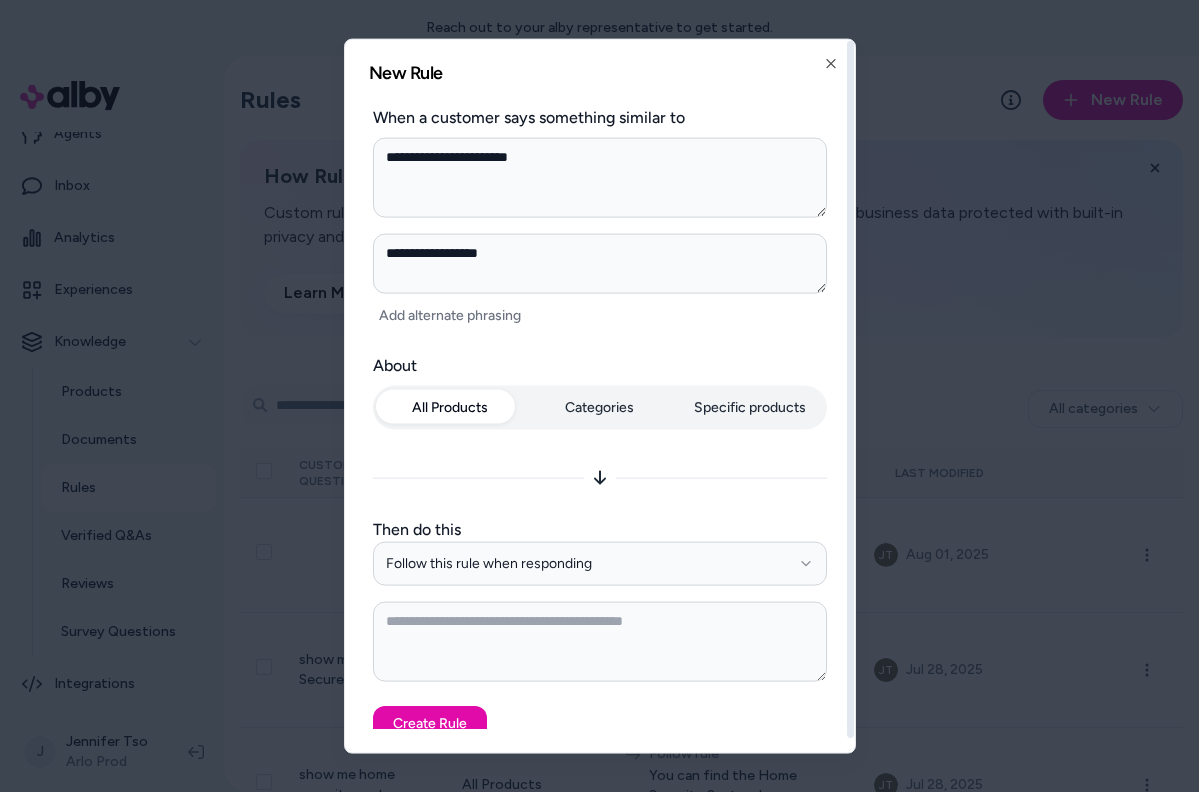 type on "*" 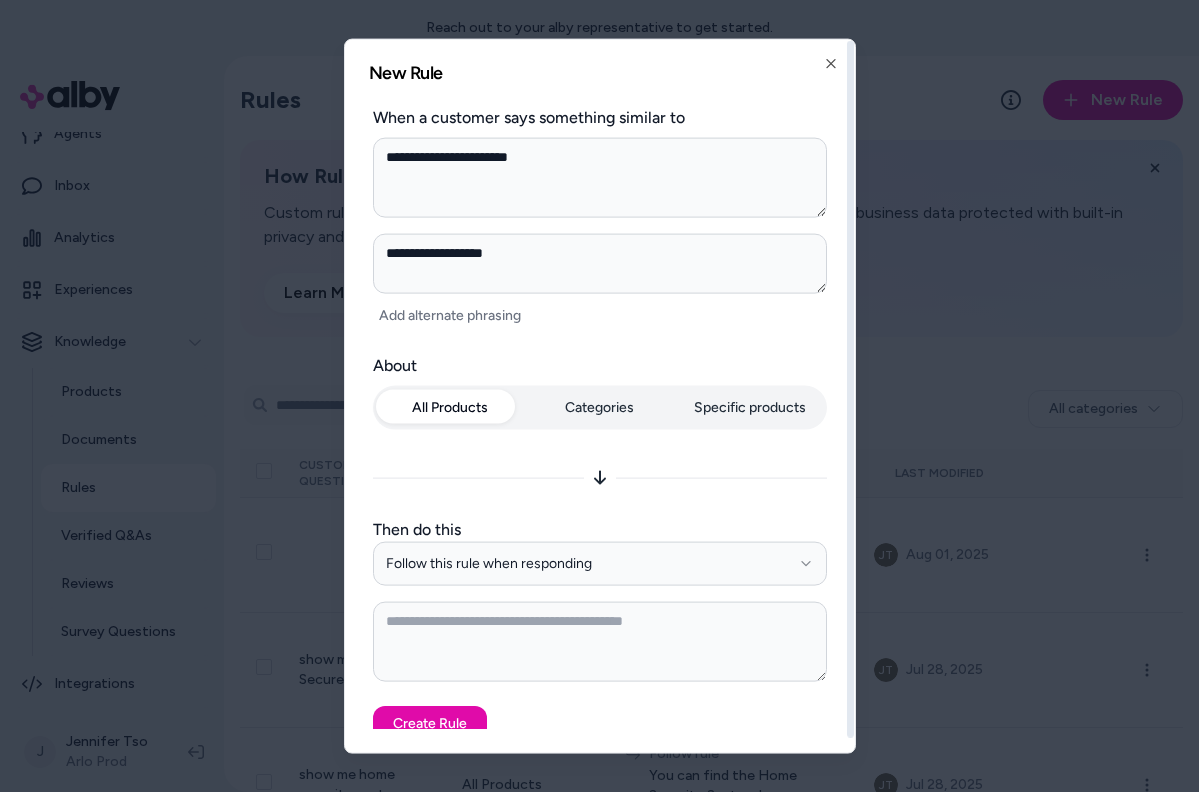 type on "*" 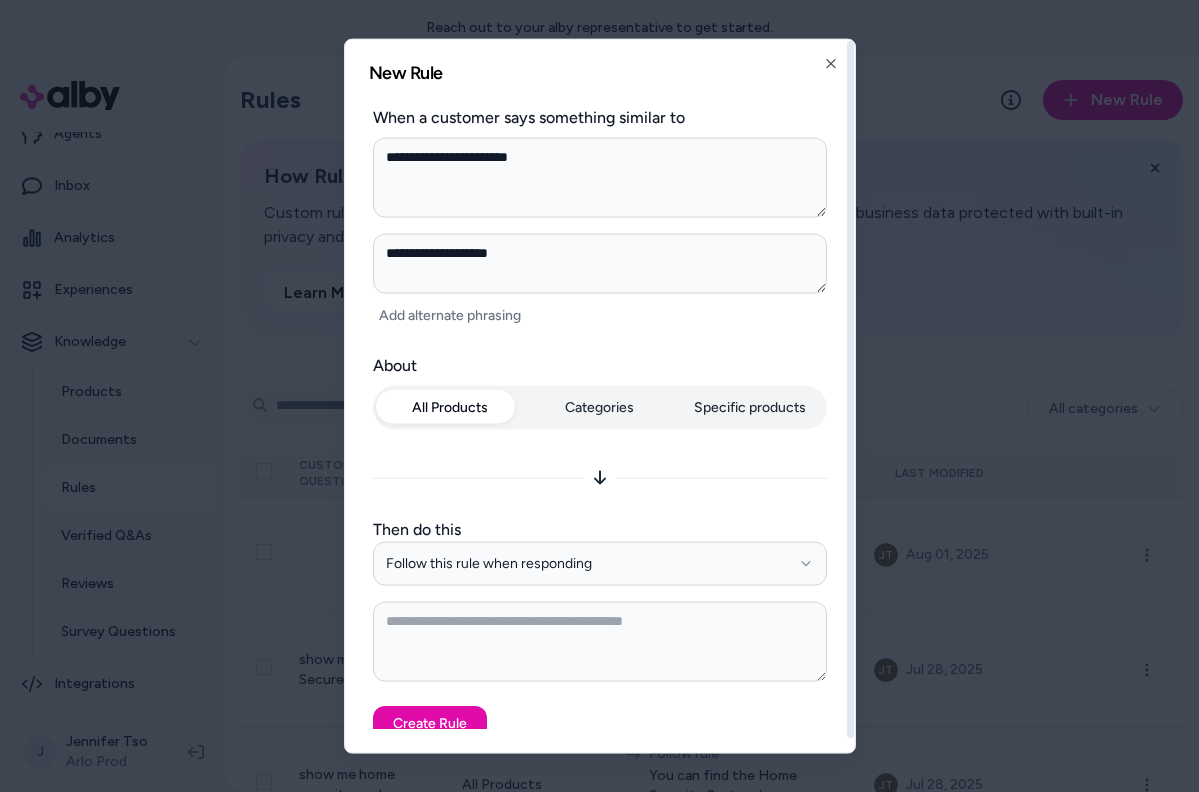 type on "**********" 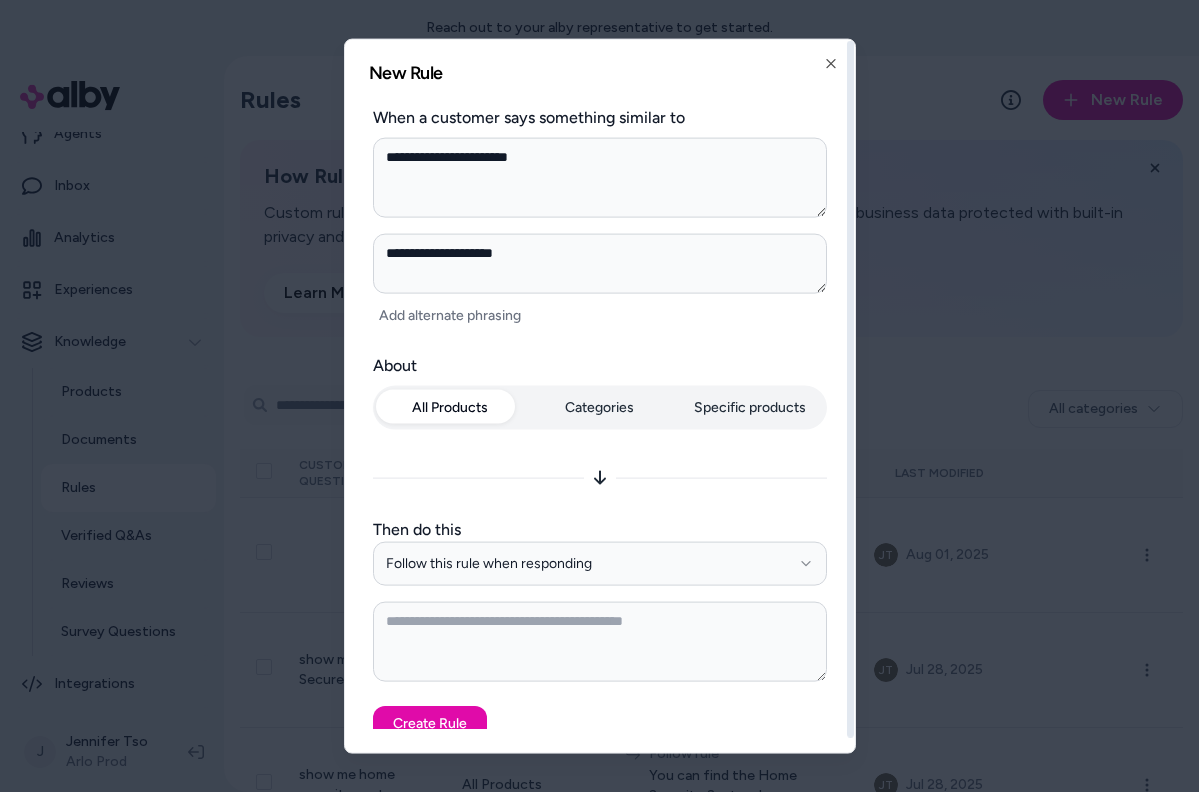 type on "*" 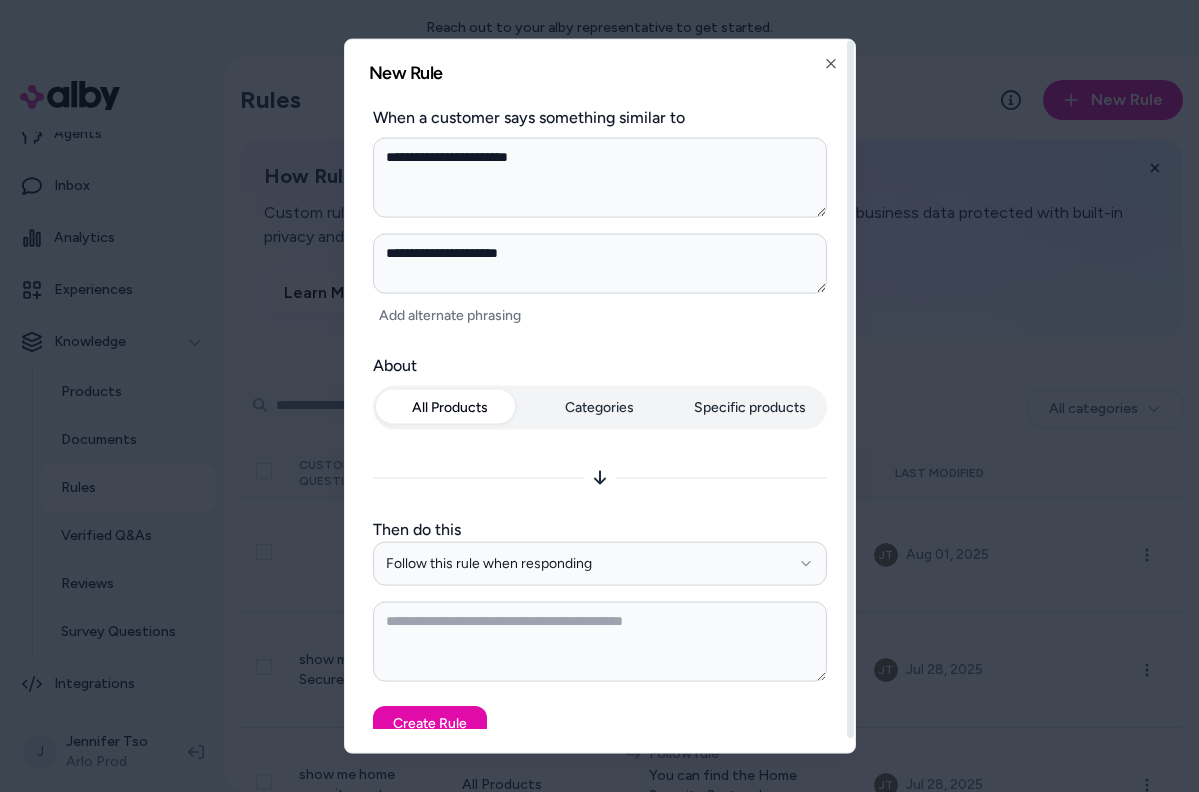 type on "*" 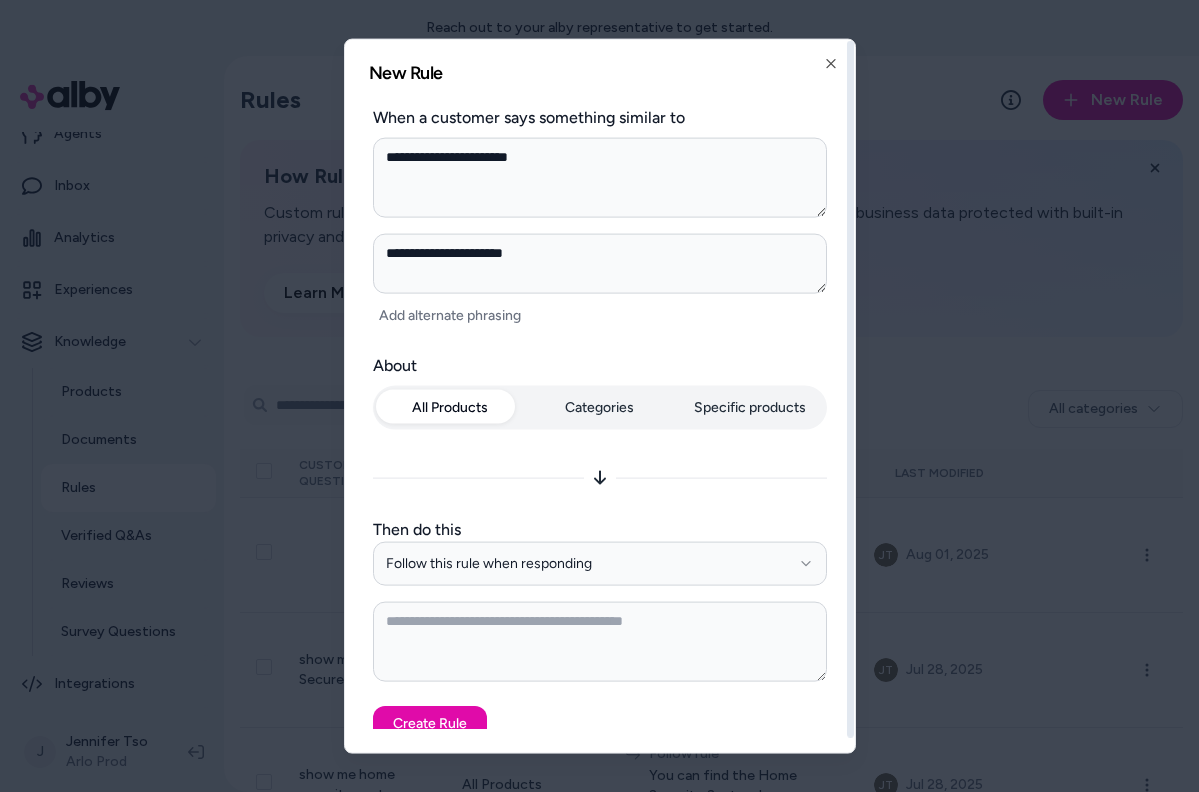 type on "**********" 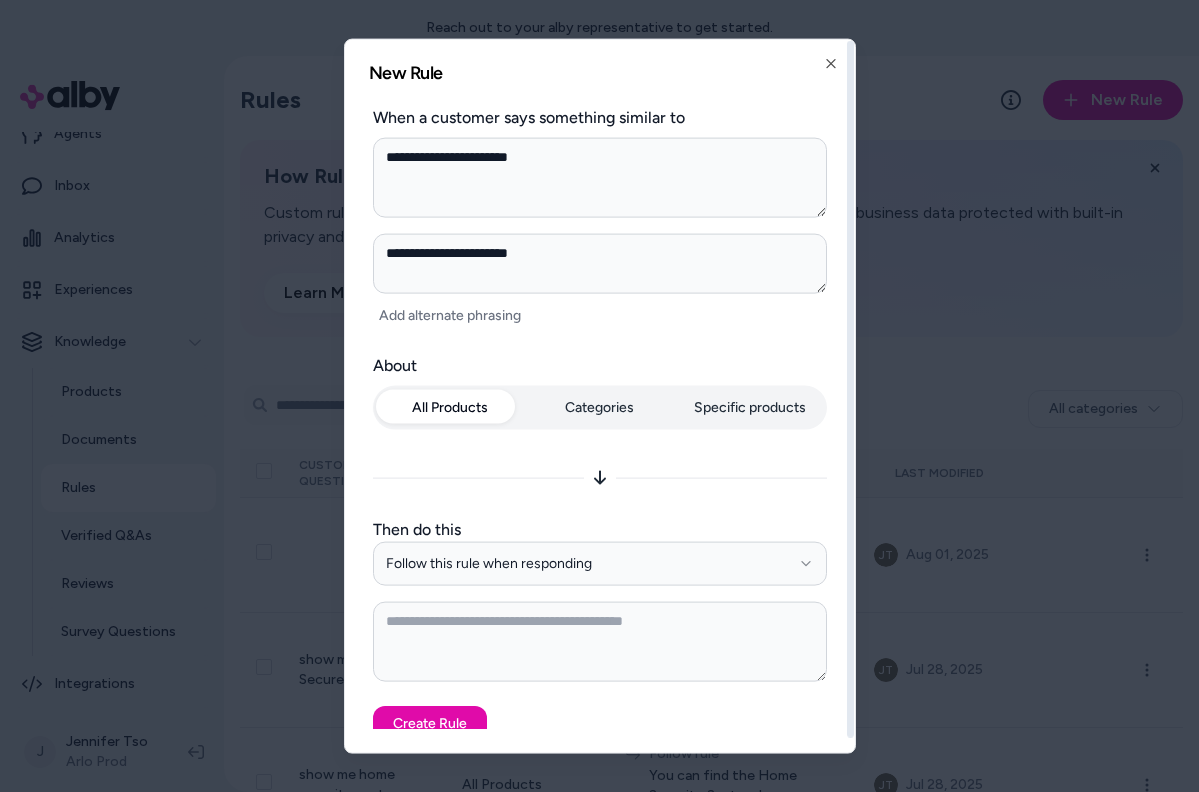 type on "*" 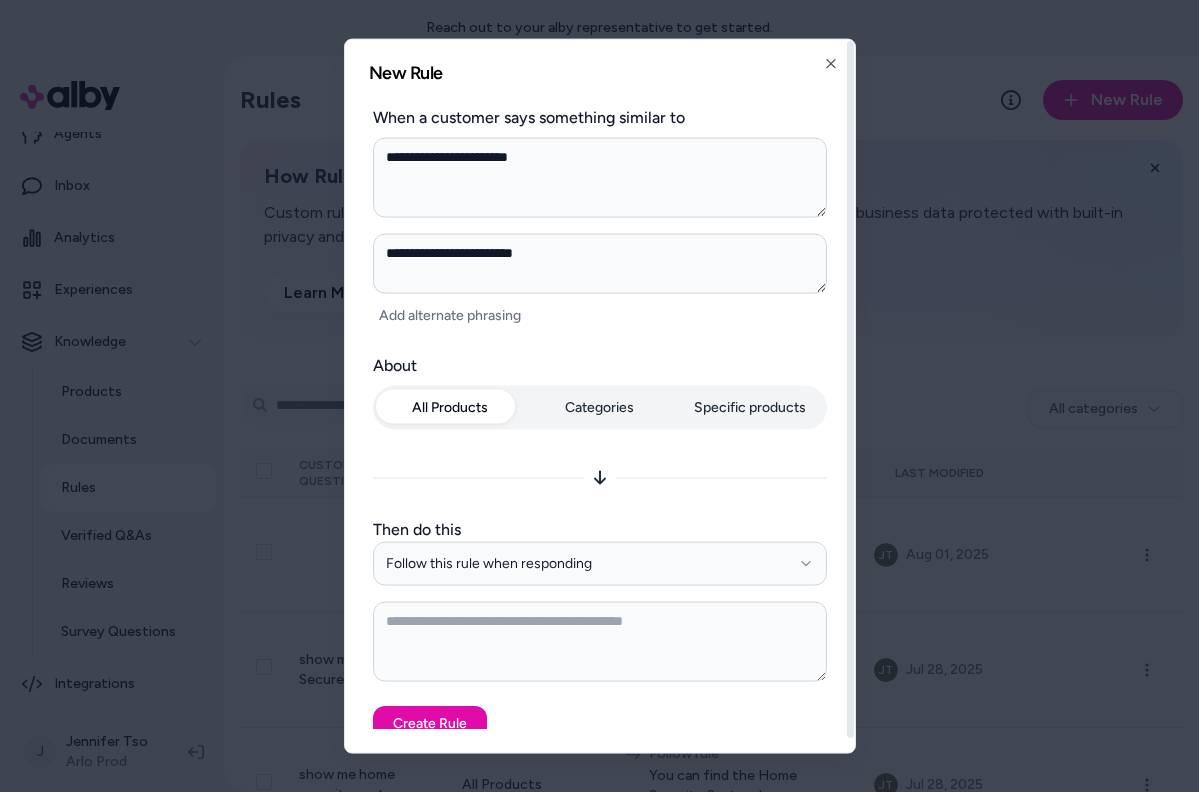 type on "*" 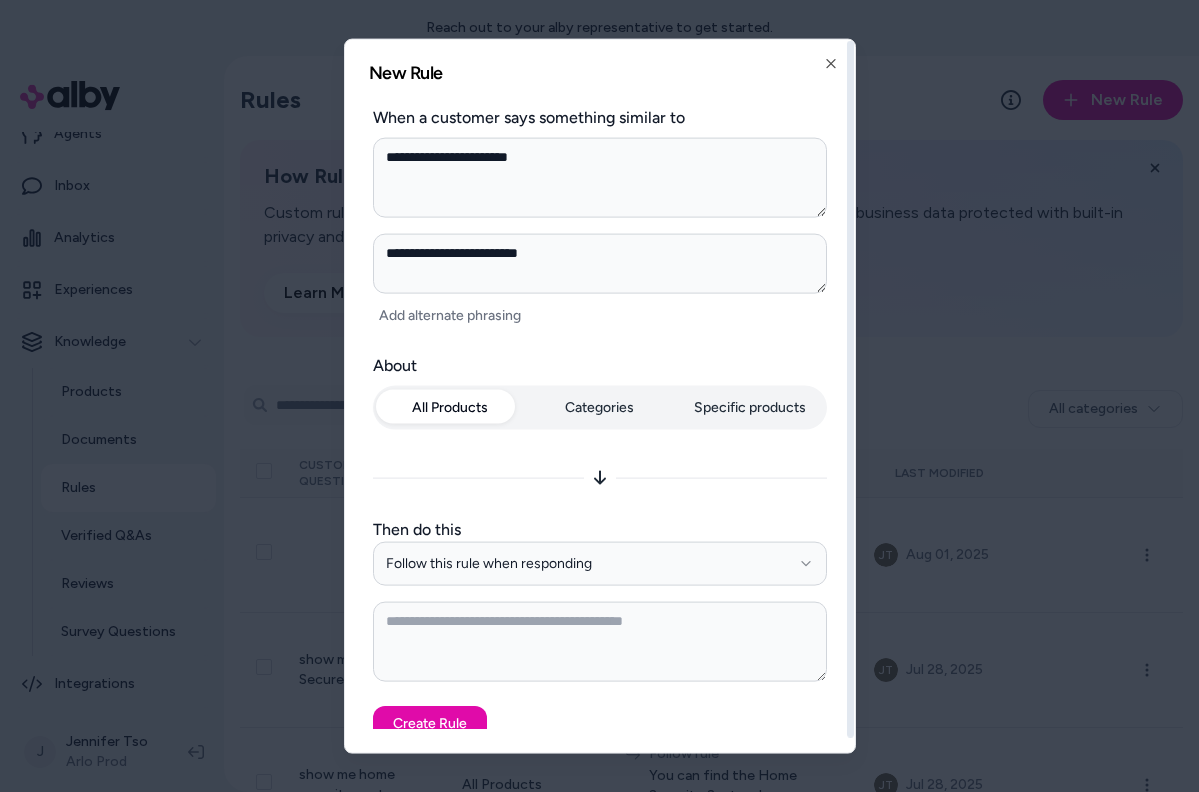 type on "*" 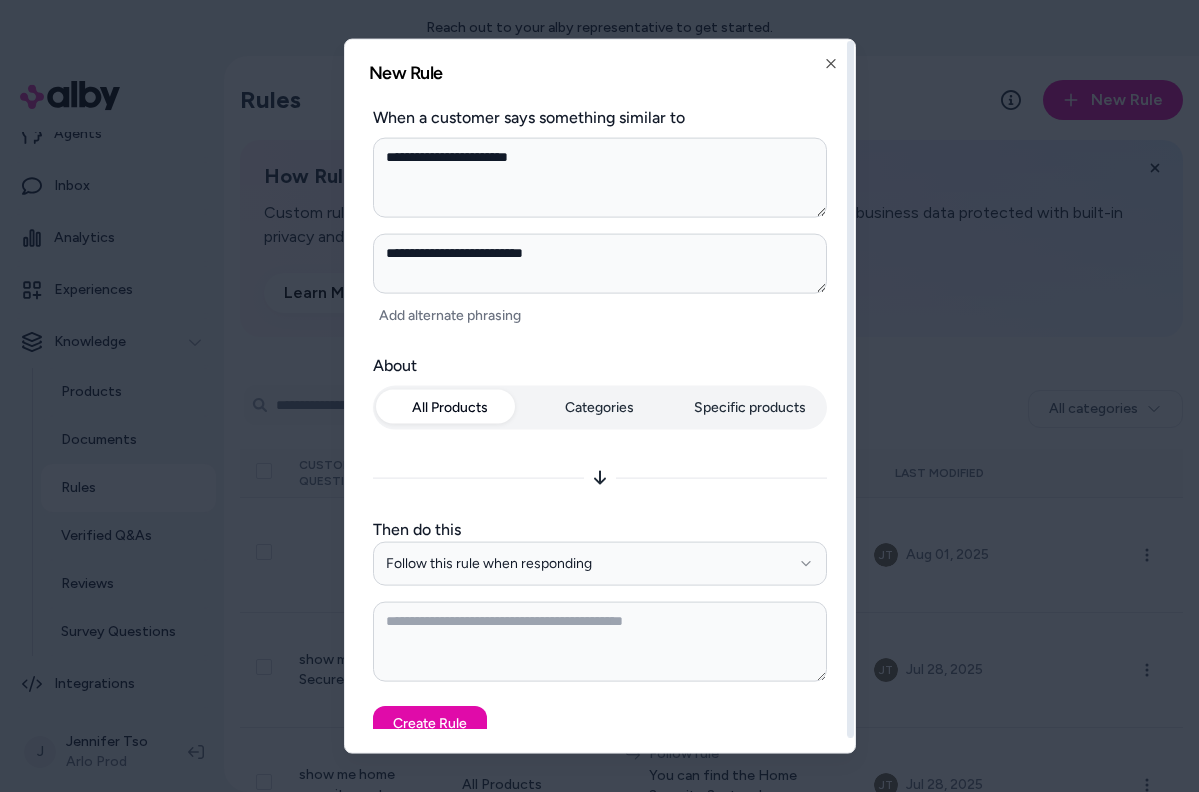type on "*" 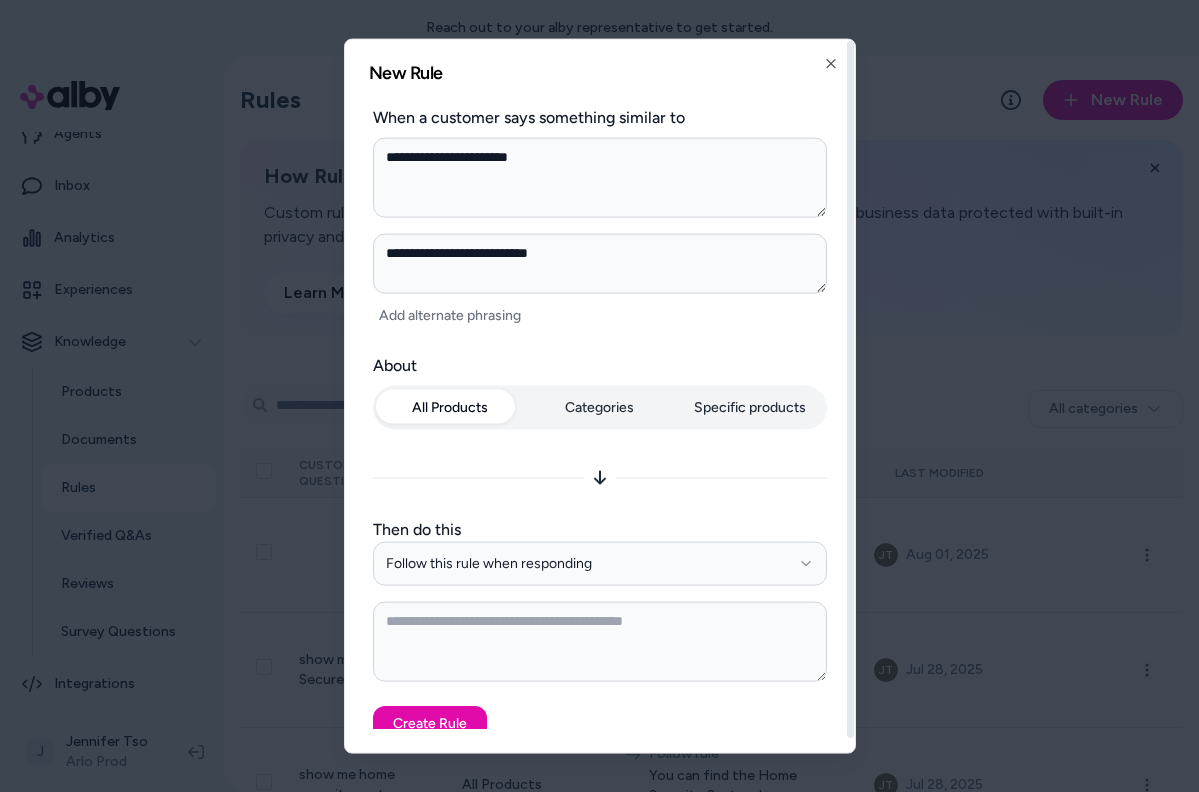 type on "**********" 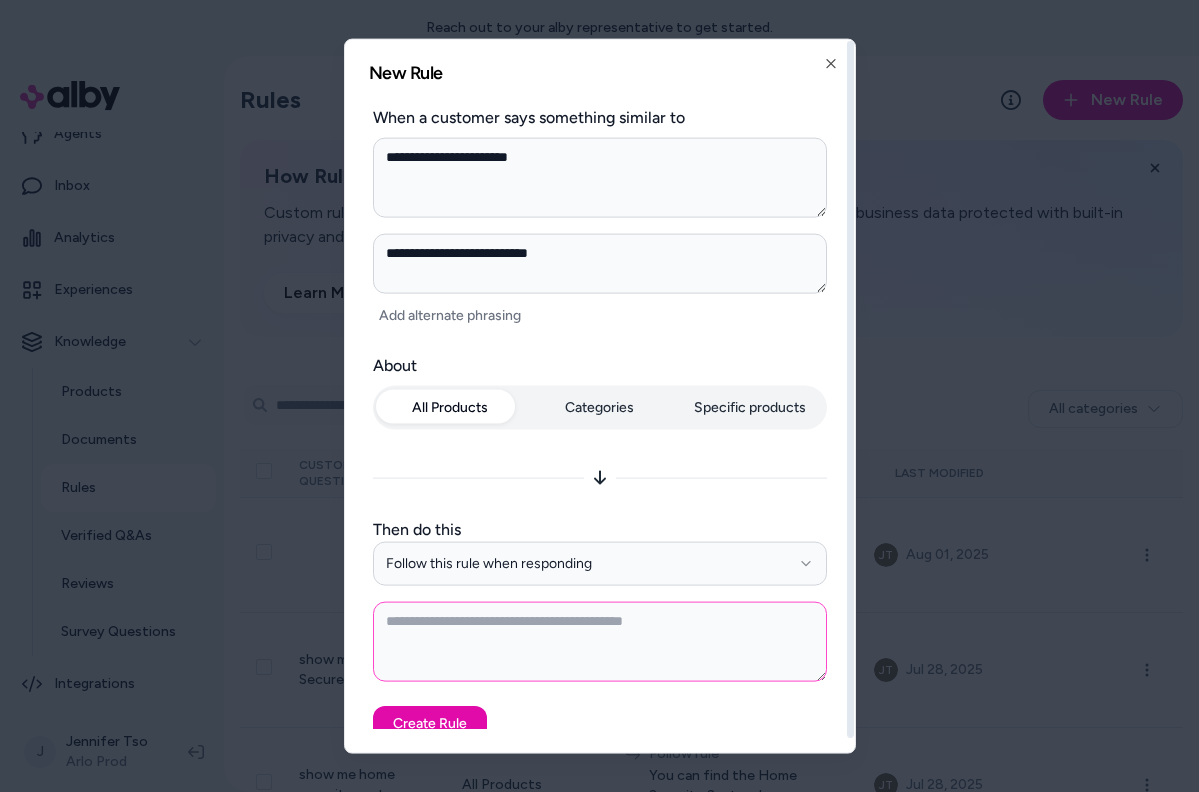 type on "*" 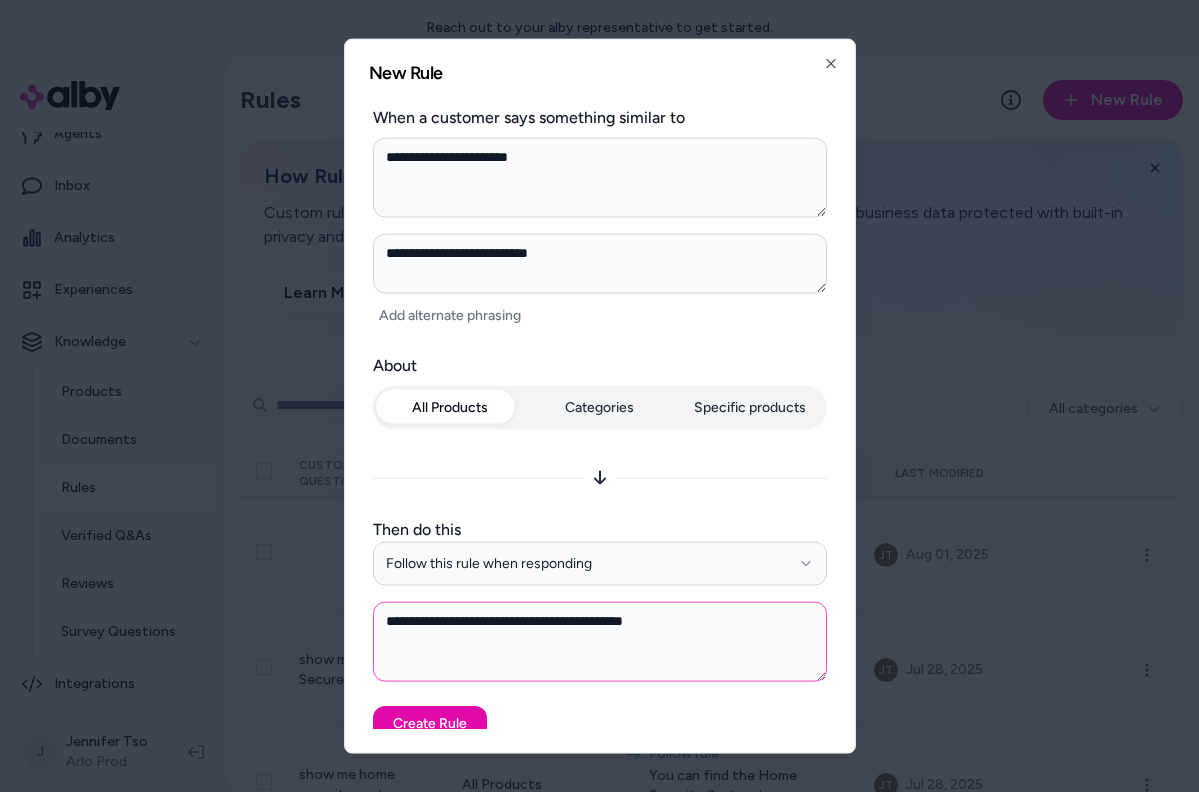 type on "**********" 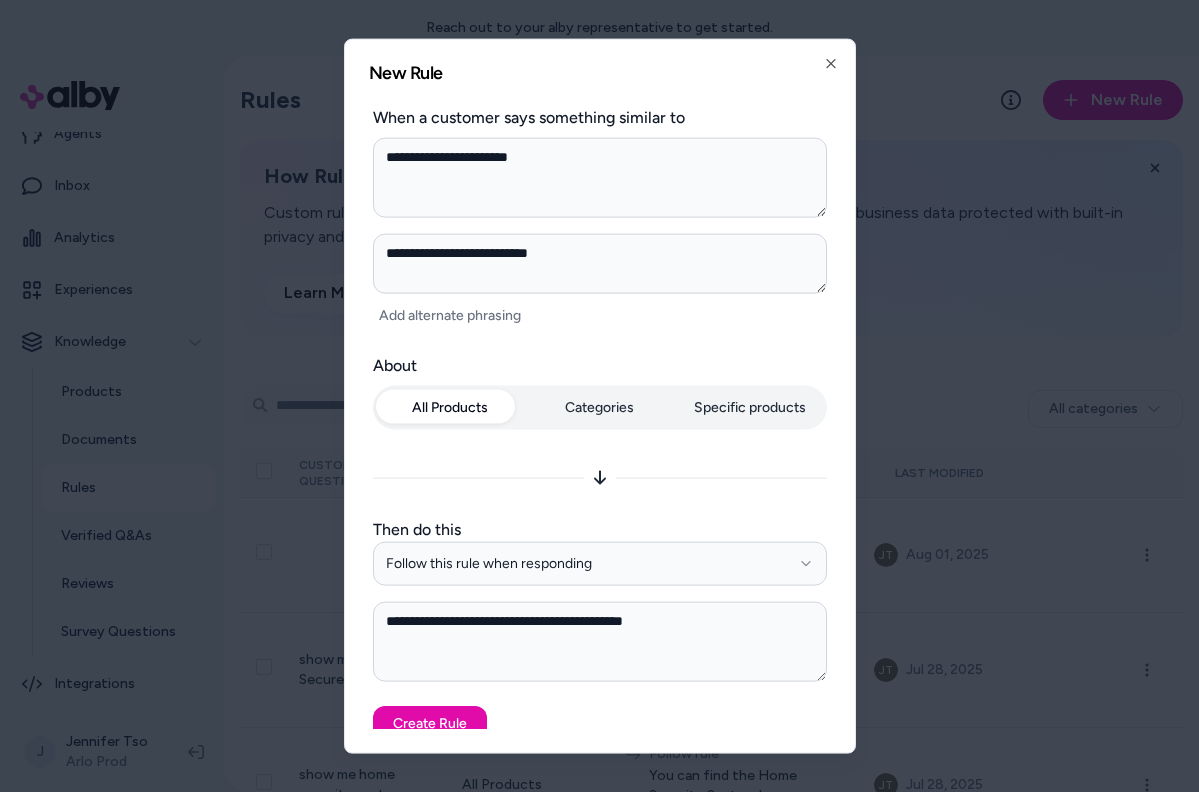 type on "*" 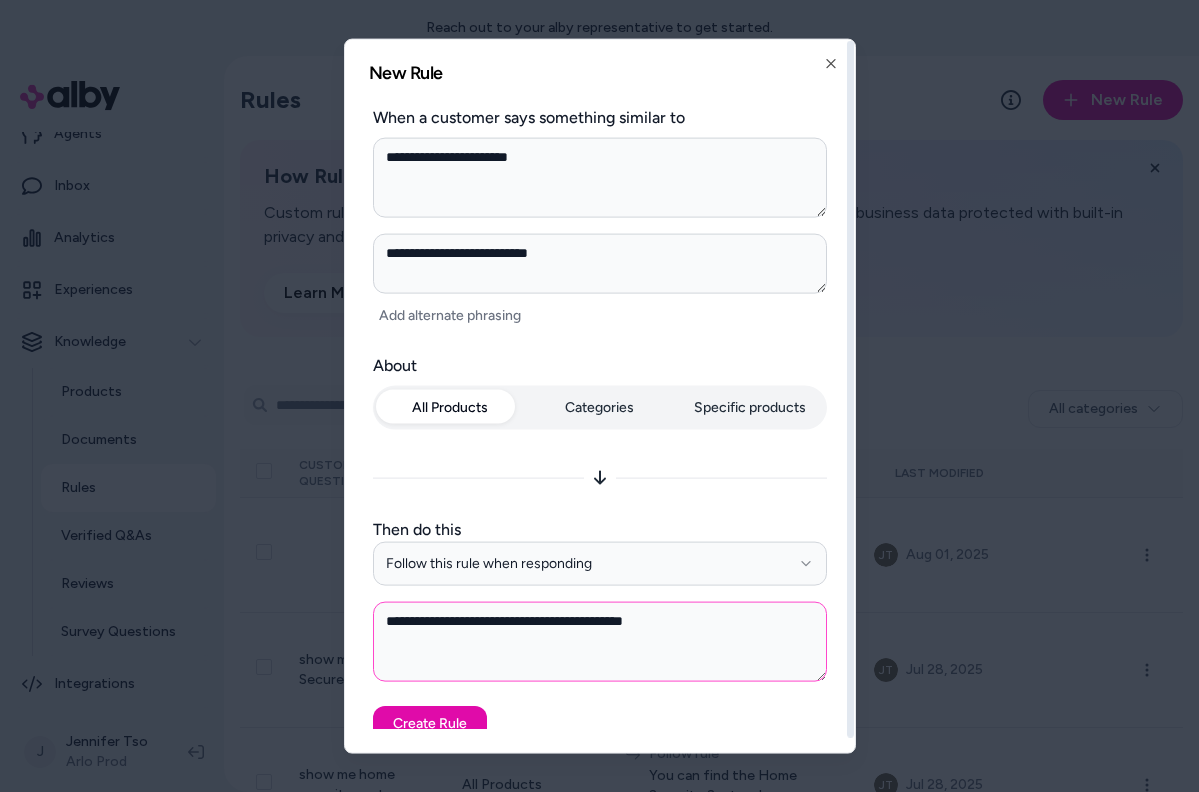 paste on "**********" 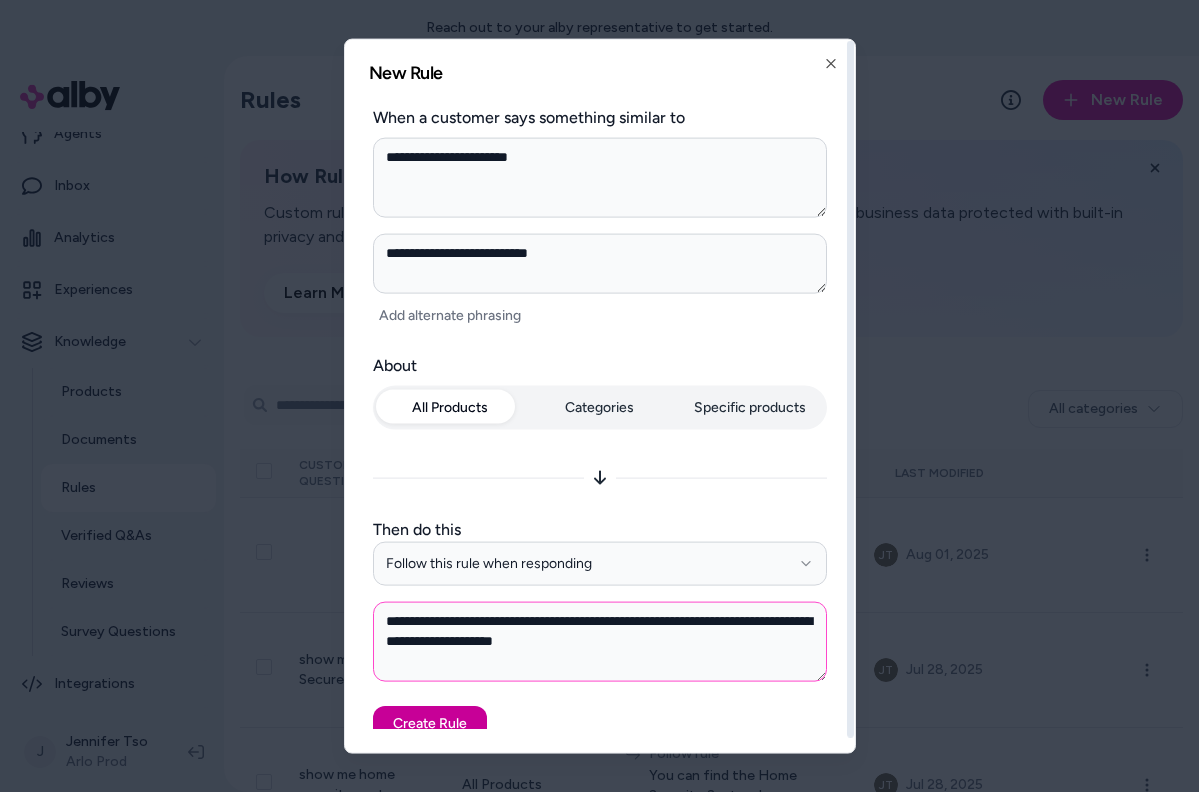 type on "**********" 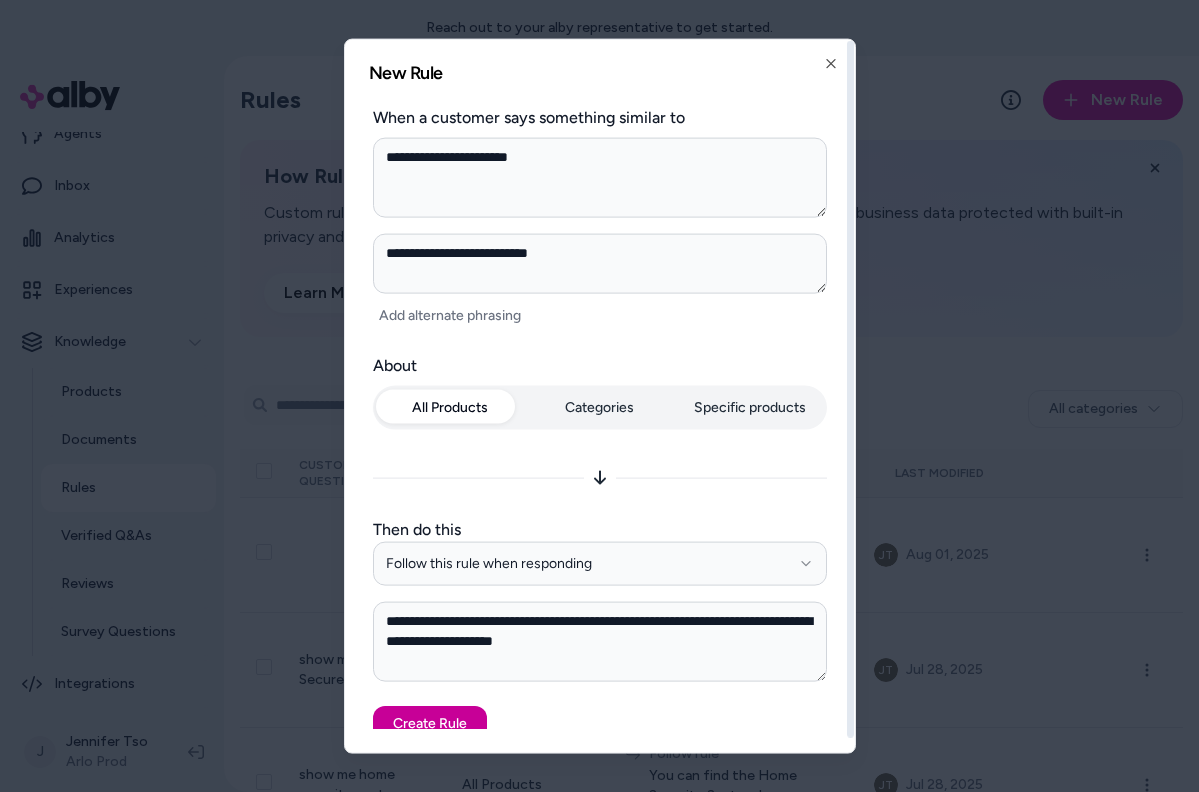 click on "Create Rule" at bounding box center (430, 723) 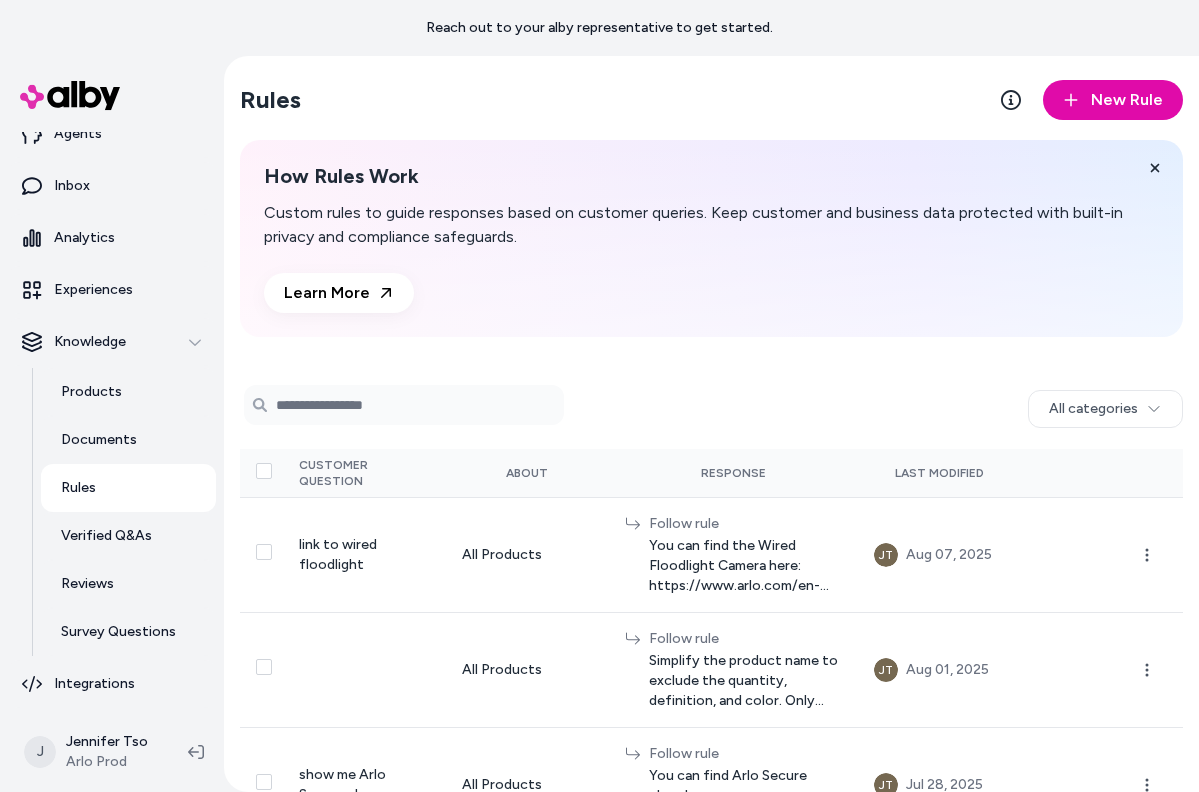 click on "Rules New Rule How Rules Work Custom rules to guide responses based on customer queries. Keep customer and business data protected with built-in privacy and compliance safeguards. Learn More 0  selected Search Products All categories Customer Question About Response Last Modified link to wired floodlight All Products Follow rule You can find the Wired Floodlight Camera here: https://www.arlo.com/en-us/light/arlo-wired-floodlight.html JT [MONTH] 07, 2025   All Products Follow rule Simplify the product name to exclude the quantity, definition, and color. Only refer to the product by the name of its parent product.
Ex: "Video Doorbell - White / 2K / 1 Video Doorbell" becomes "Video Doorbell" JT [MONTH] 01, 2025 show me Arlo Secure plans All Products Follow rule You can find Arlo Secure plans here: https://www.arlo.com/en-us/arlosecure.html JT [MONTH] 28, 2025 show me home security system All Products Follow rule You can find the Home Security System here: https://www.arlo.com/en-us/security-system/arlo-security-system.html" at bounding box center (711, 859) 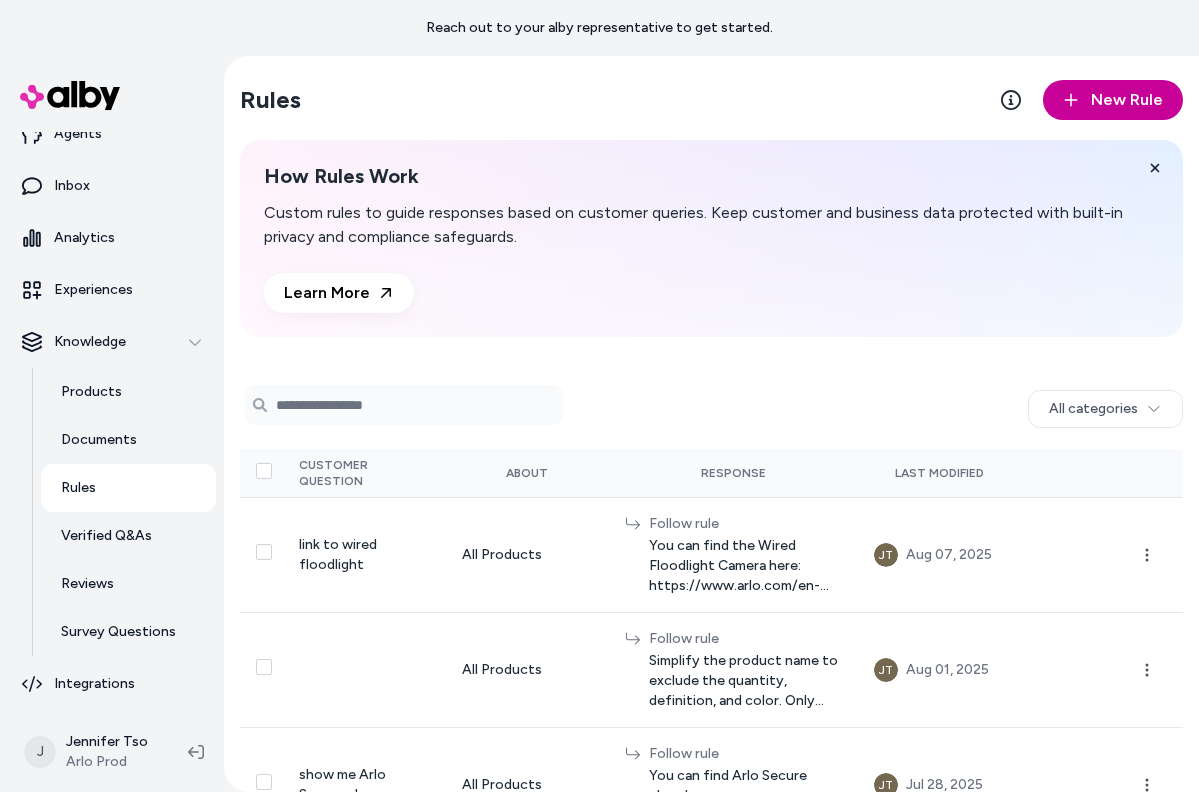 click on "New Rule" at bounding box center (1127, 100) 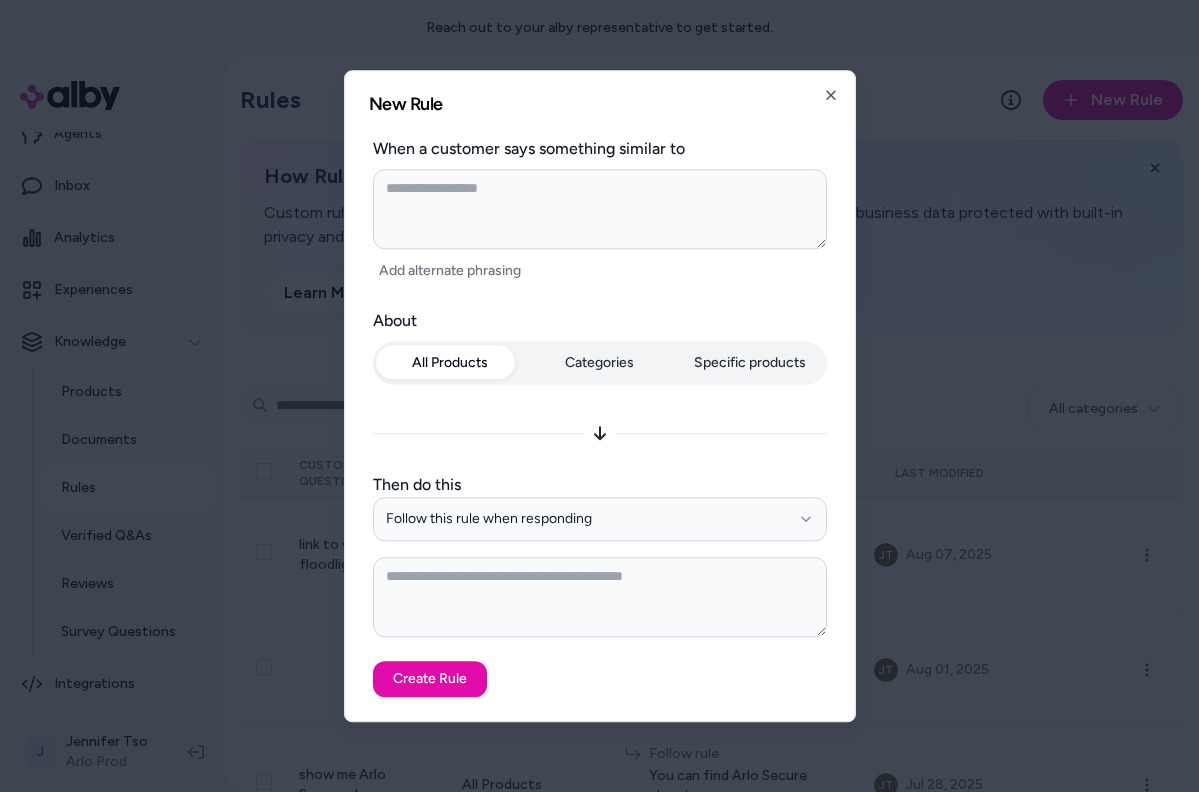 type on "*" 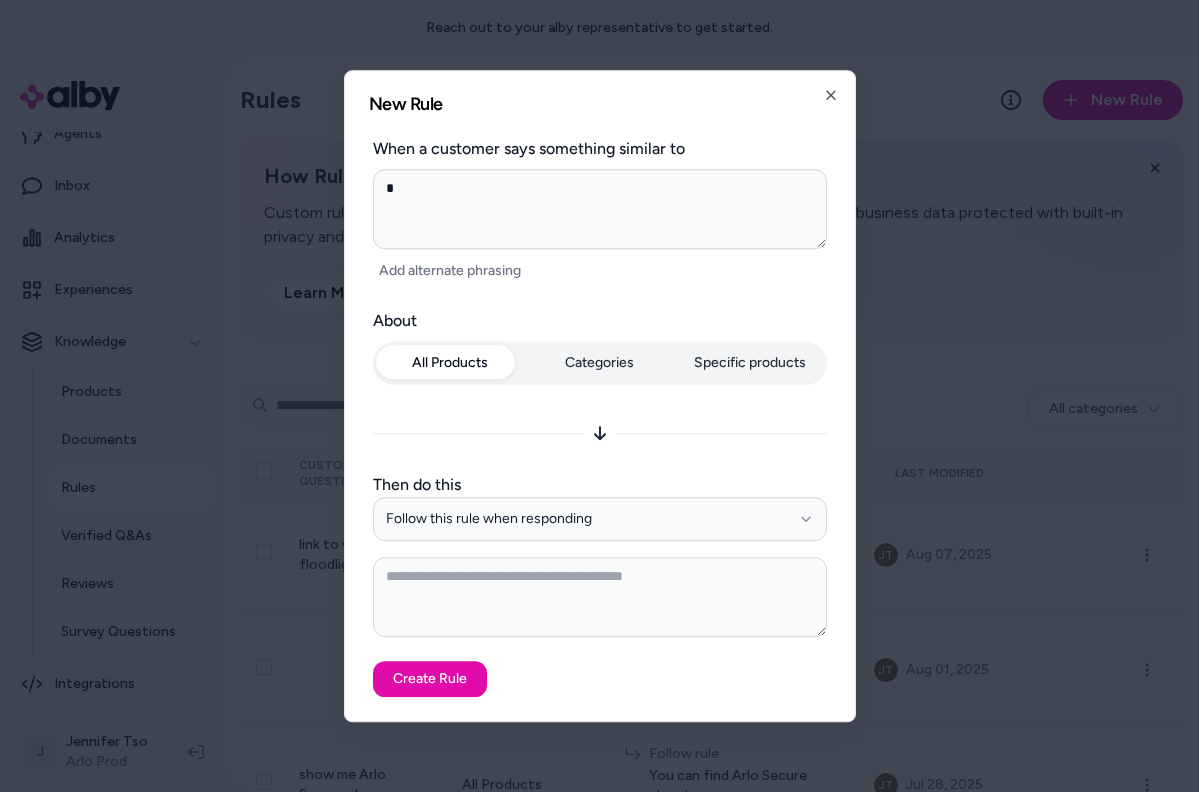 type on "*" 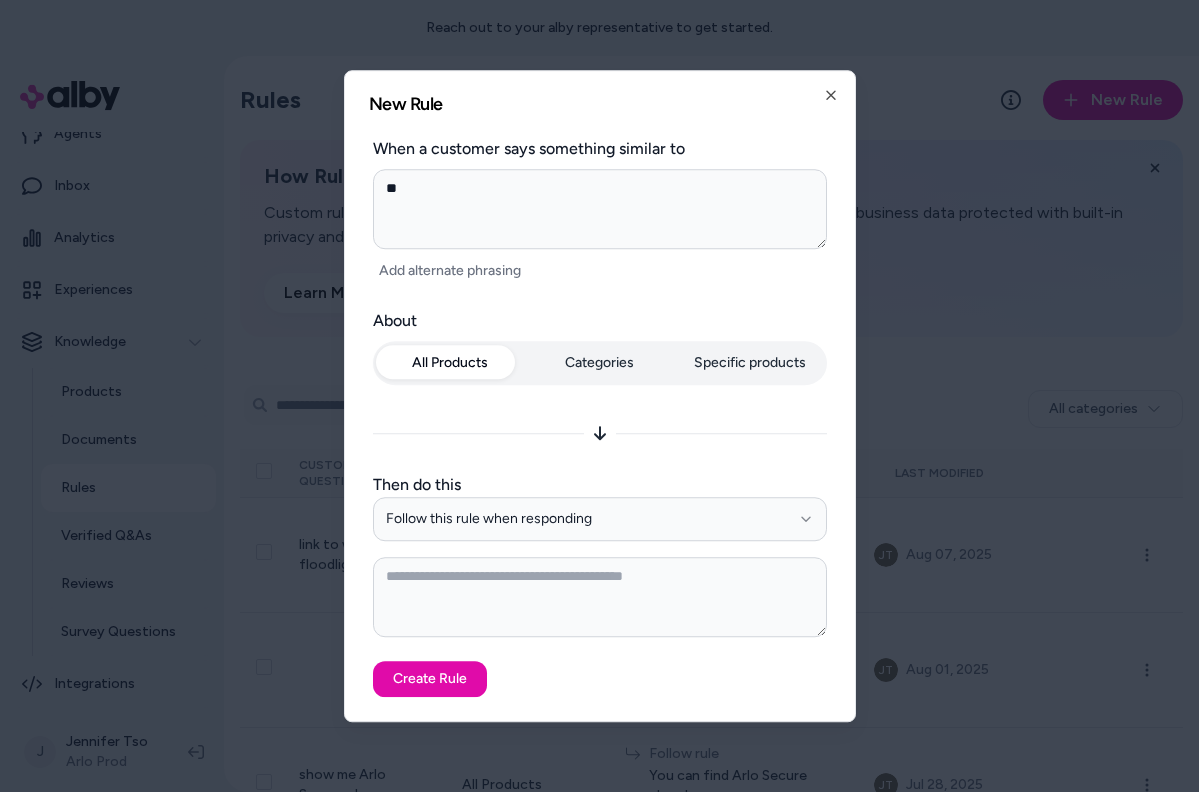 type on "*" 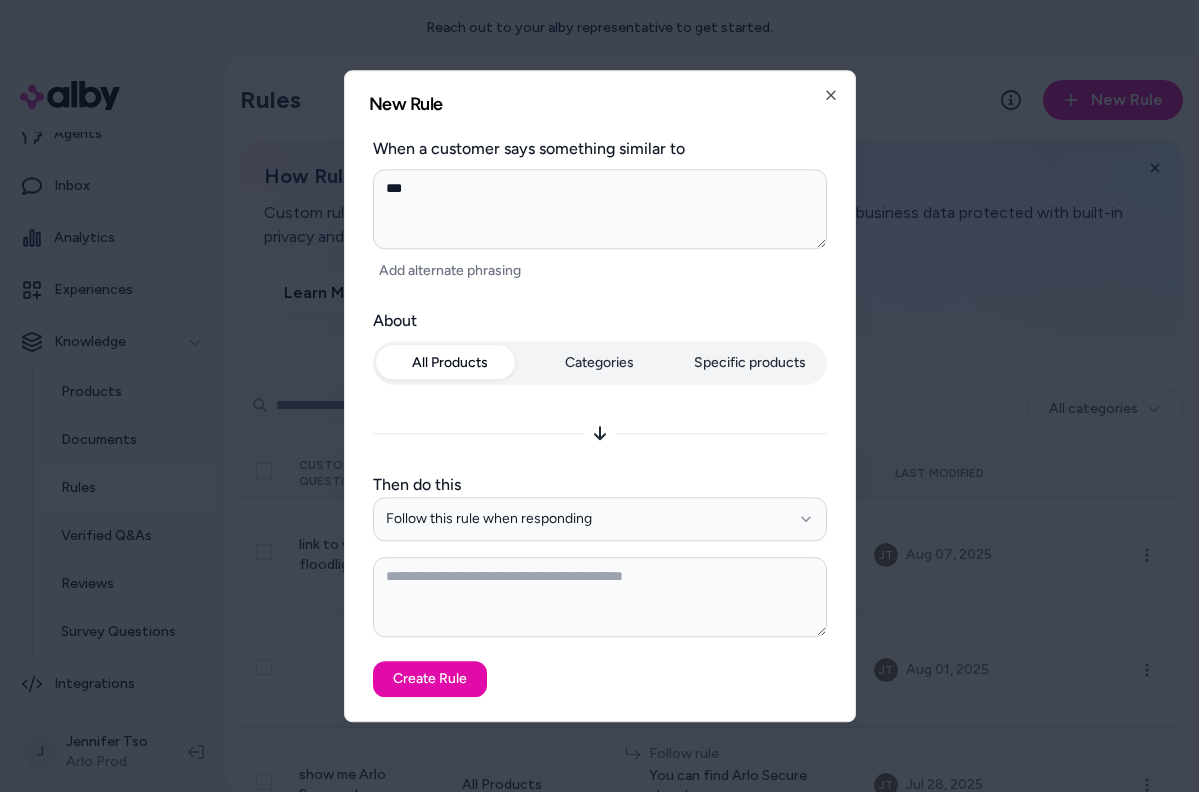 type on "*" 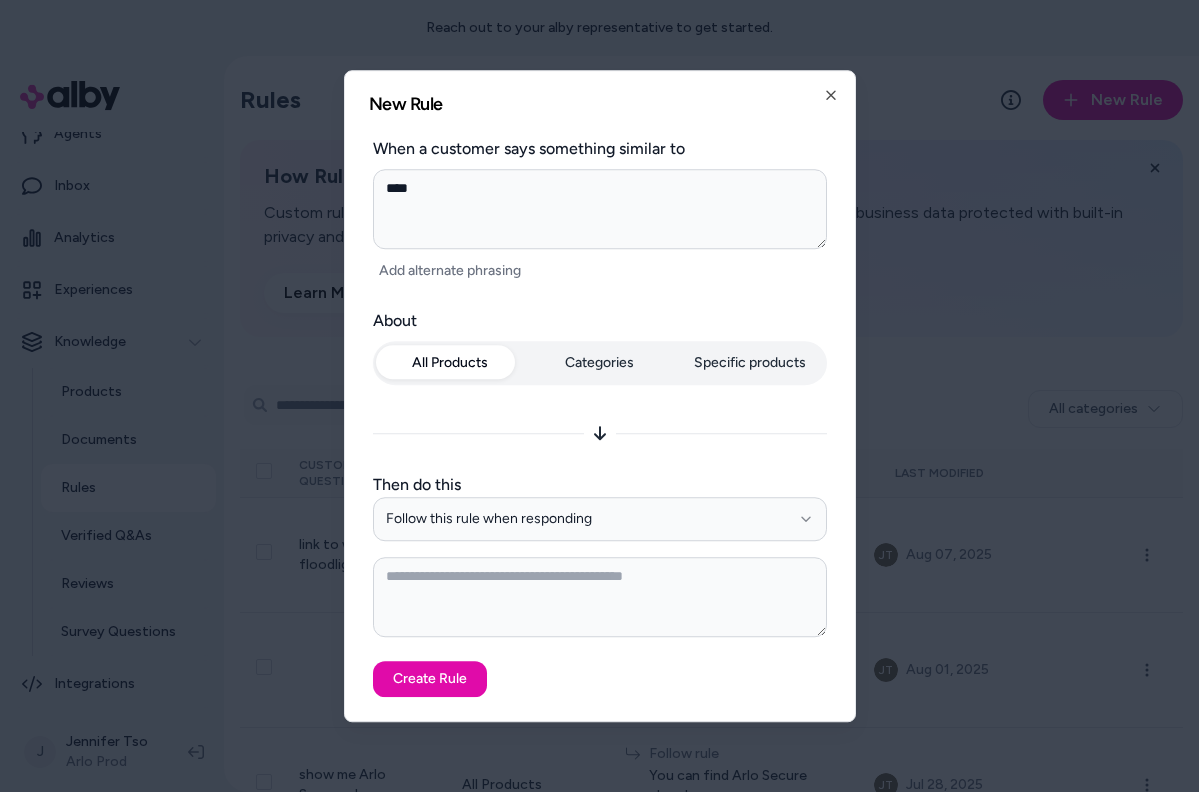 type on "*" 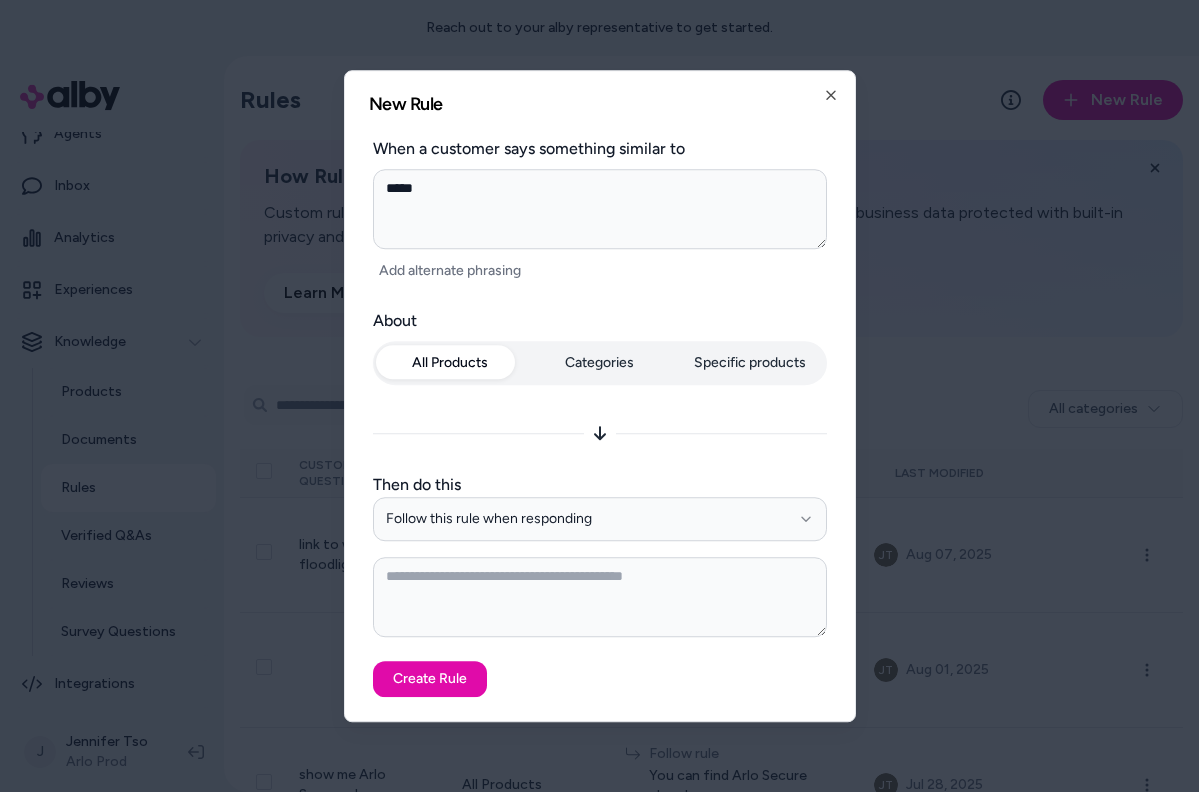 type on "*" 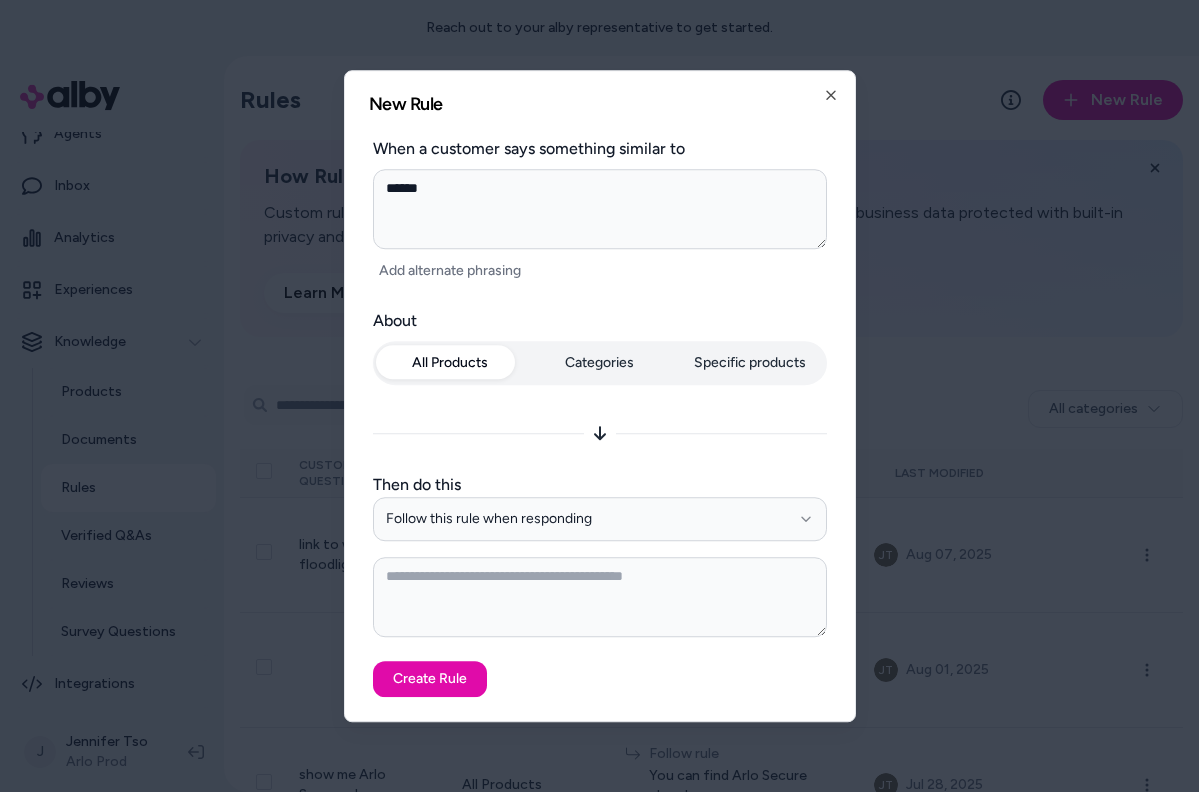 type on "*" 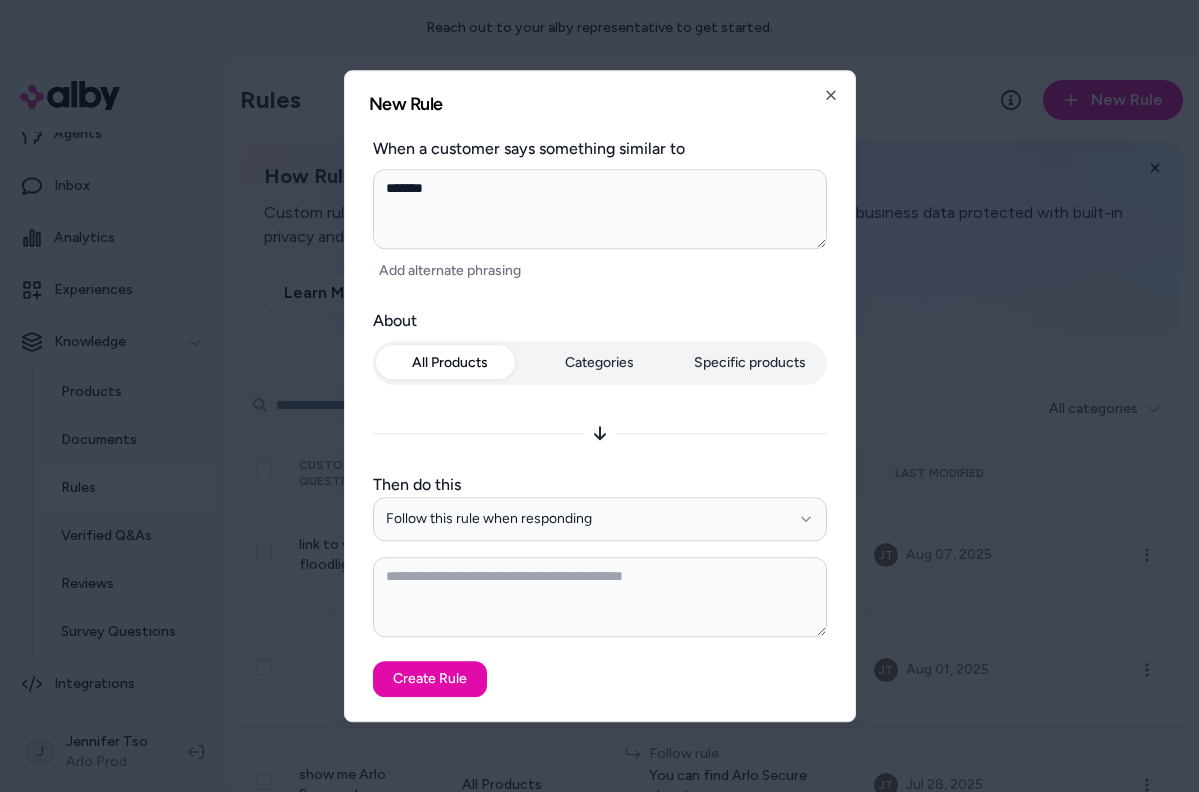 type on "*" 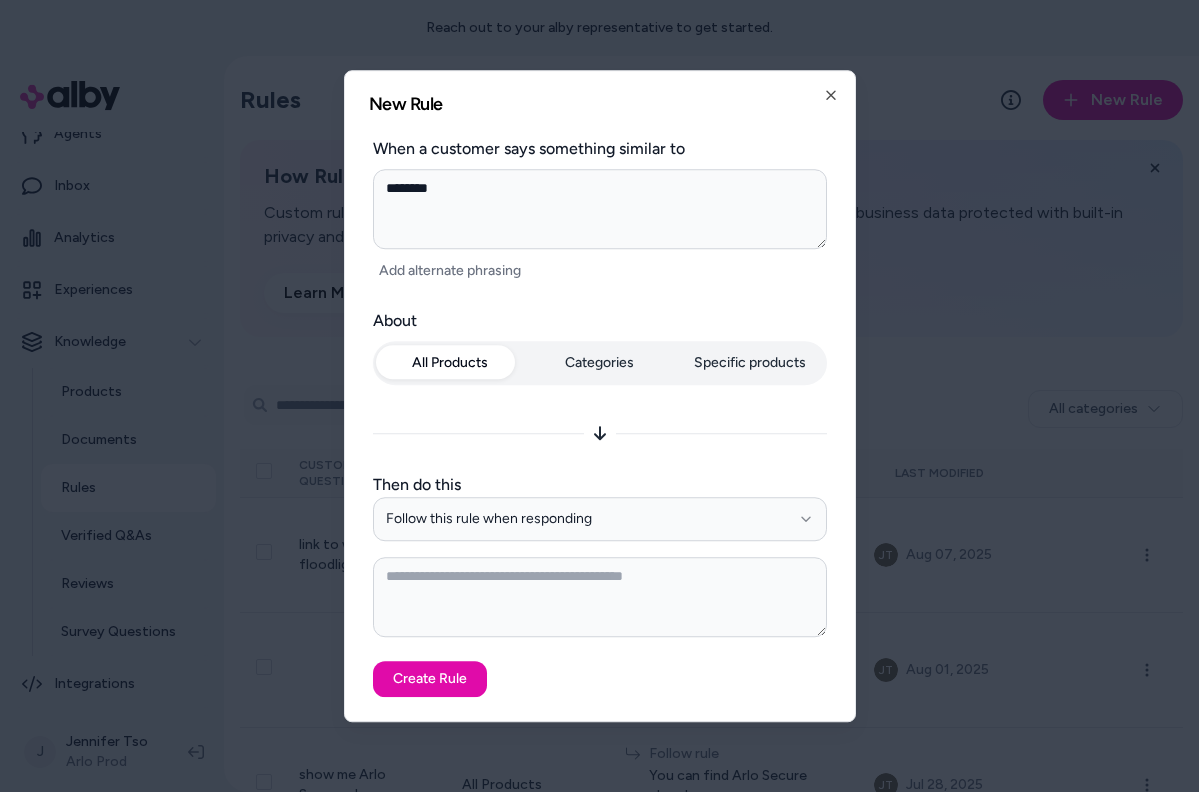 type on "*" 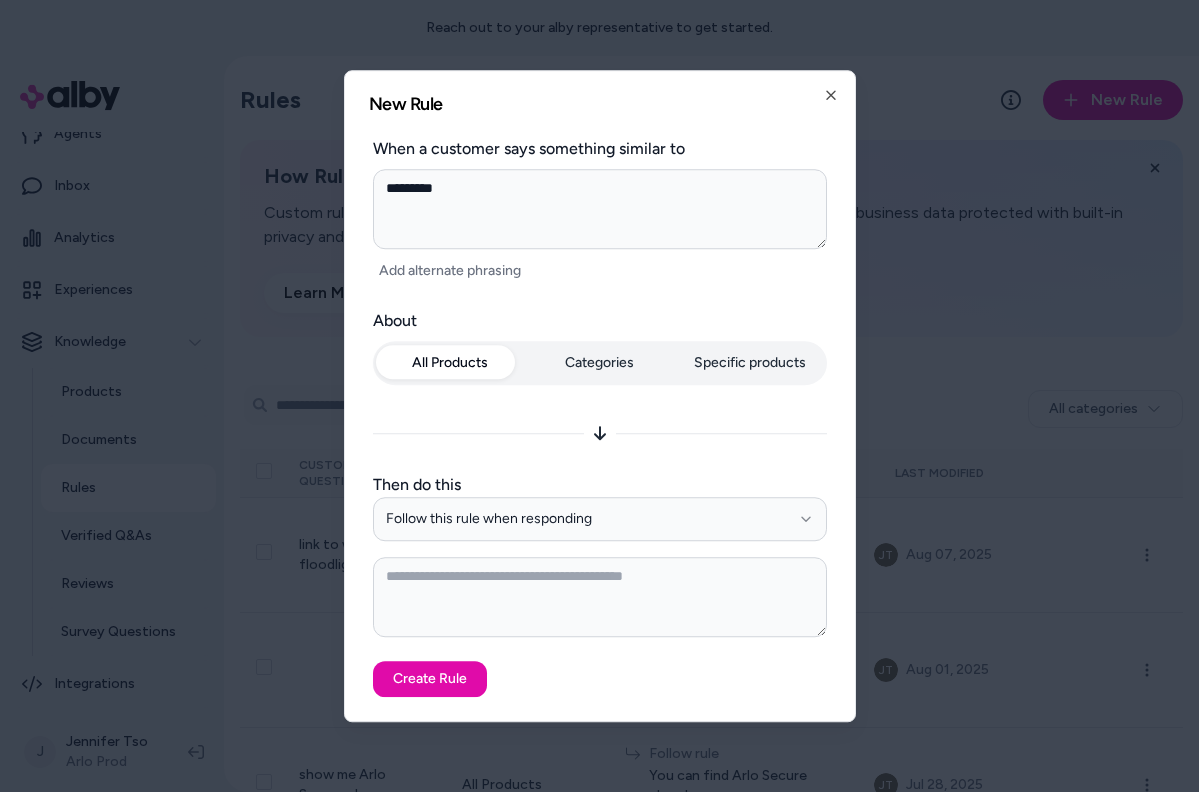 type on "*" 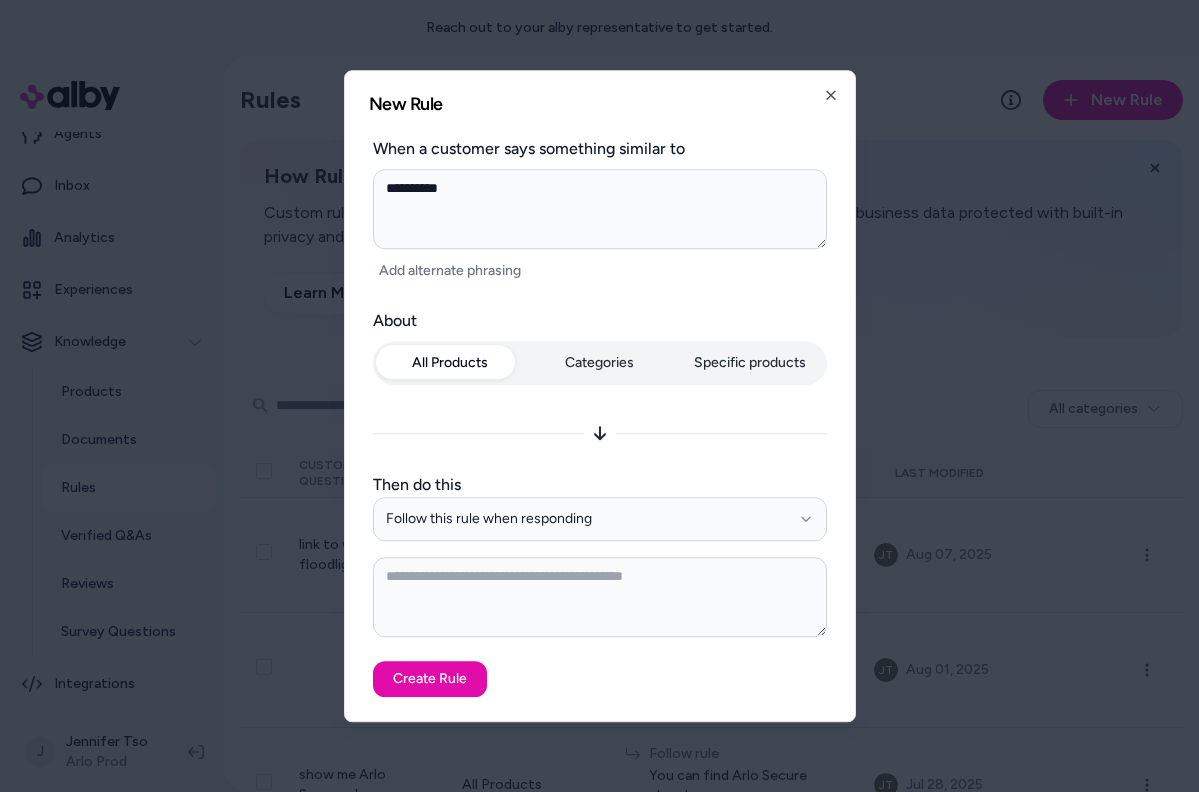 type on "*" 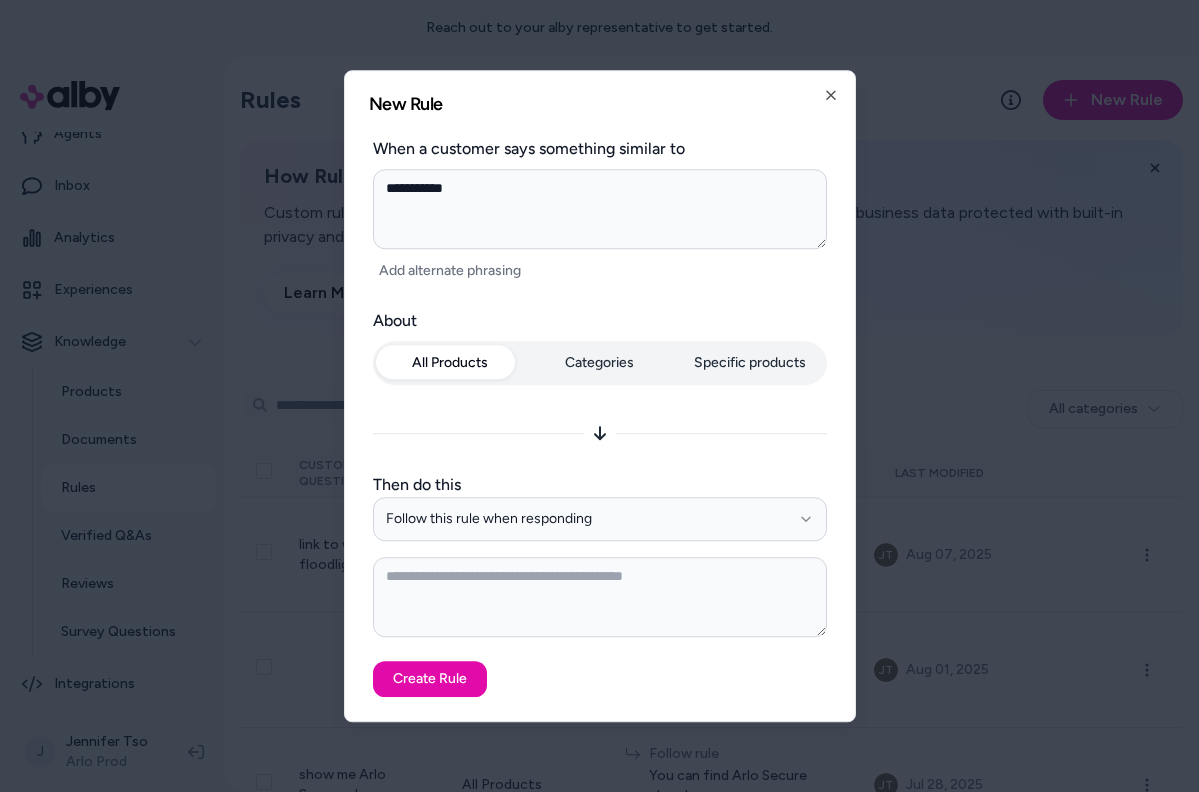 type on "*" 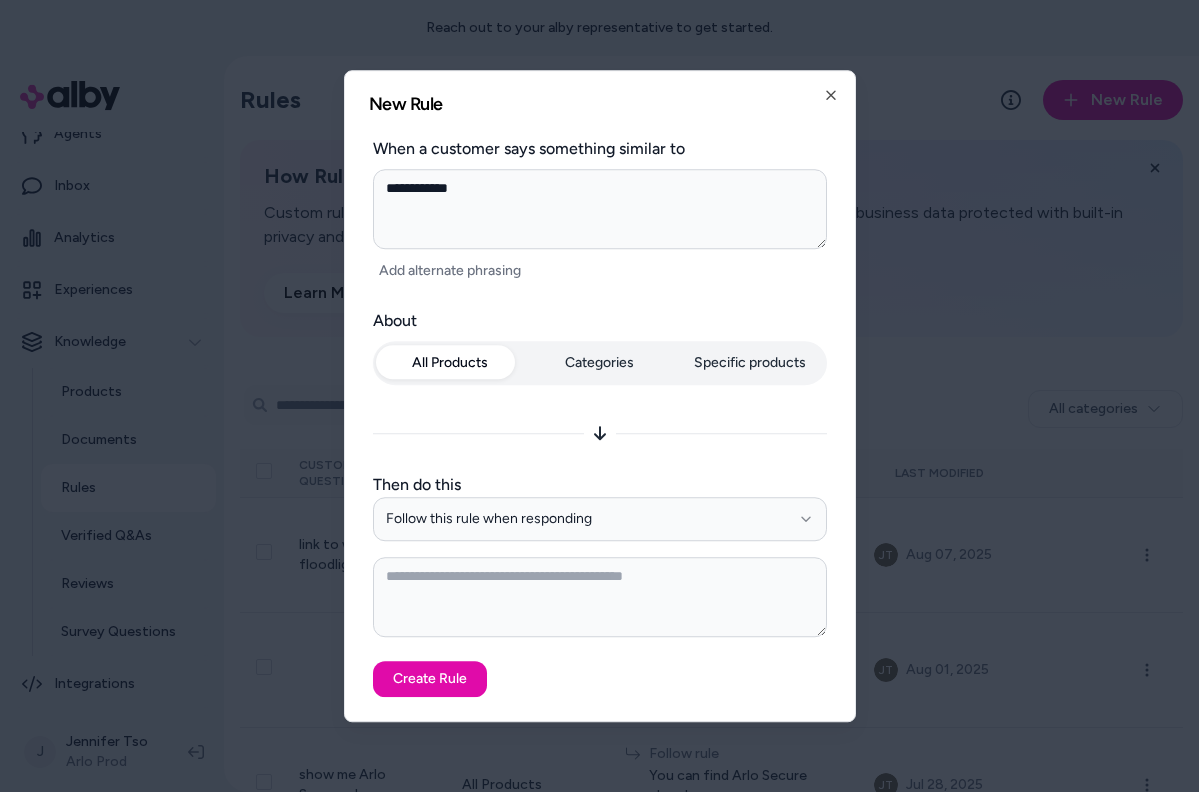type on "*" 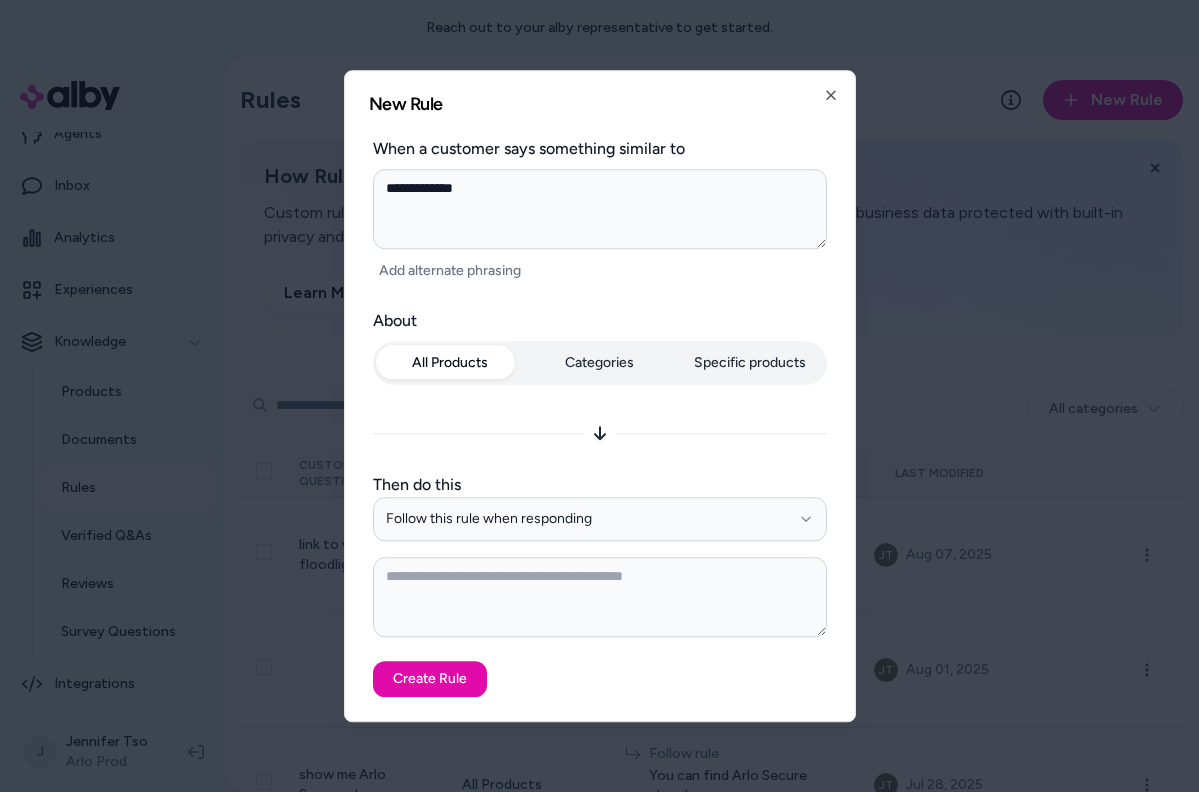 type on "*" 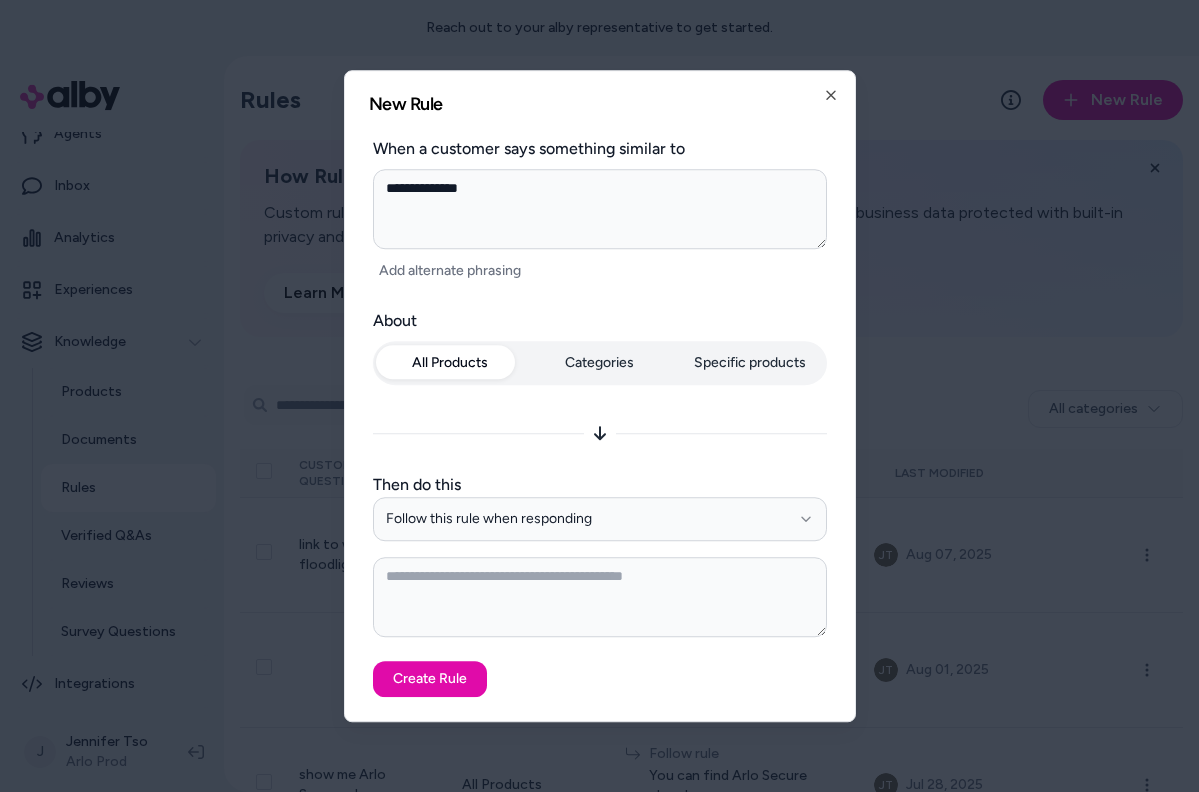 type on "*" 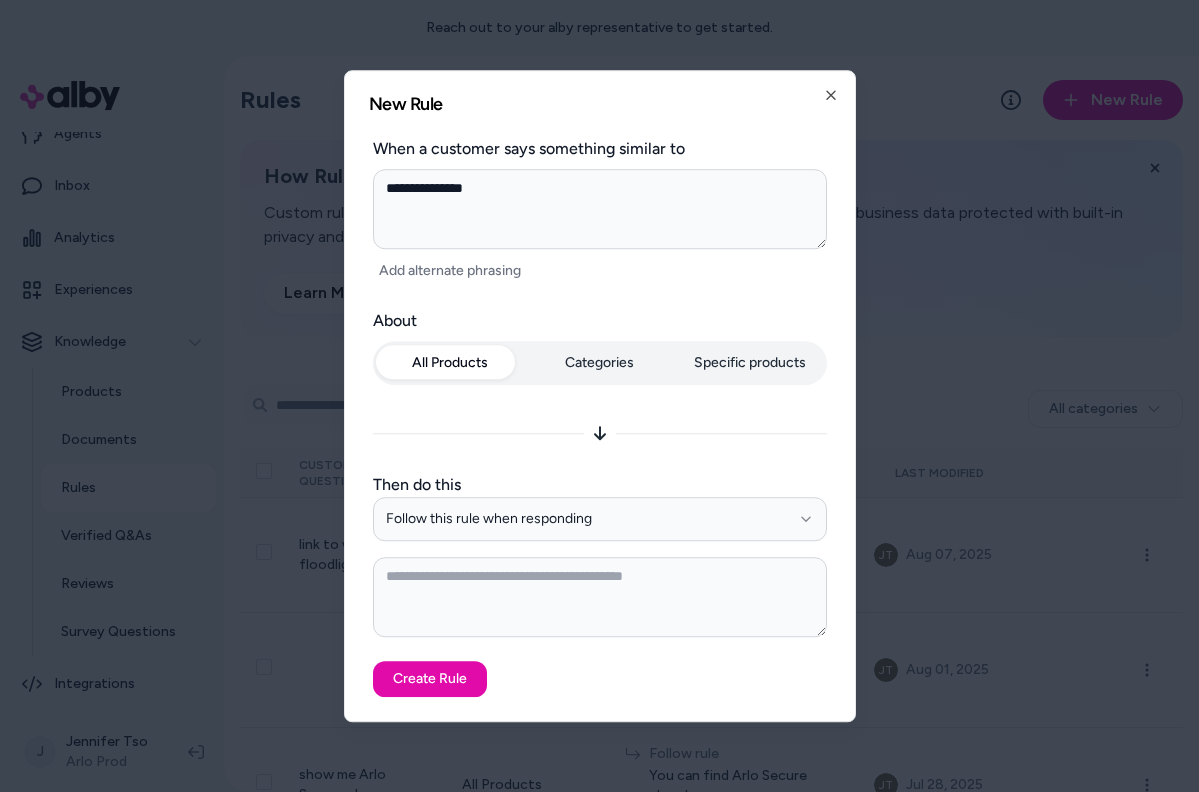 type on "*" 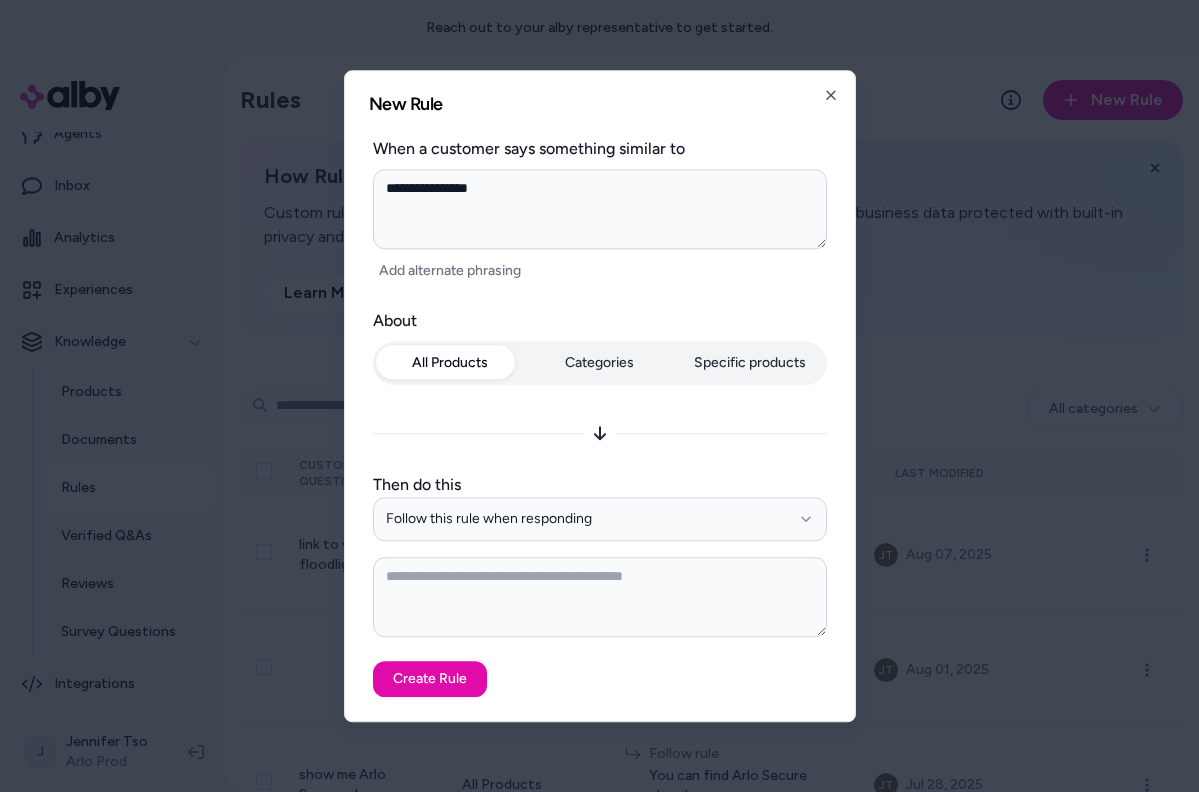 type on "*" 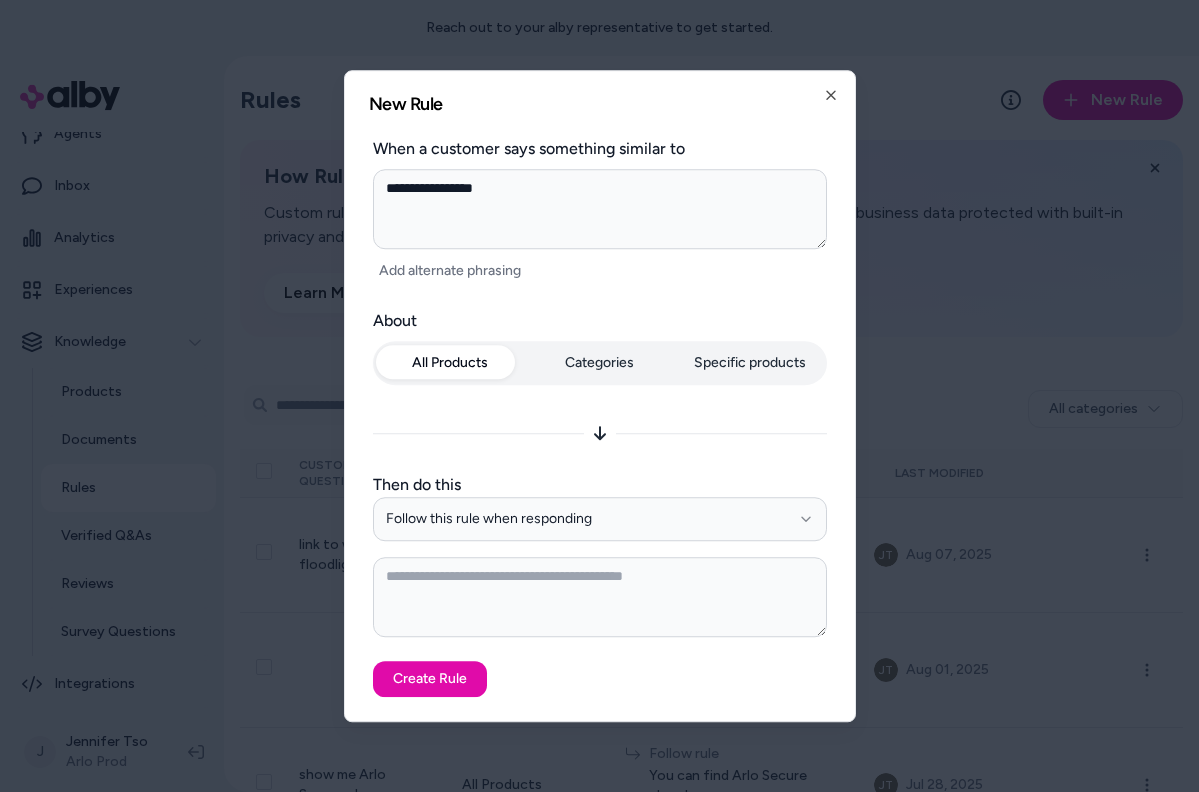 type on "*" 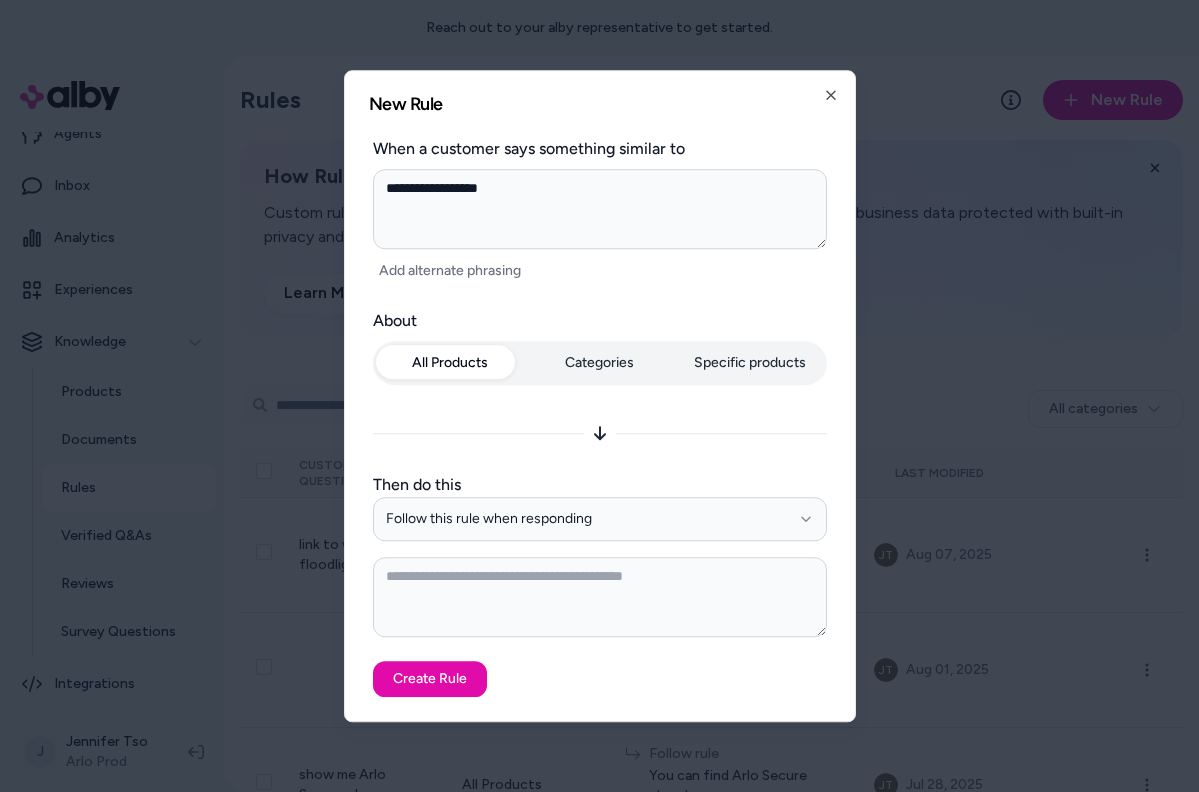type on "**********" 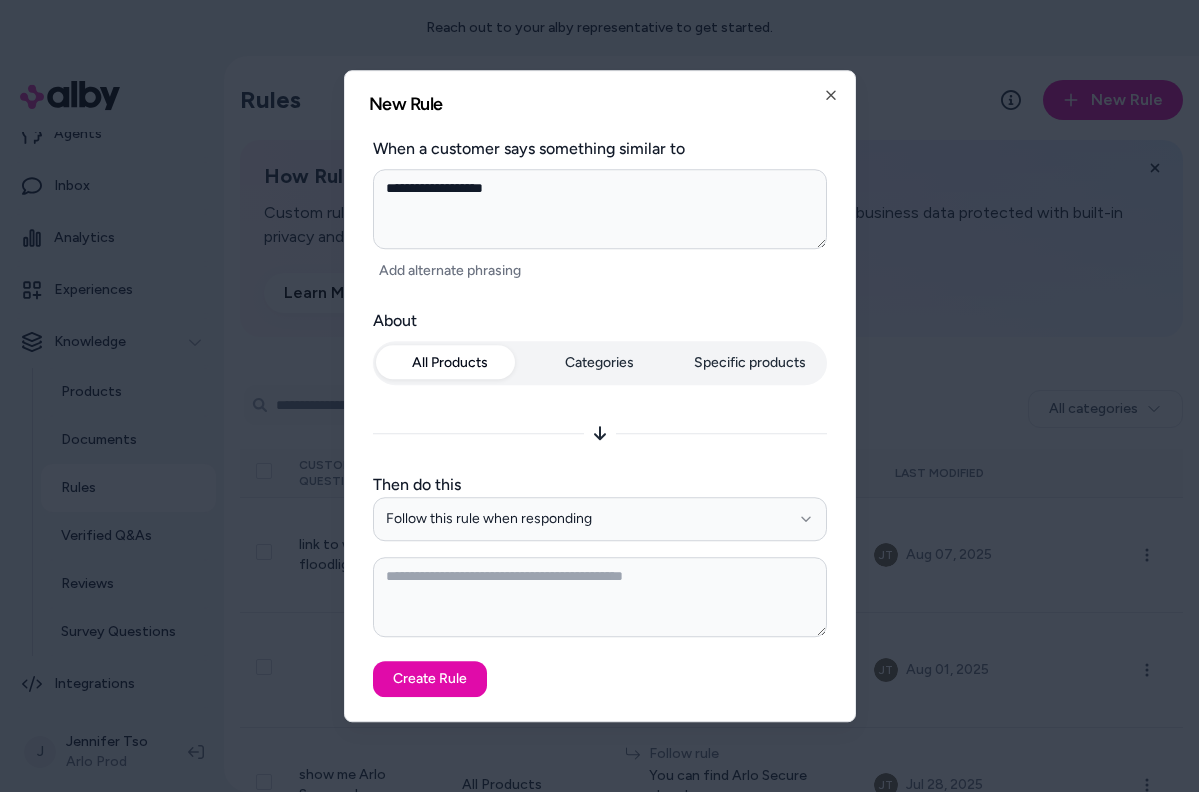 type on "*" 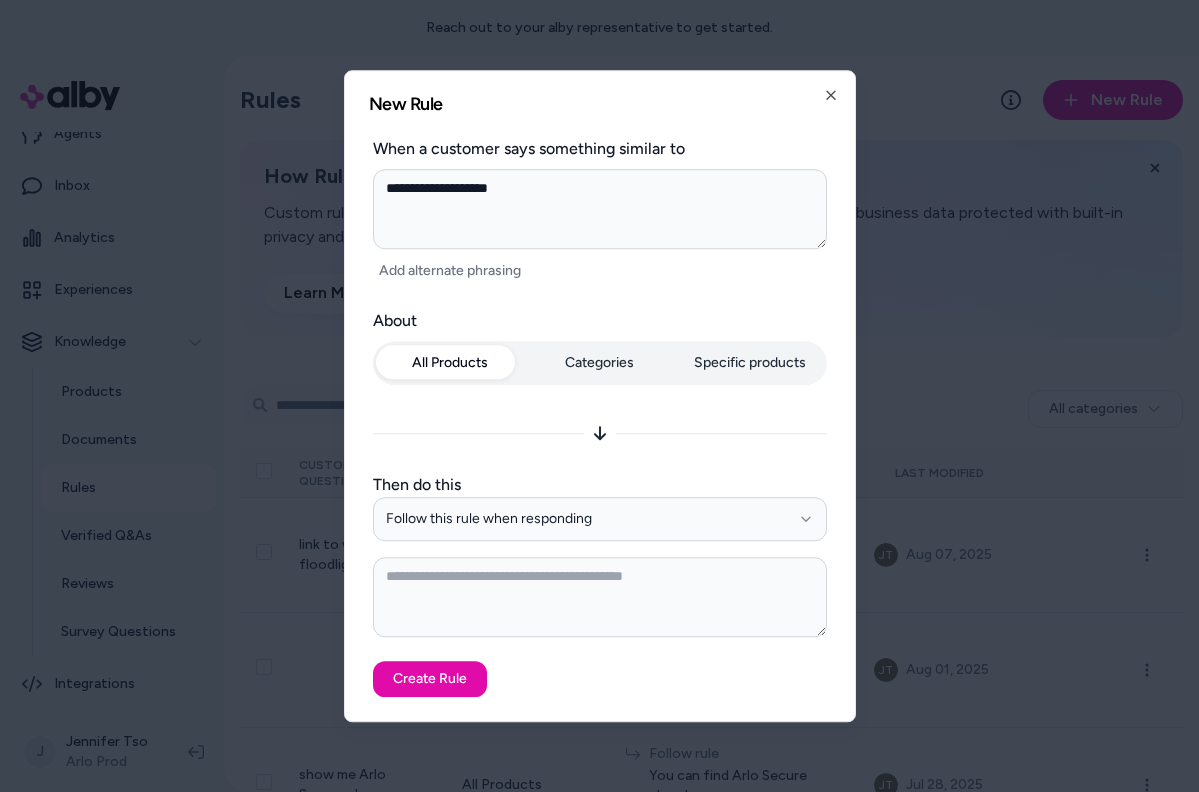 type on "*" 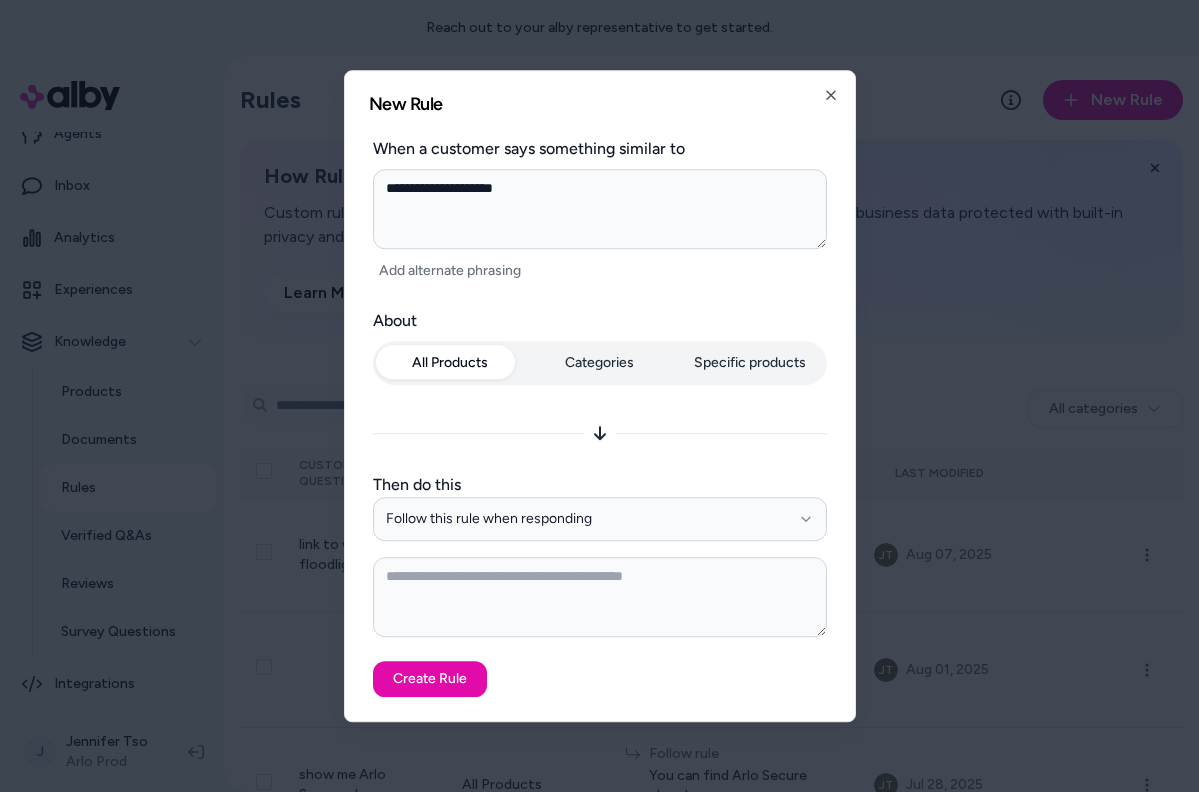 type on "*" 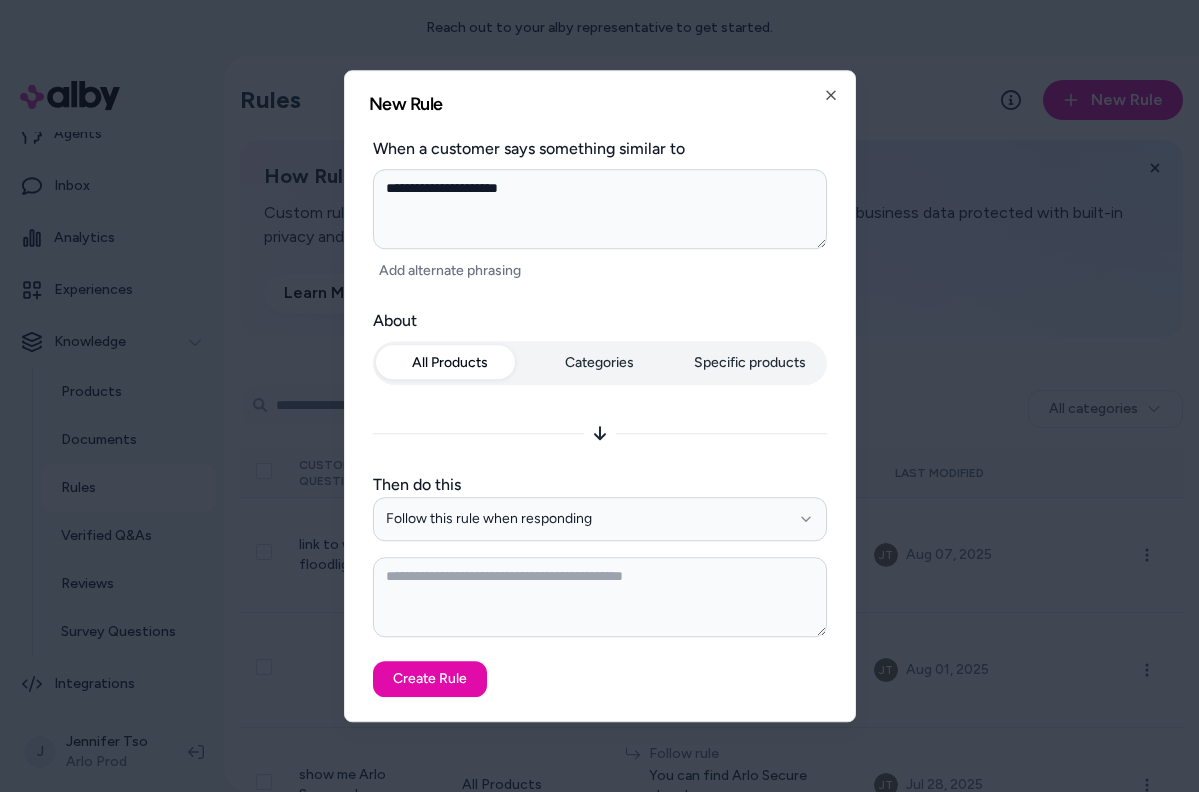 type on "*" 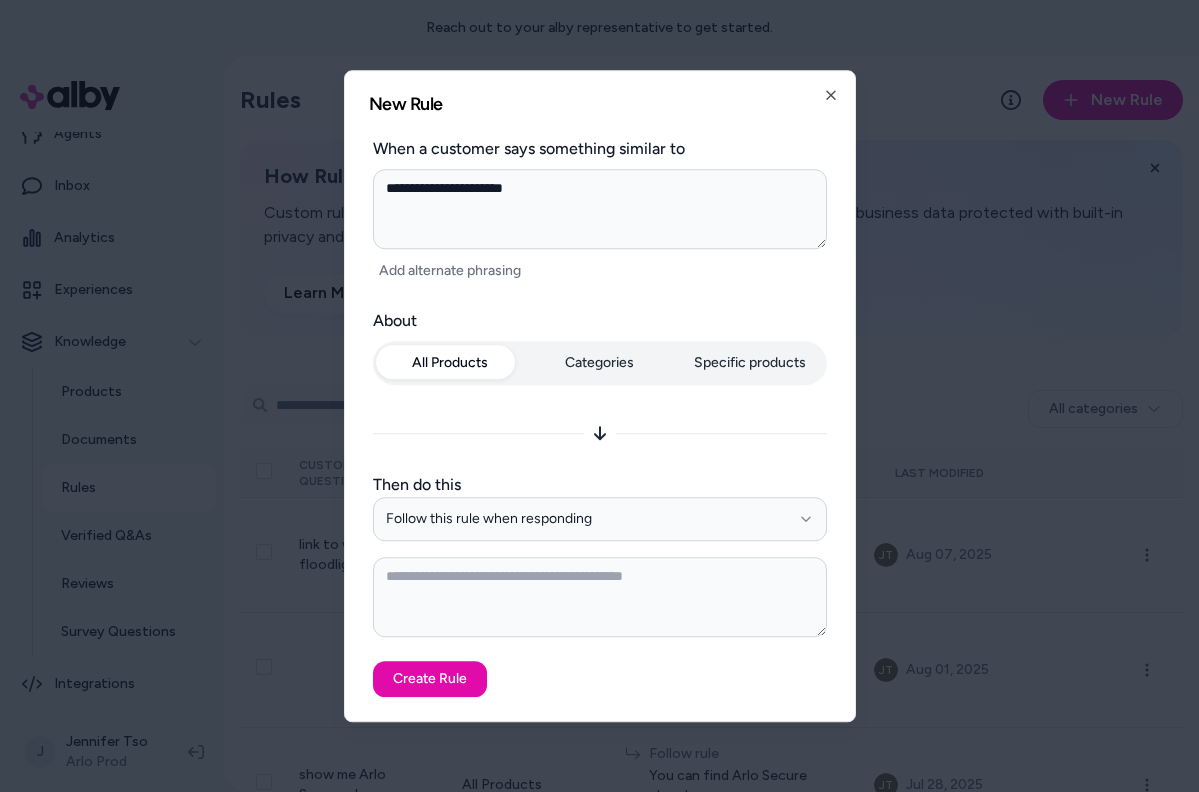 type on "*" 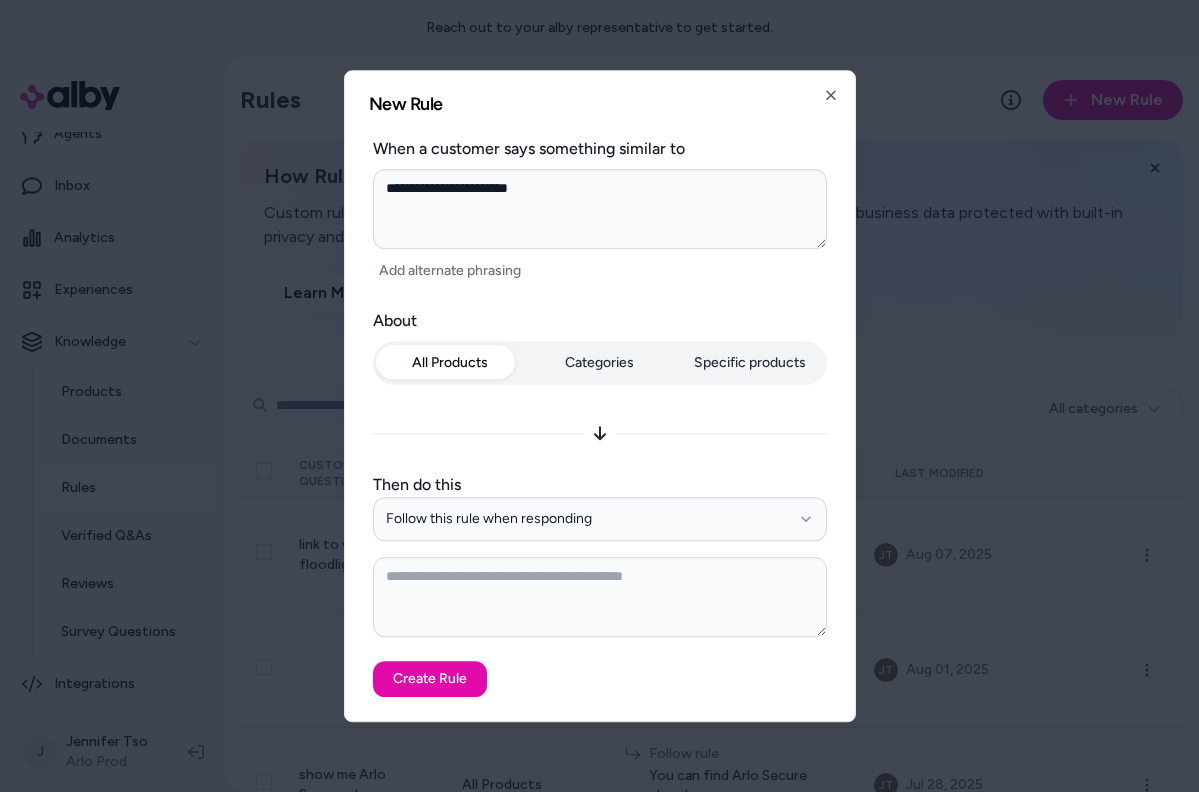type on "**********" 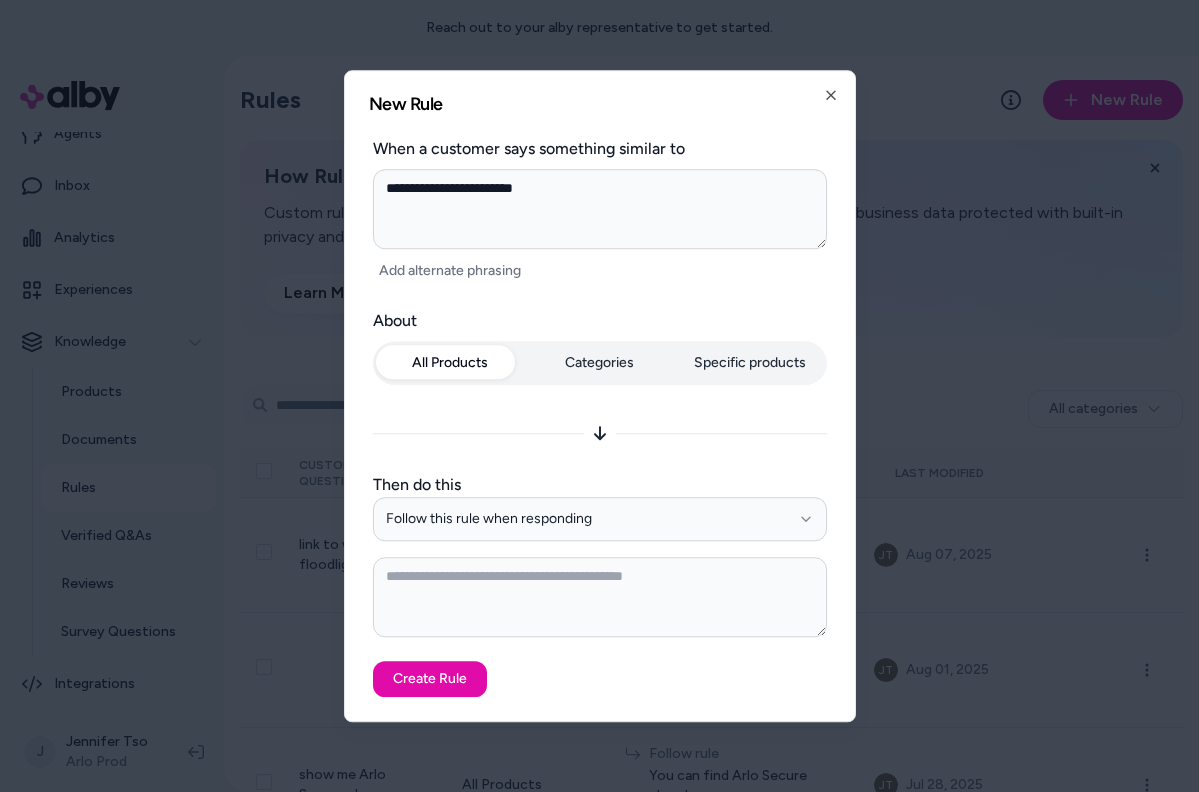 type on "*" 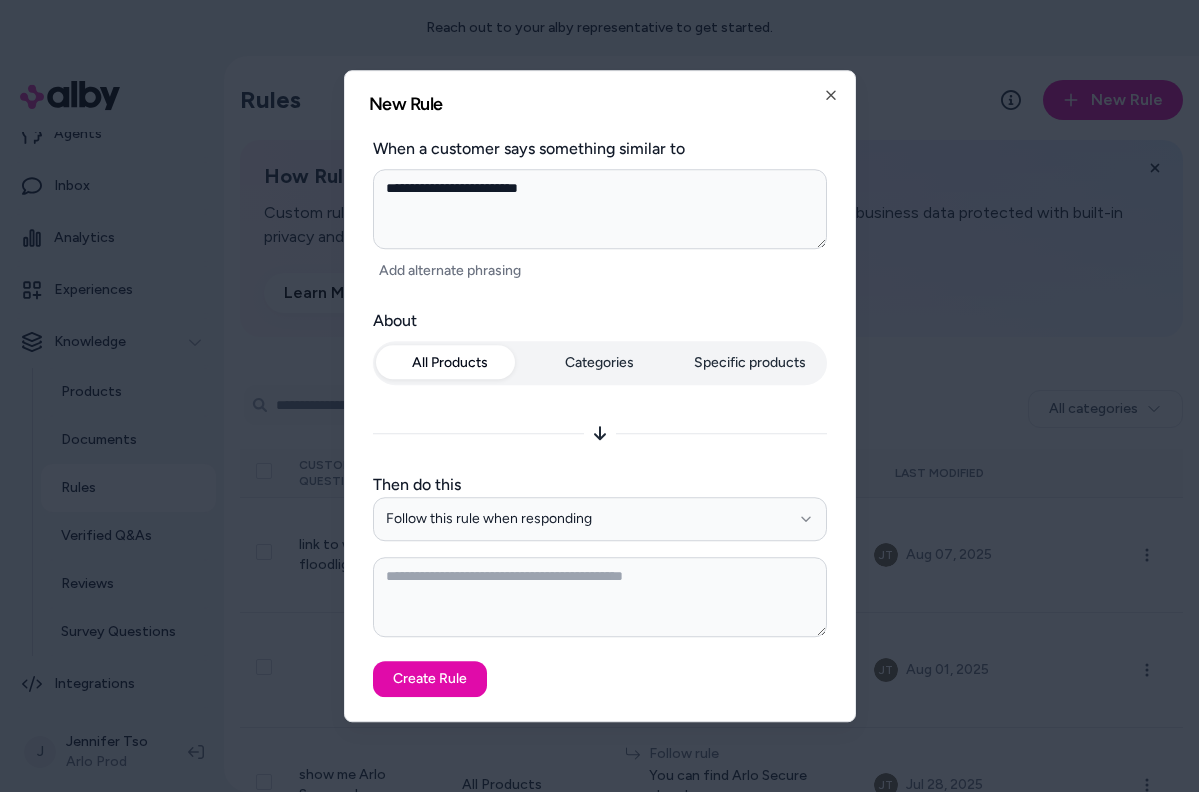 type on "*" 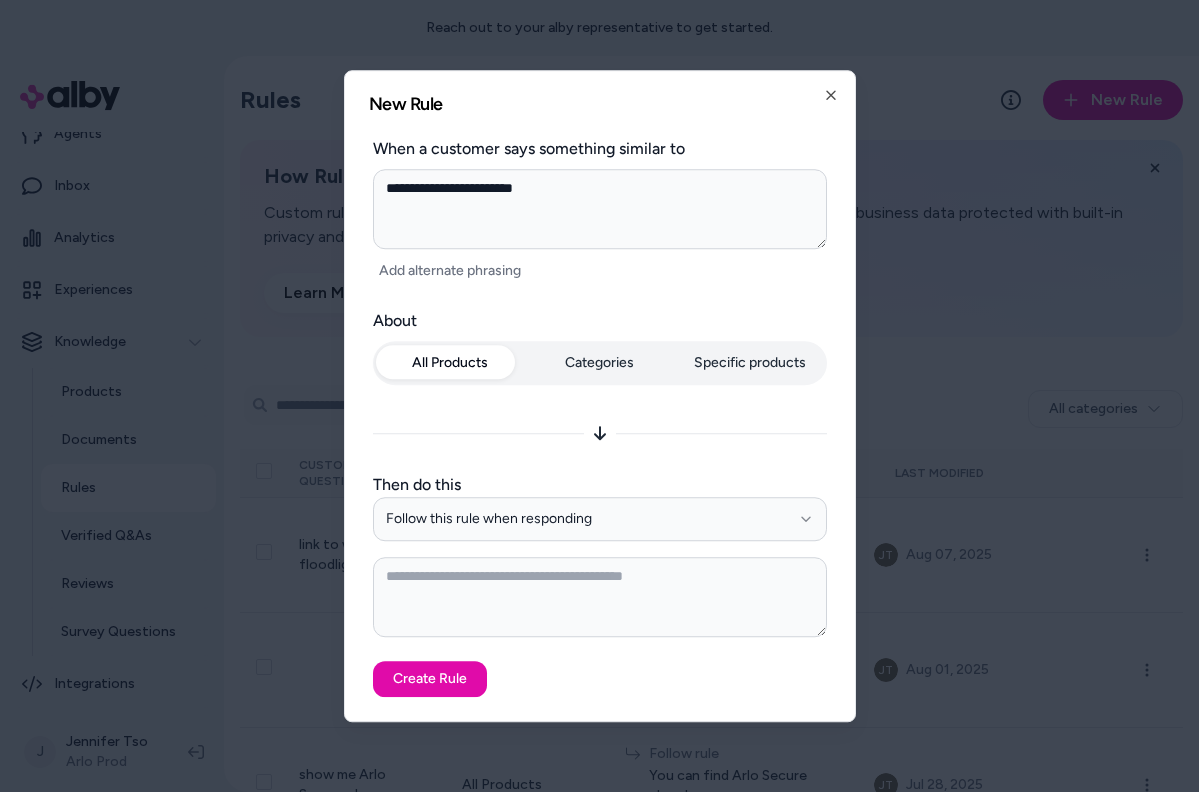 type on "*" 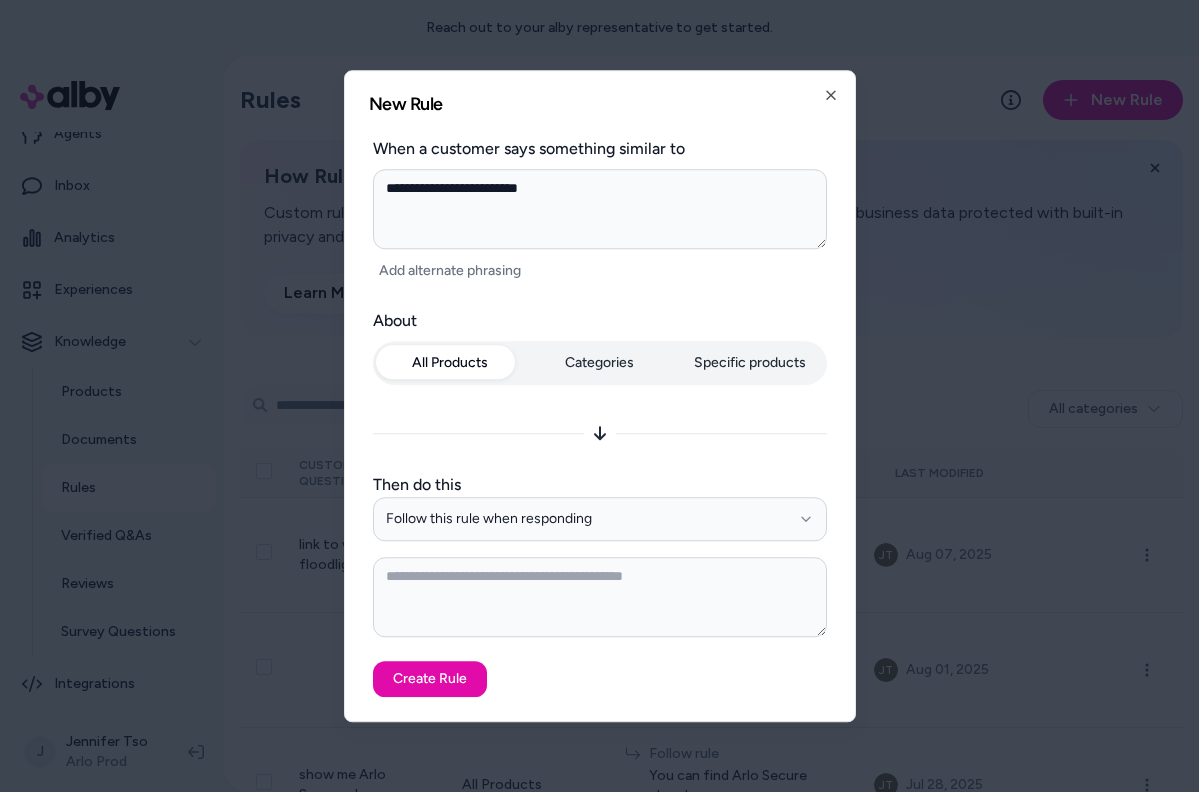 type on "*" 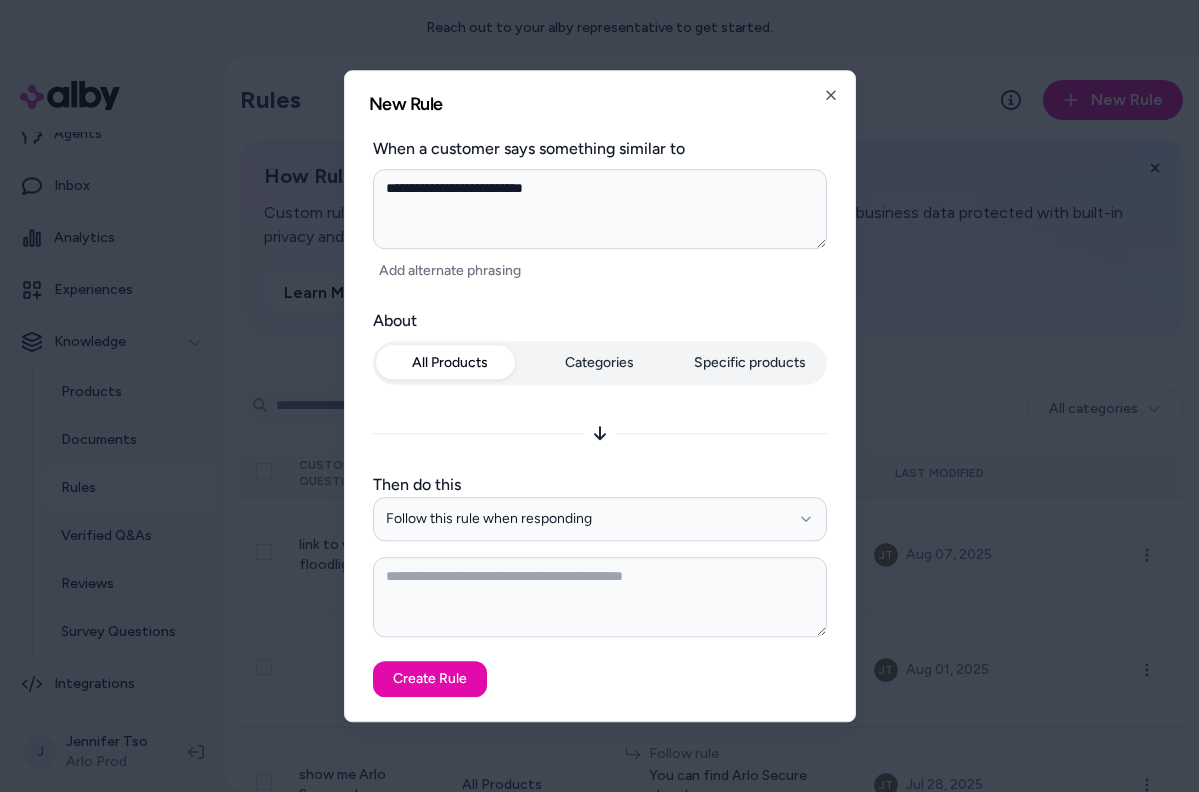 type on "**********" 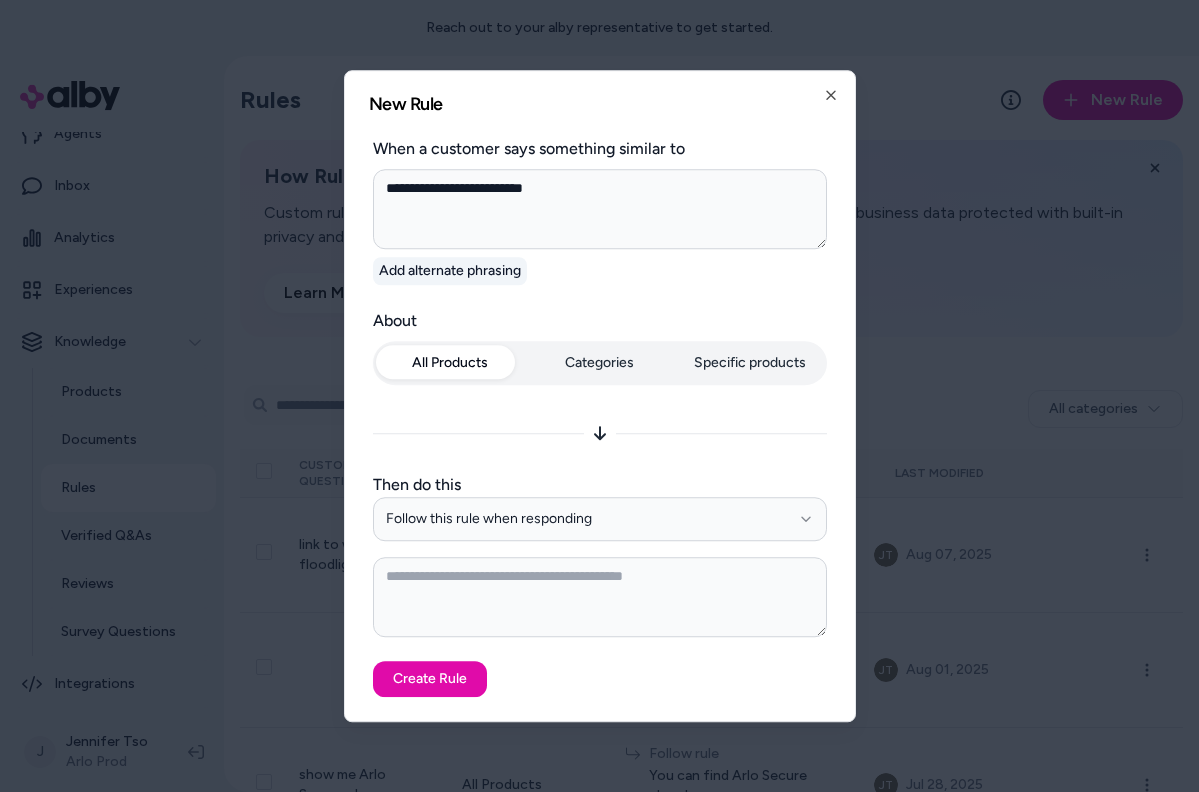 click on "Add alternate phrasing" at bounding box center (450, 271) 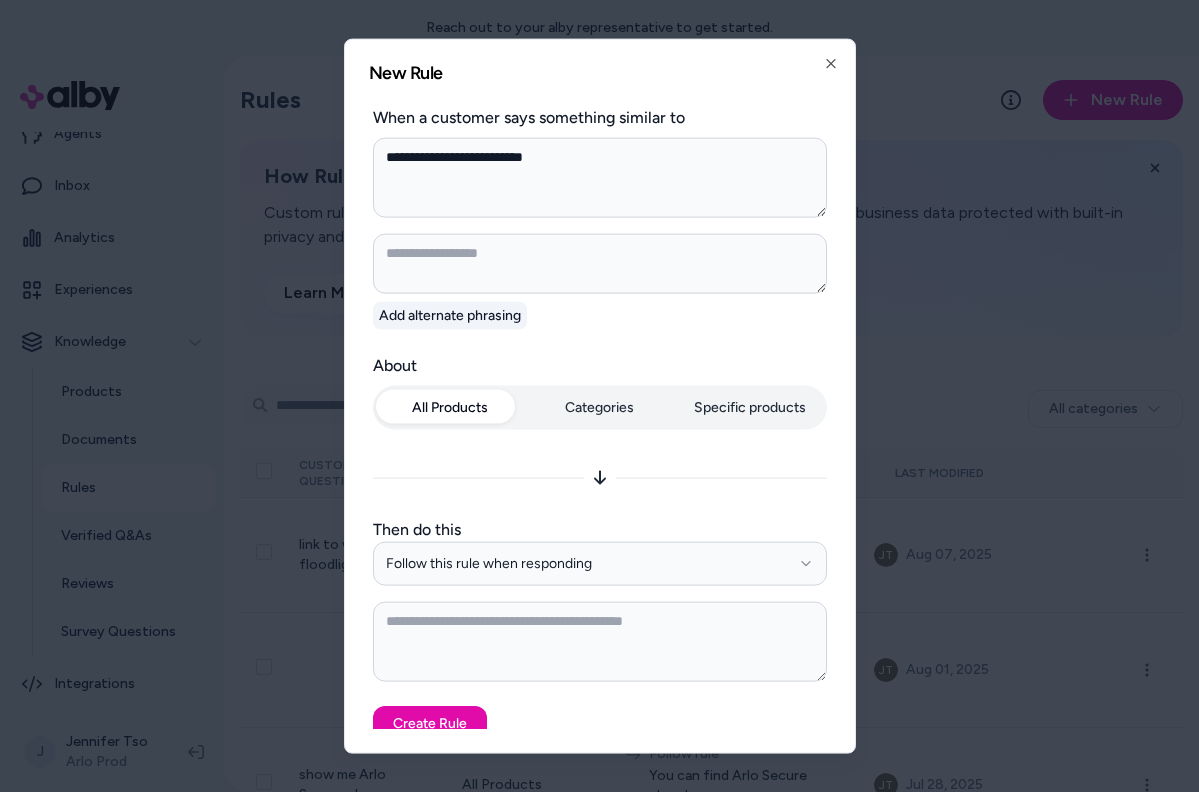 type on "*" 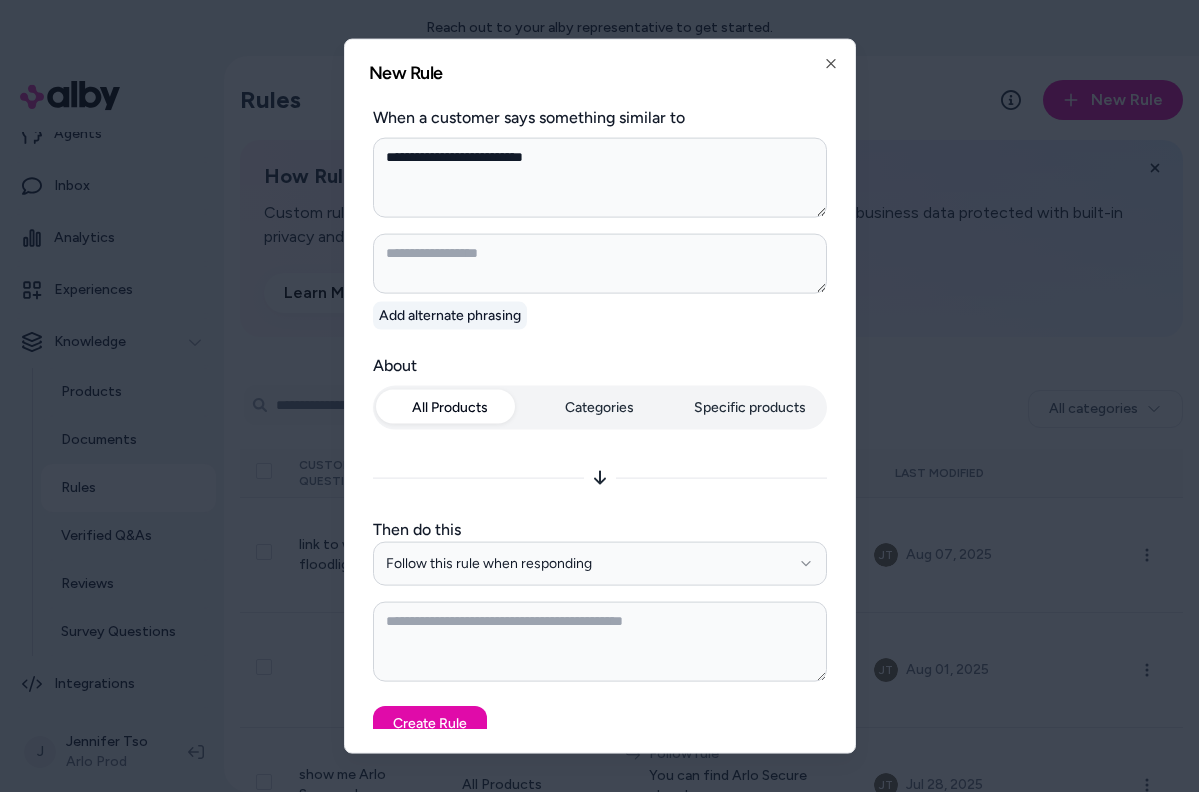 type on "*" 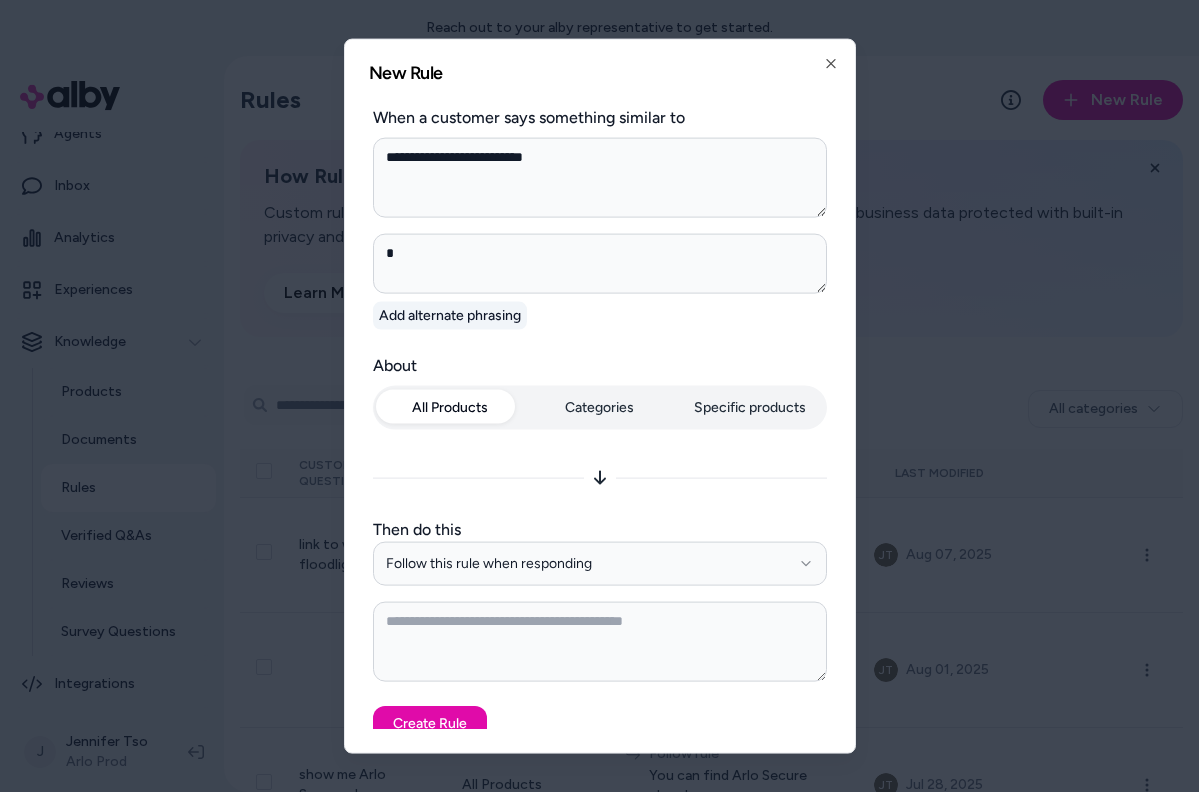 type on "*" 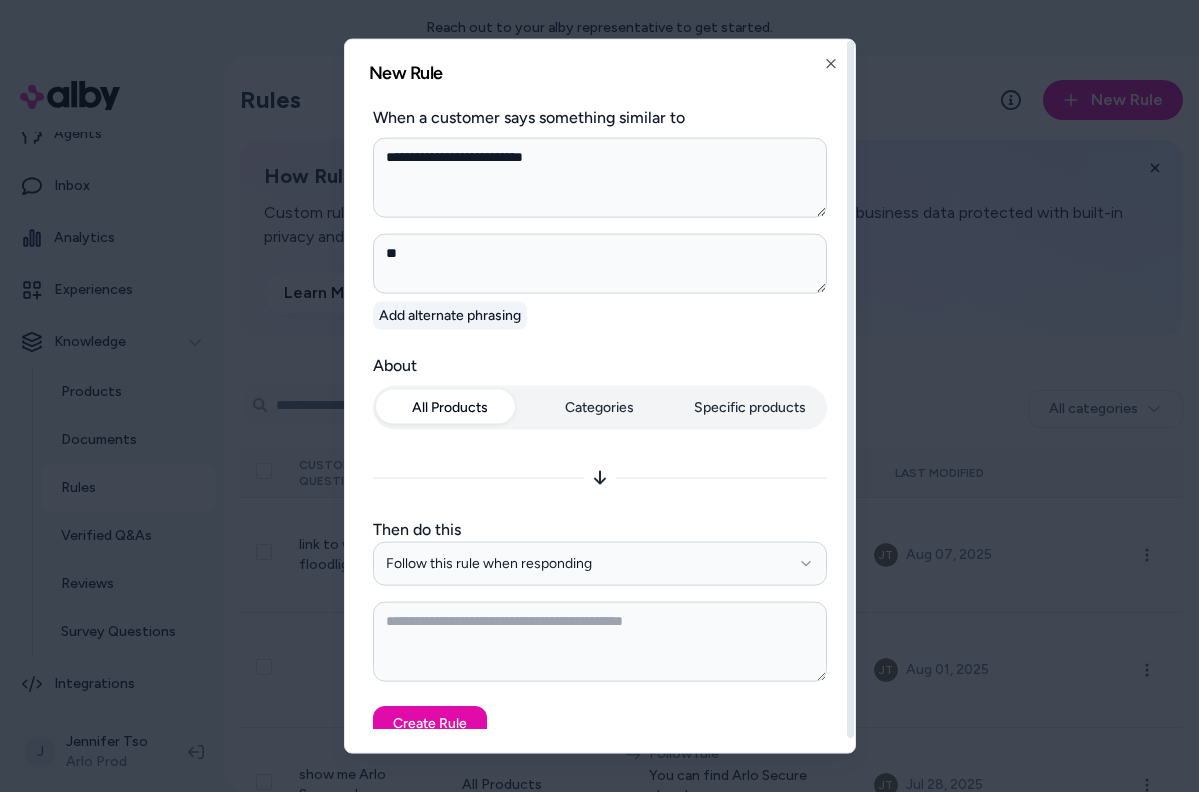 type on "*" 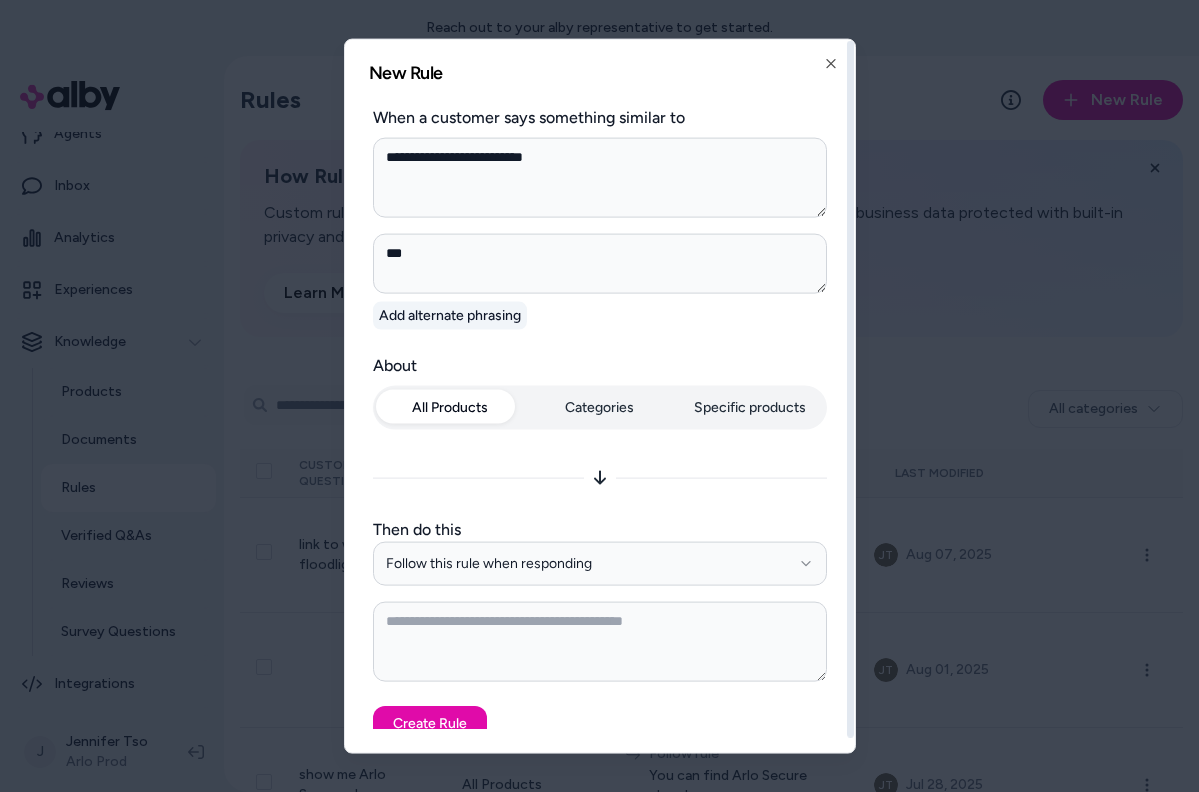 type on "*" 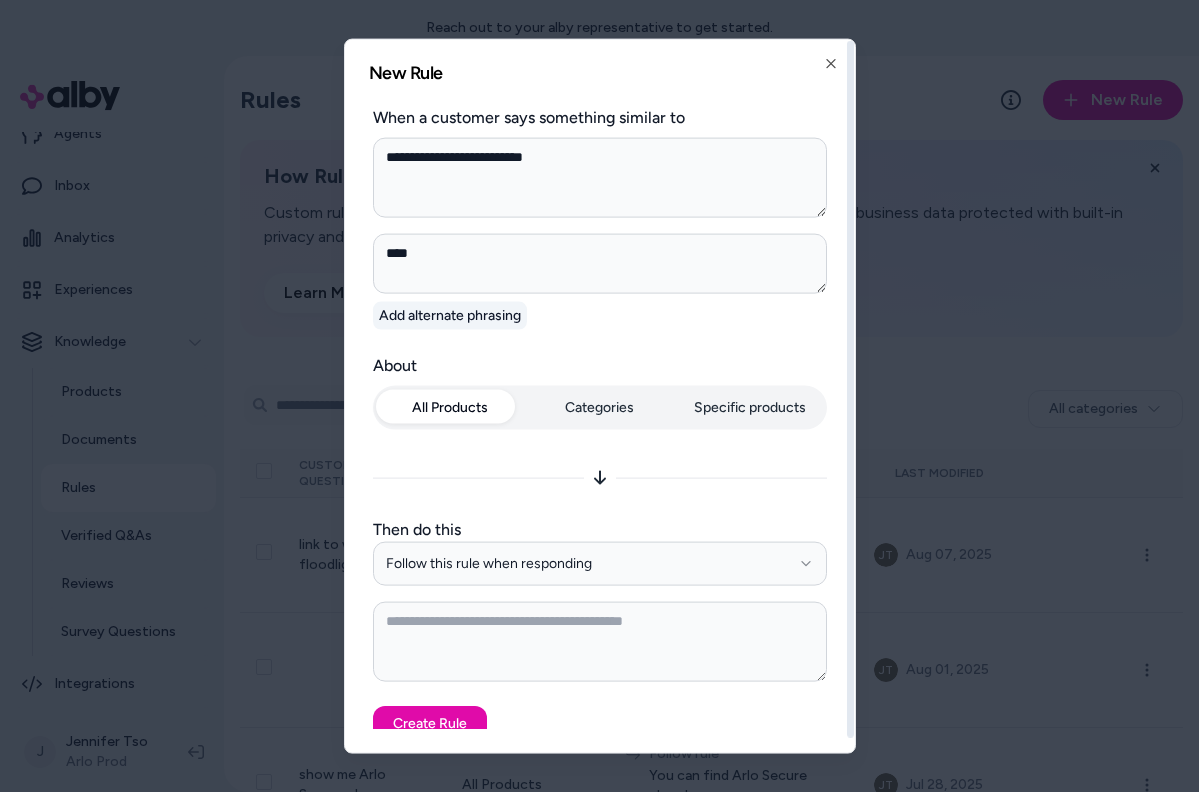 type on "*" 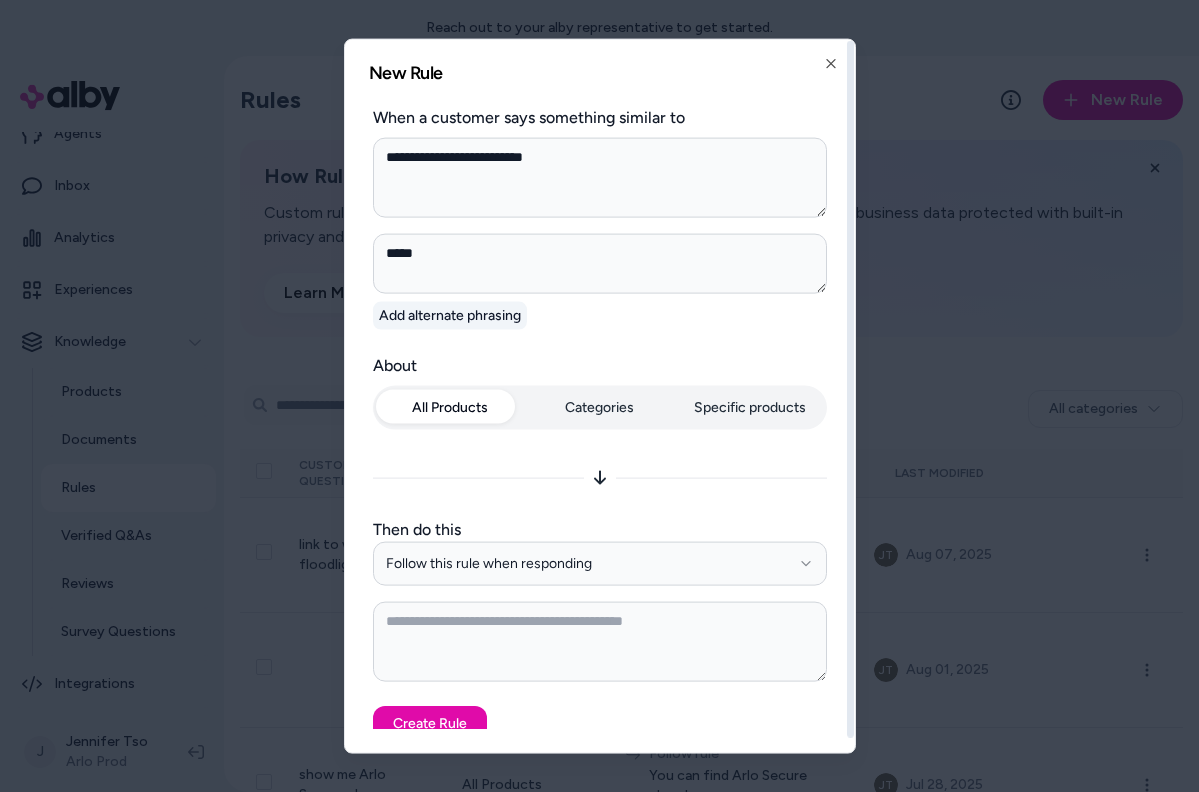 type on "*" 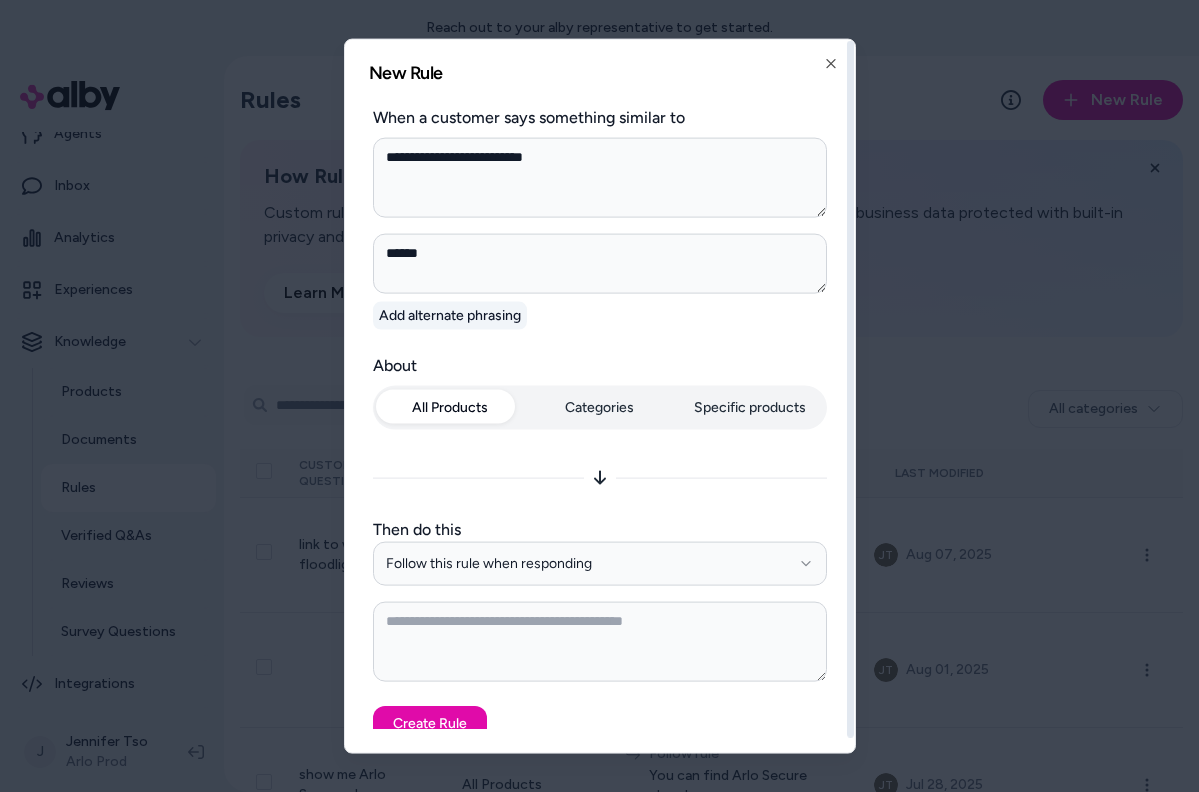 type on "*" 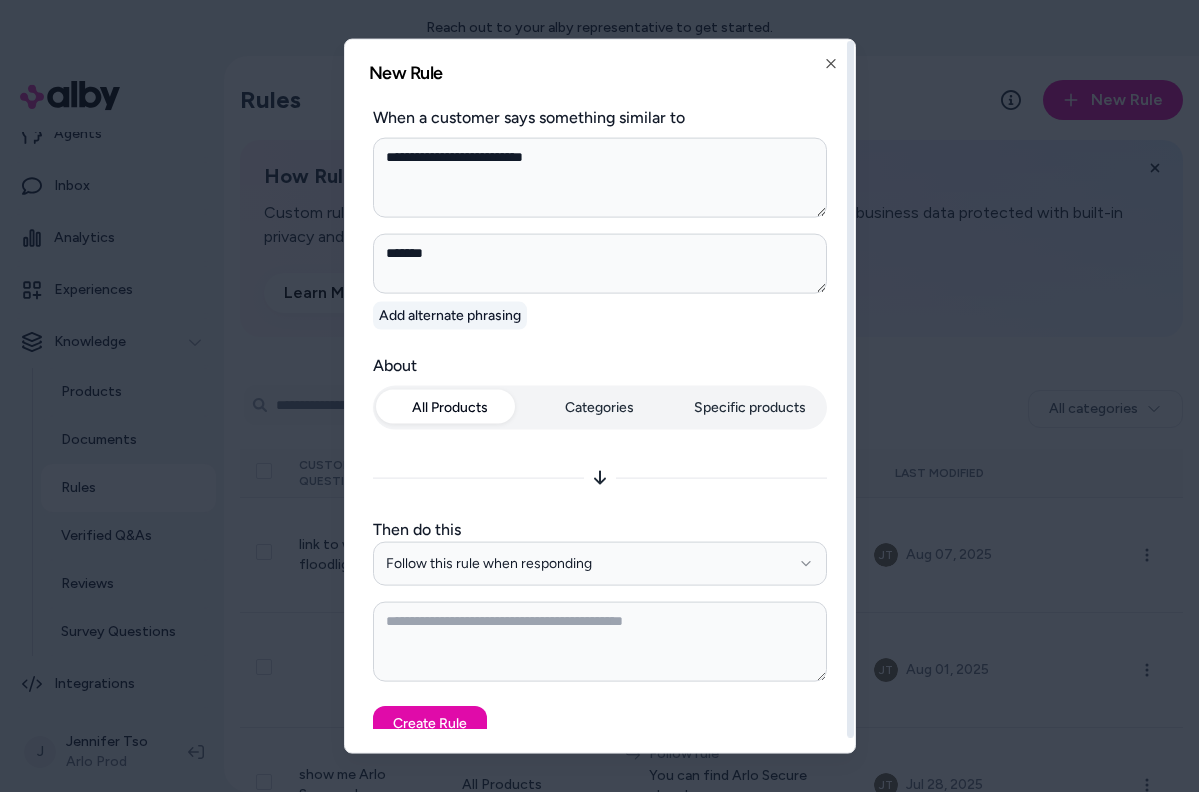 type on "*" 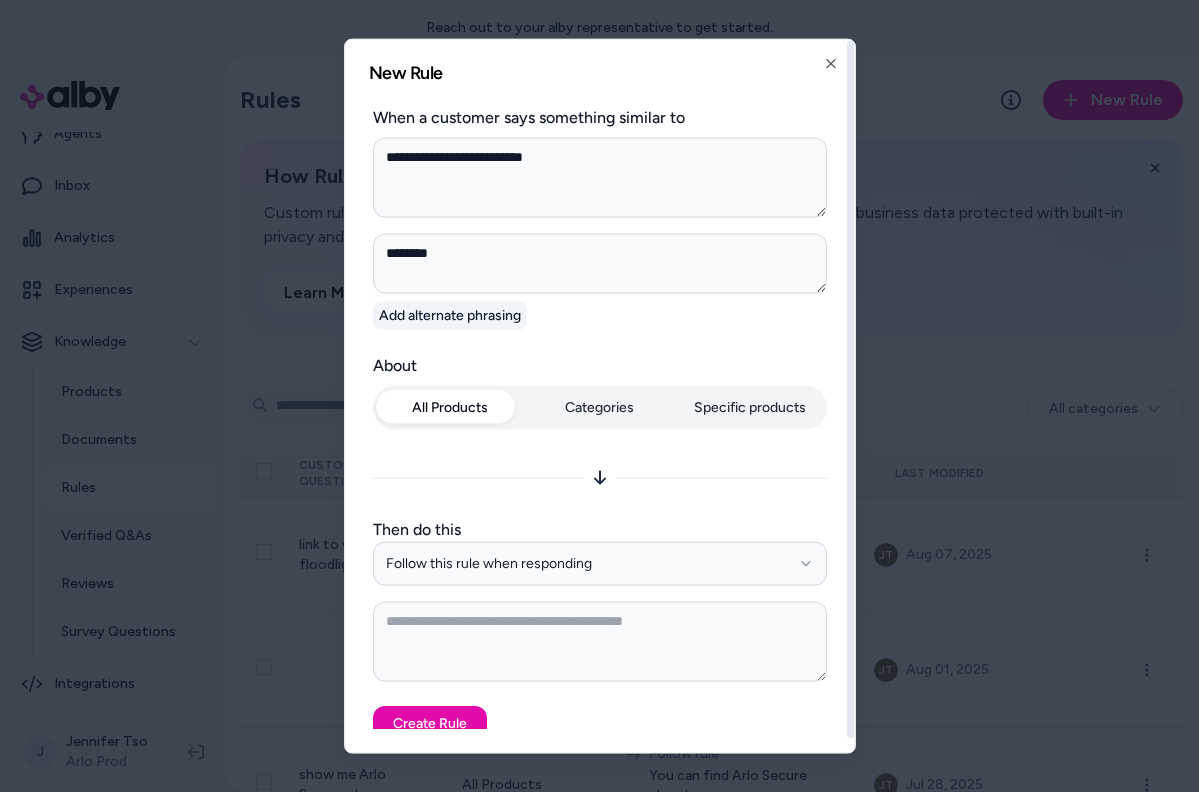 type on "*********" 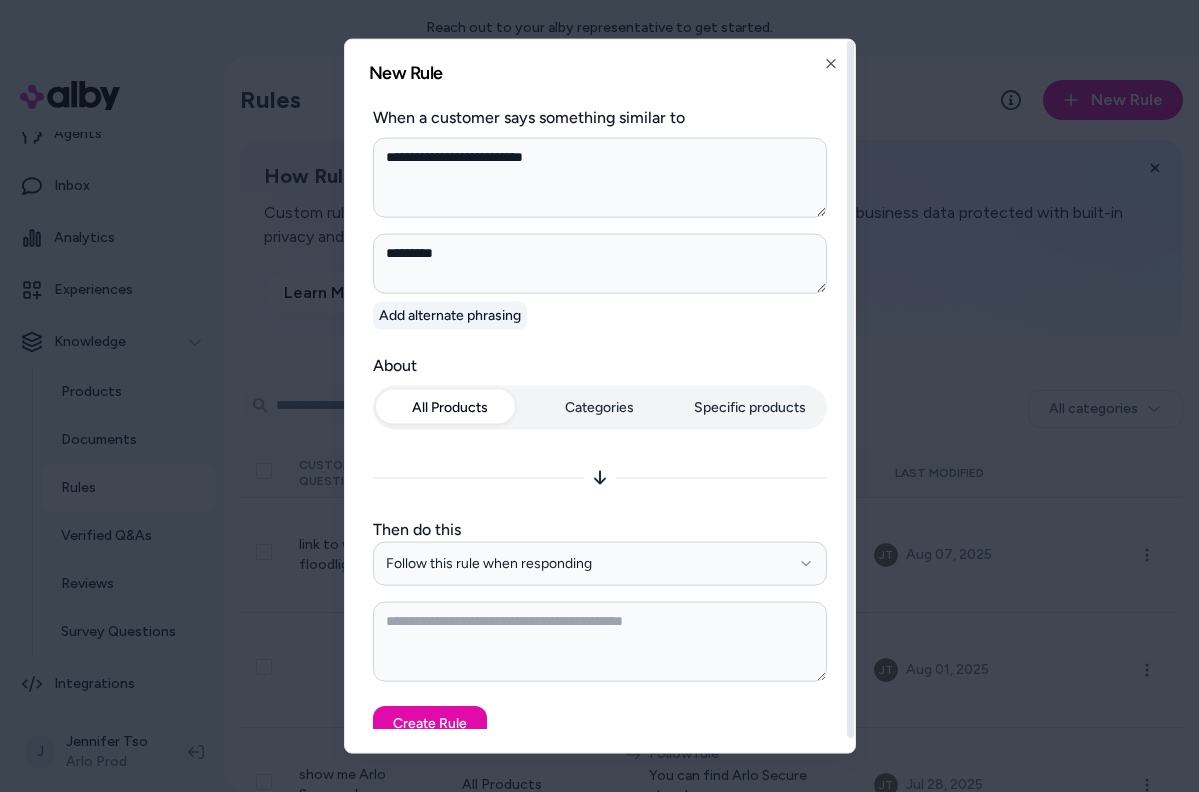 type on "*" 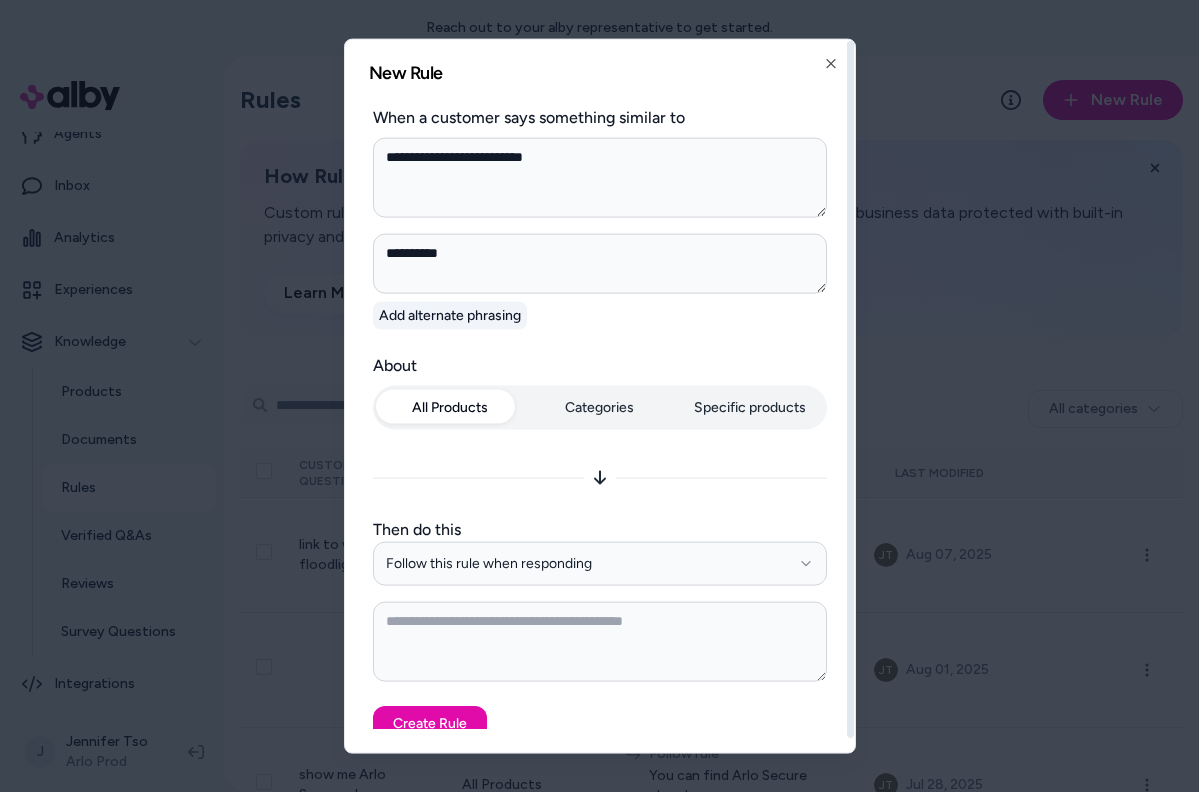 type on "*" 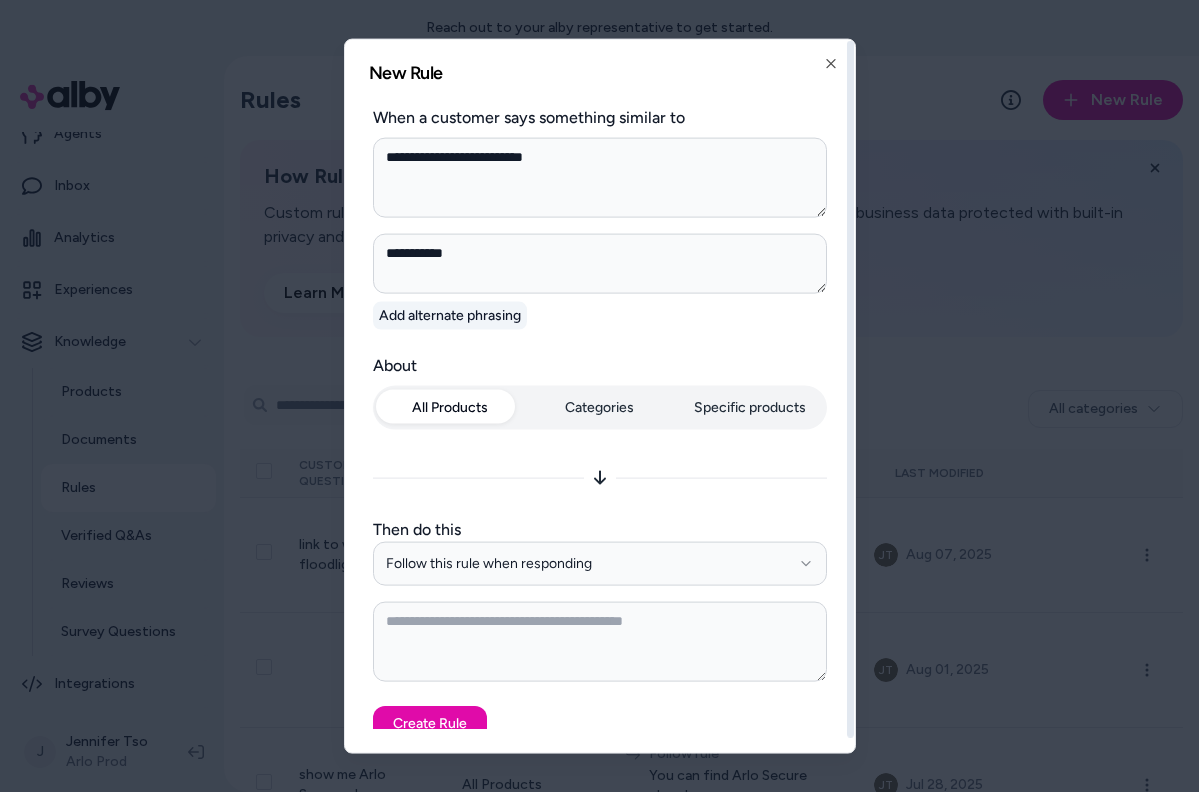 type on "*" 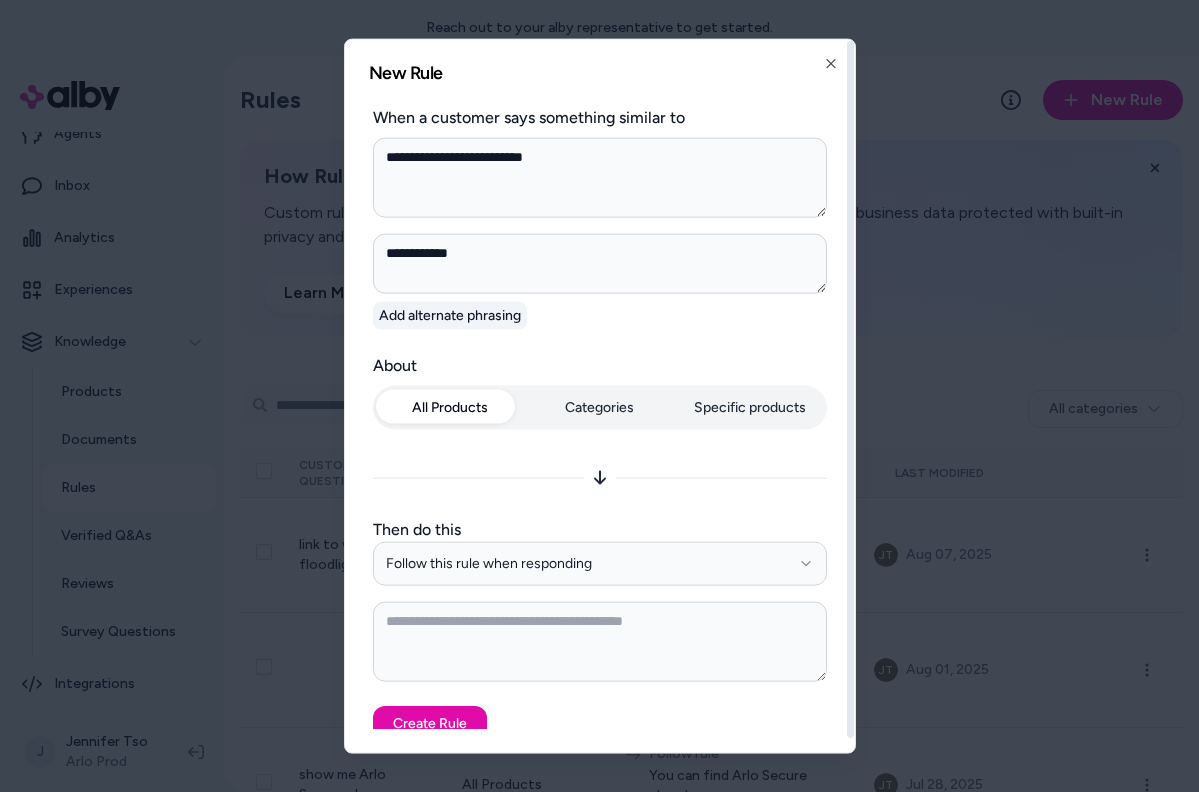 type on "*" 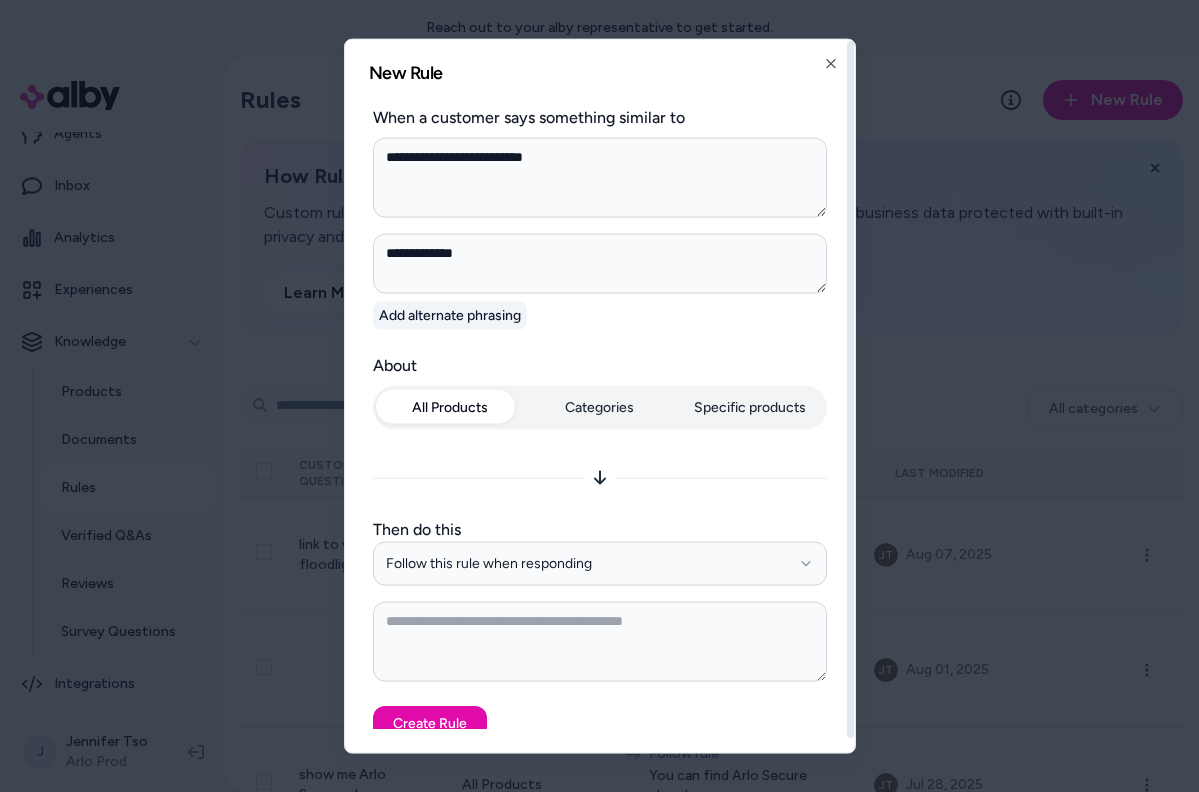 type on "*" 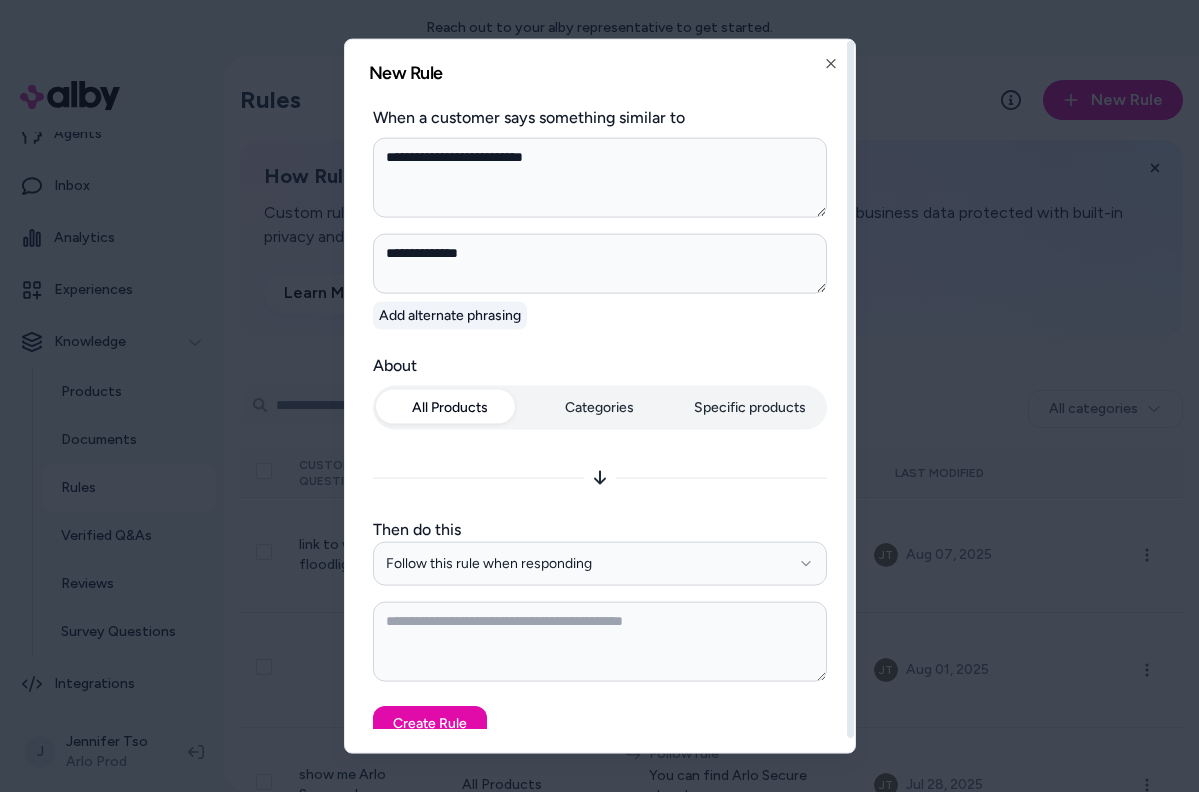 type on "*" 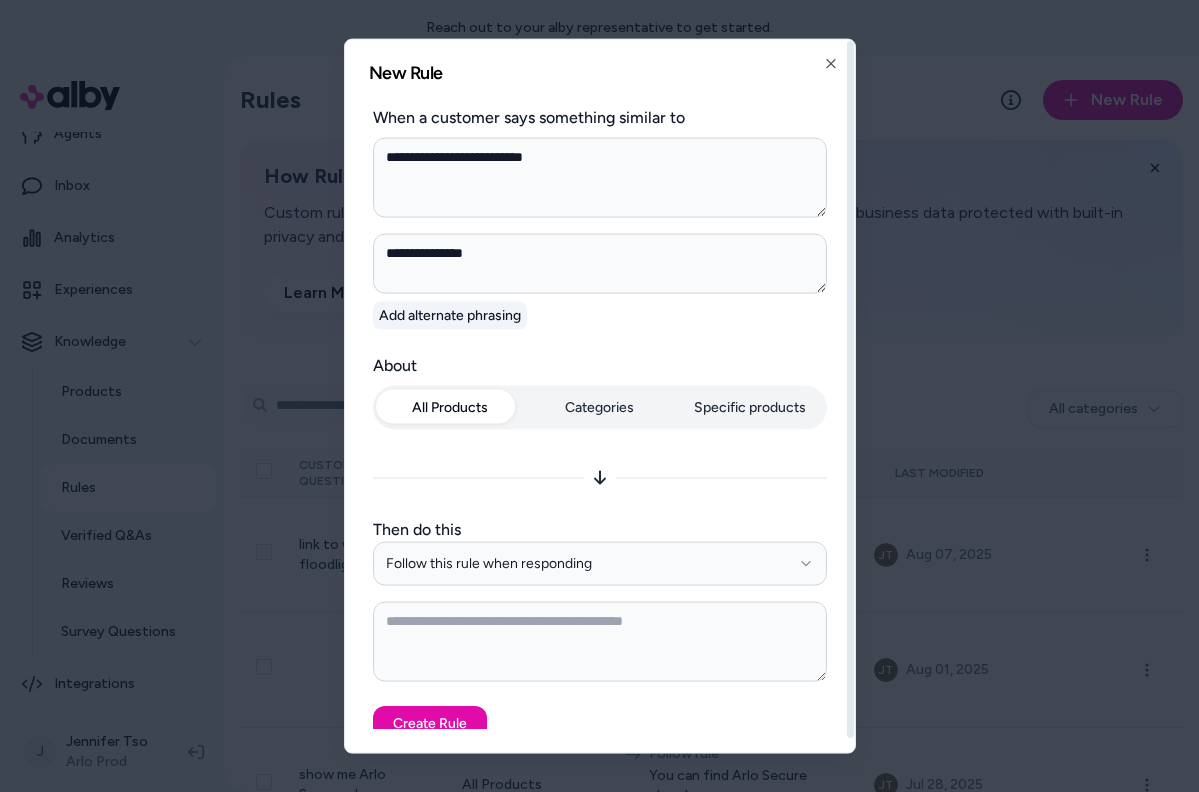 type on "*" 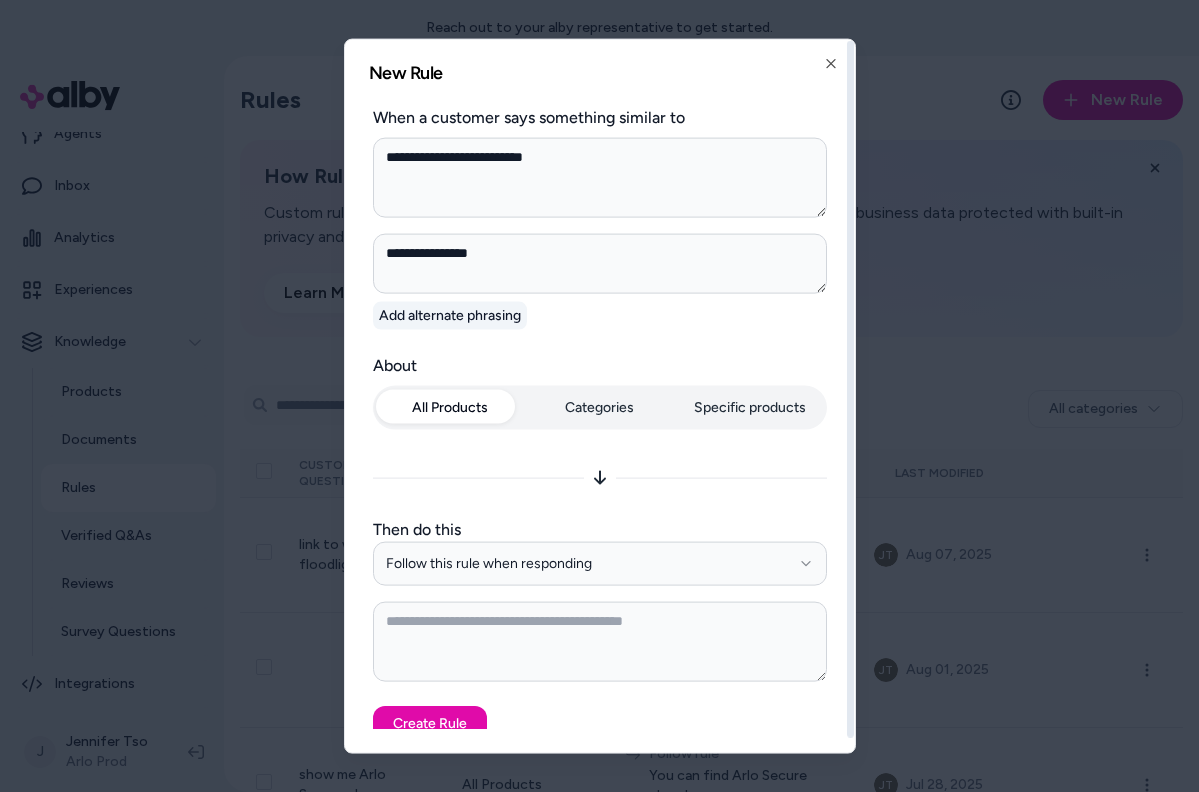 type on "*" 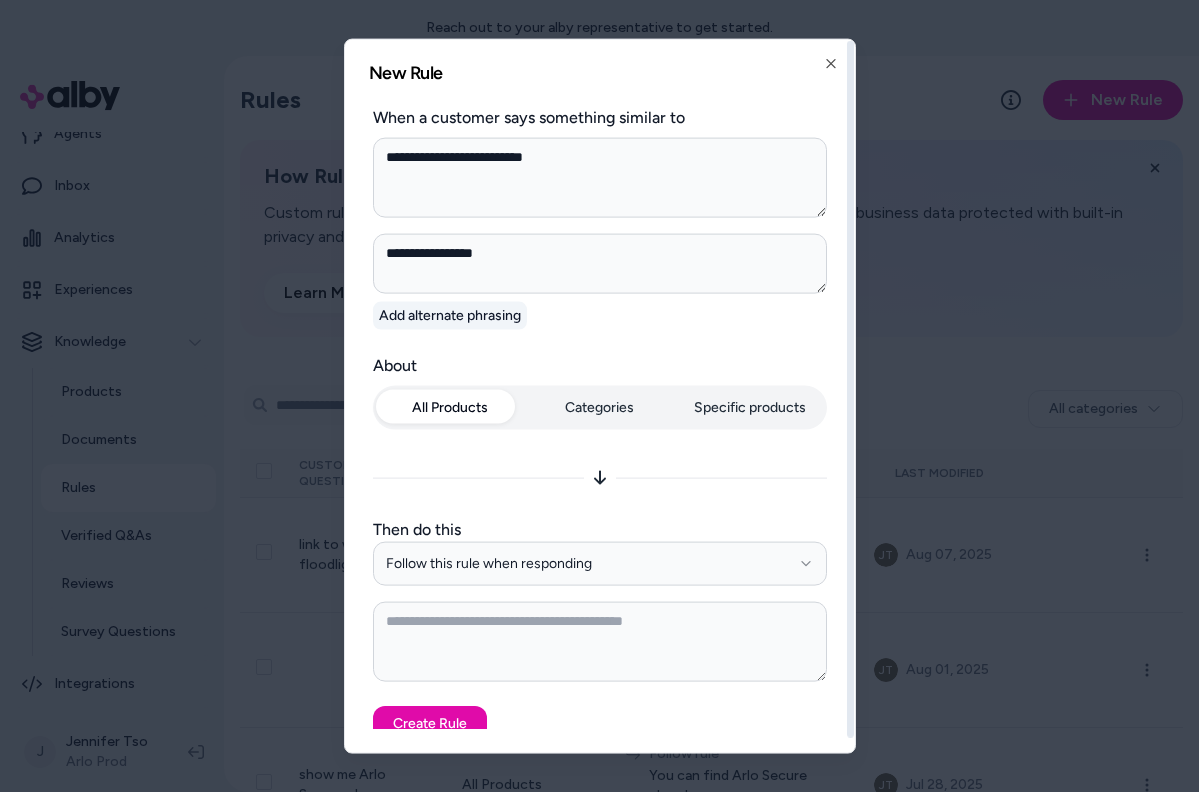 type on "*" 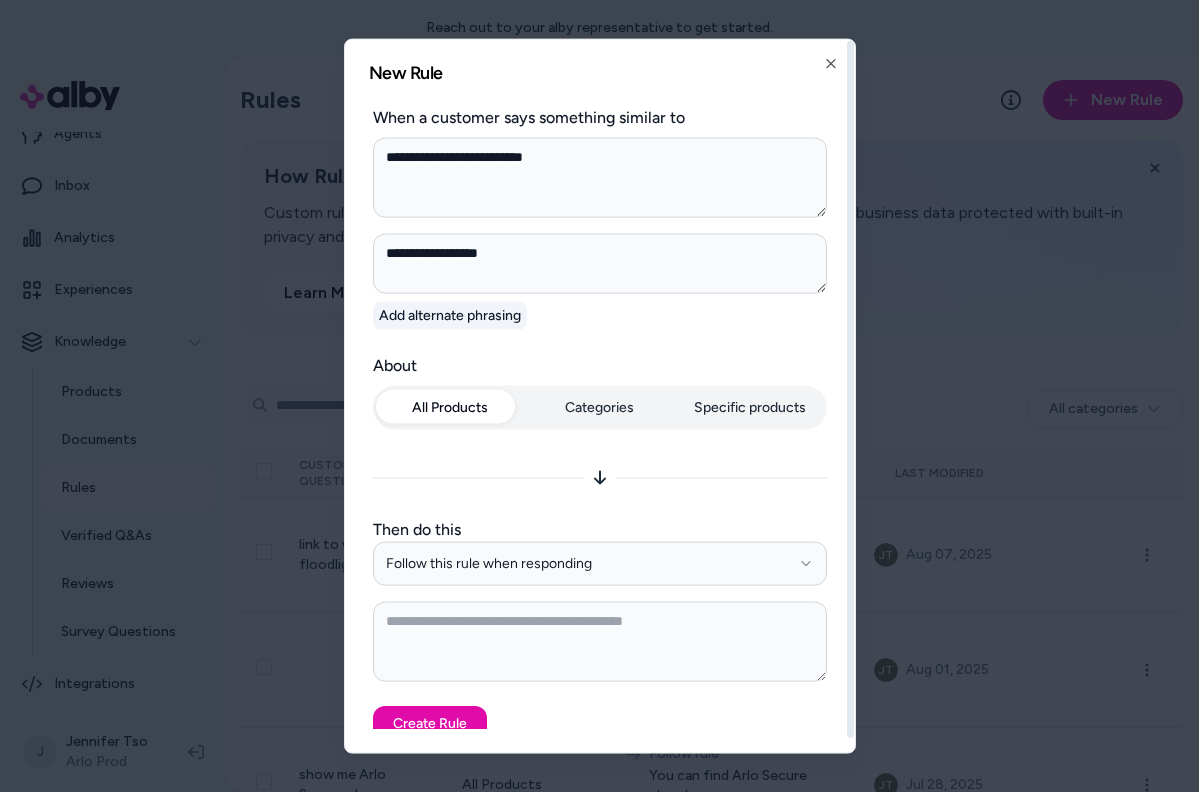 type on "*" 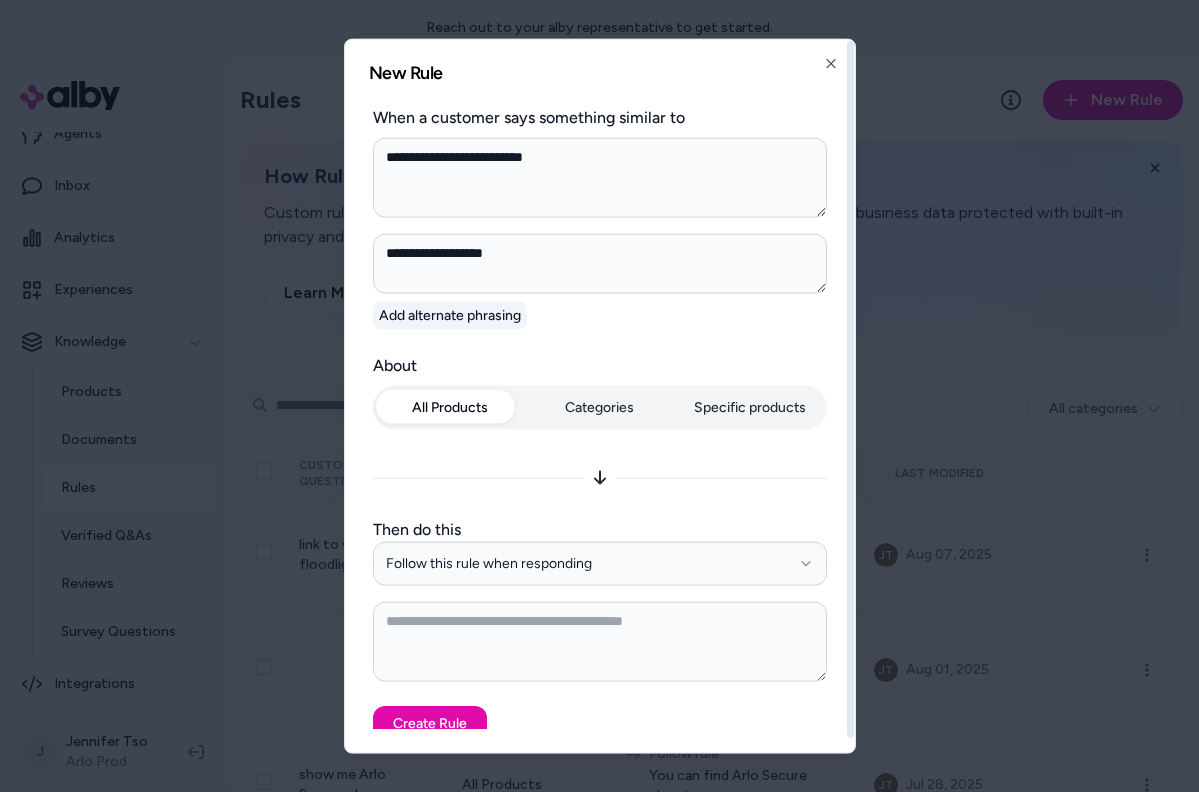 type 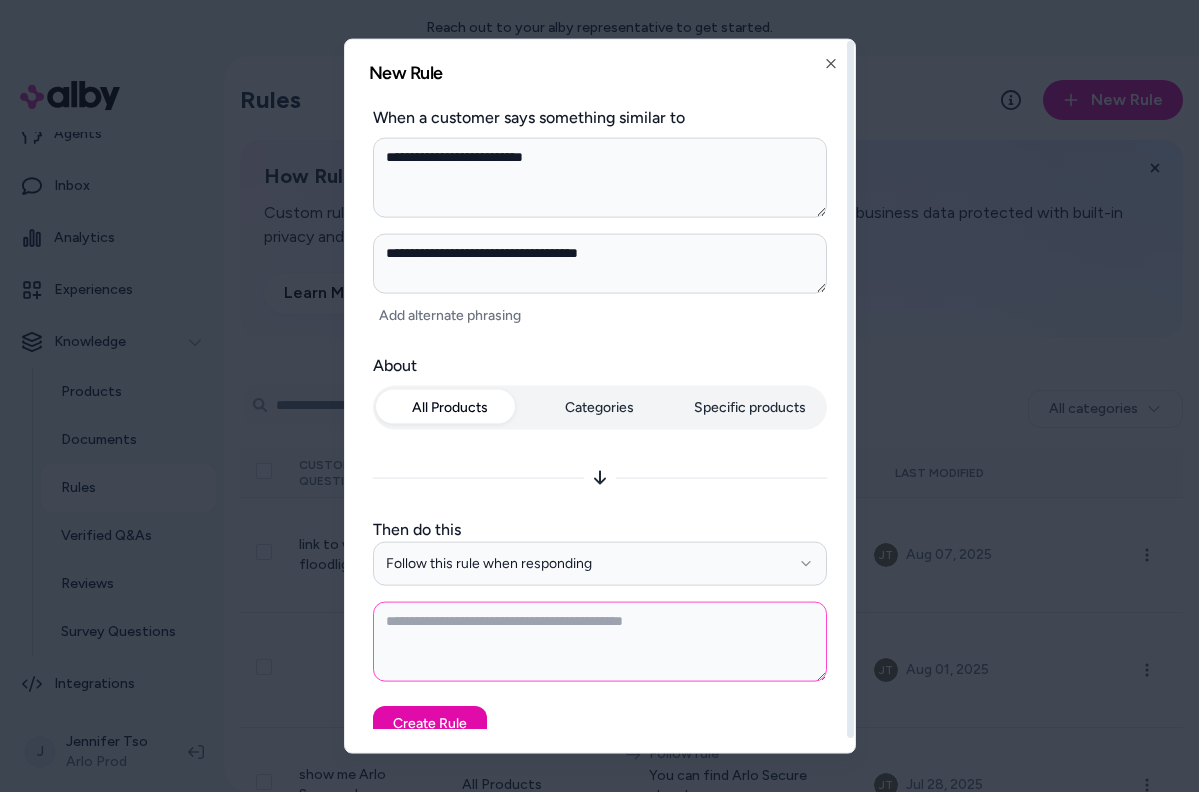 click at bounding box center (600, 641) 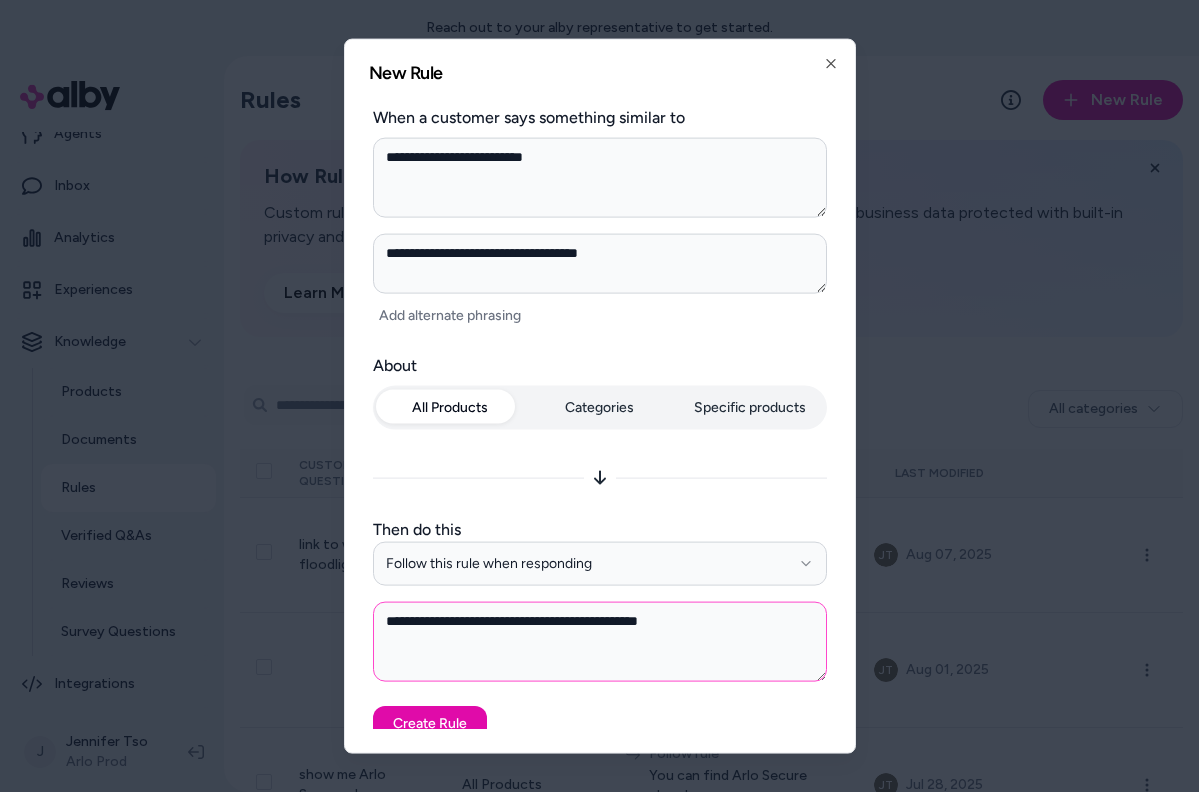 paste on "**********" 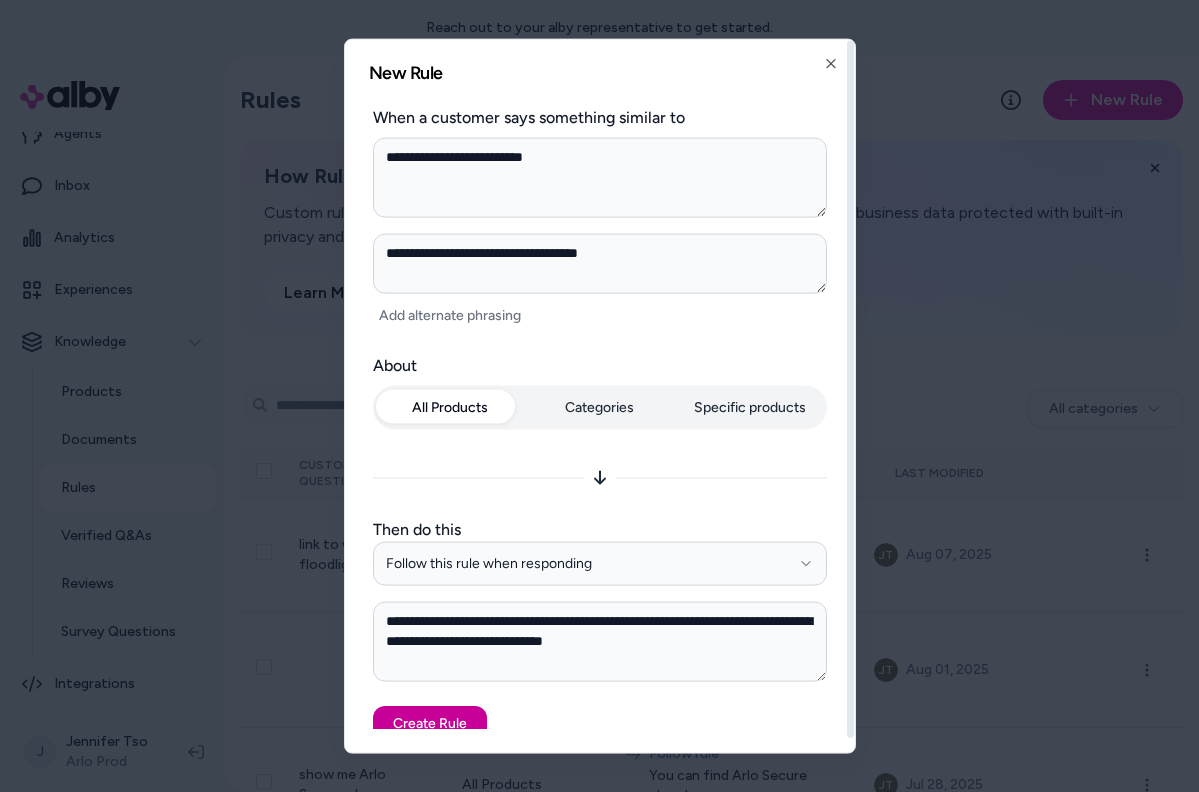 click on "Create Rule" at bounding box center [430, 723] 